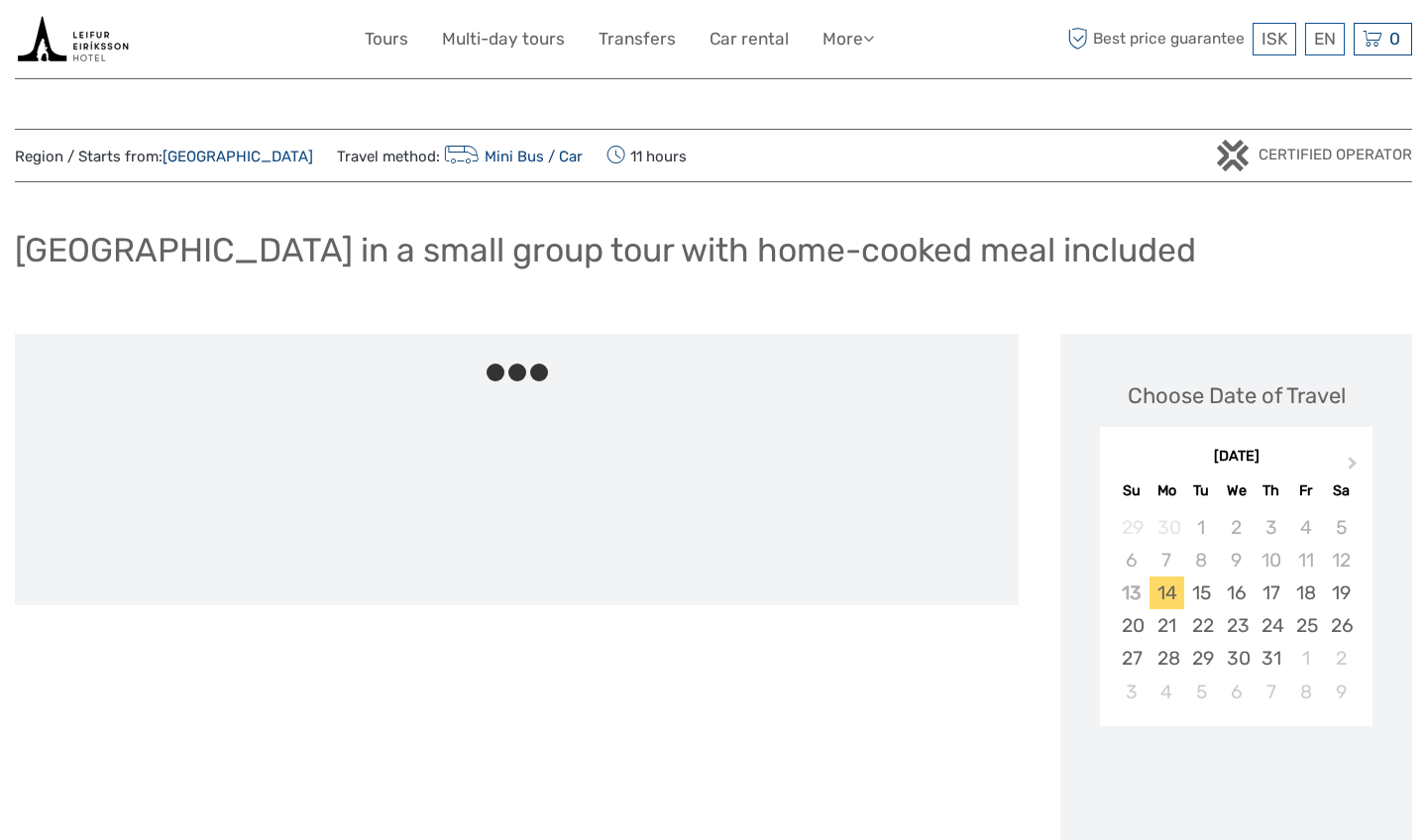 scroll, scrollTop: 0, scrollLeft: 0, axis: both 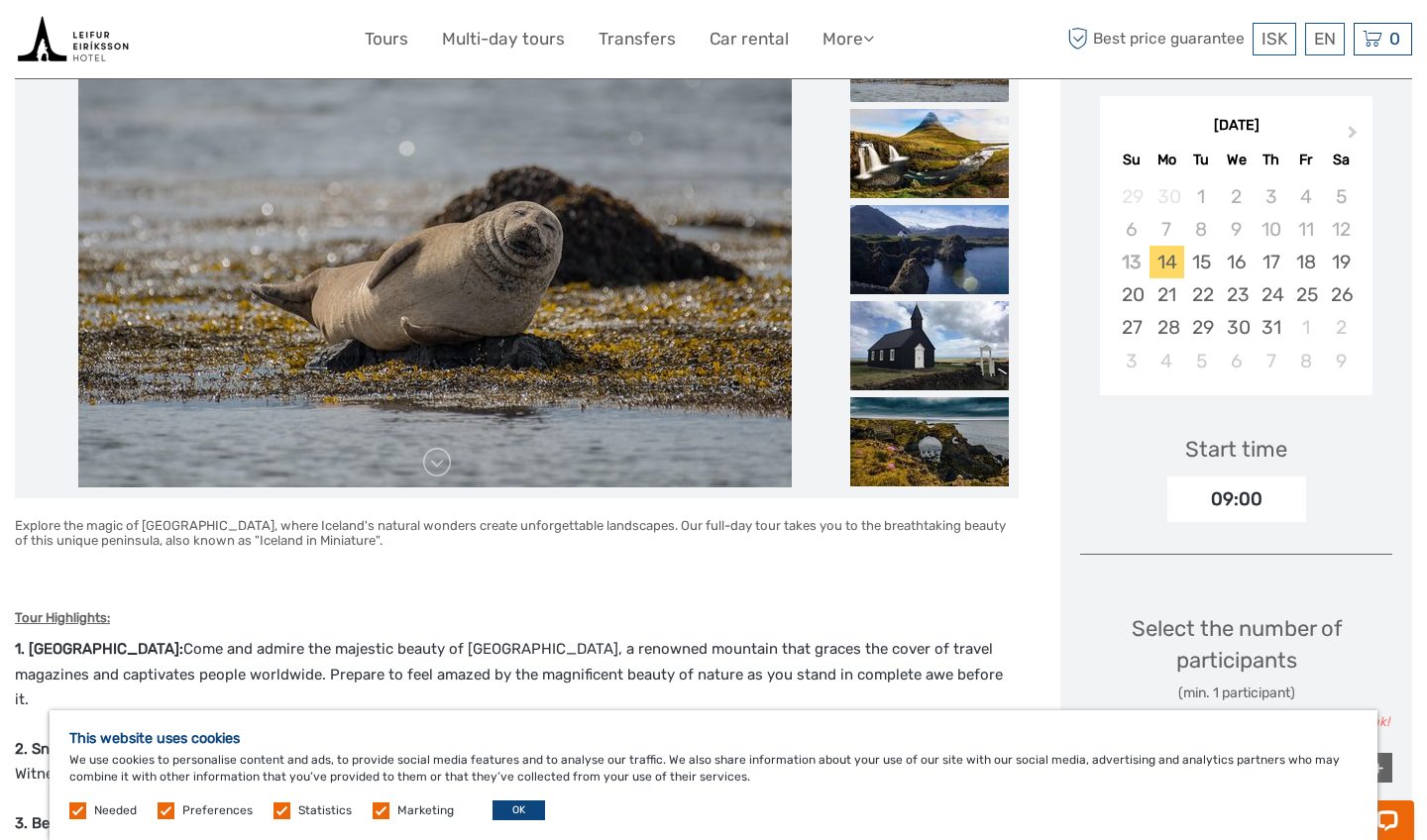 click on "OK" at bounding box center [518, 810] 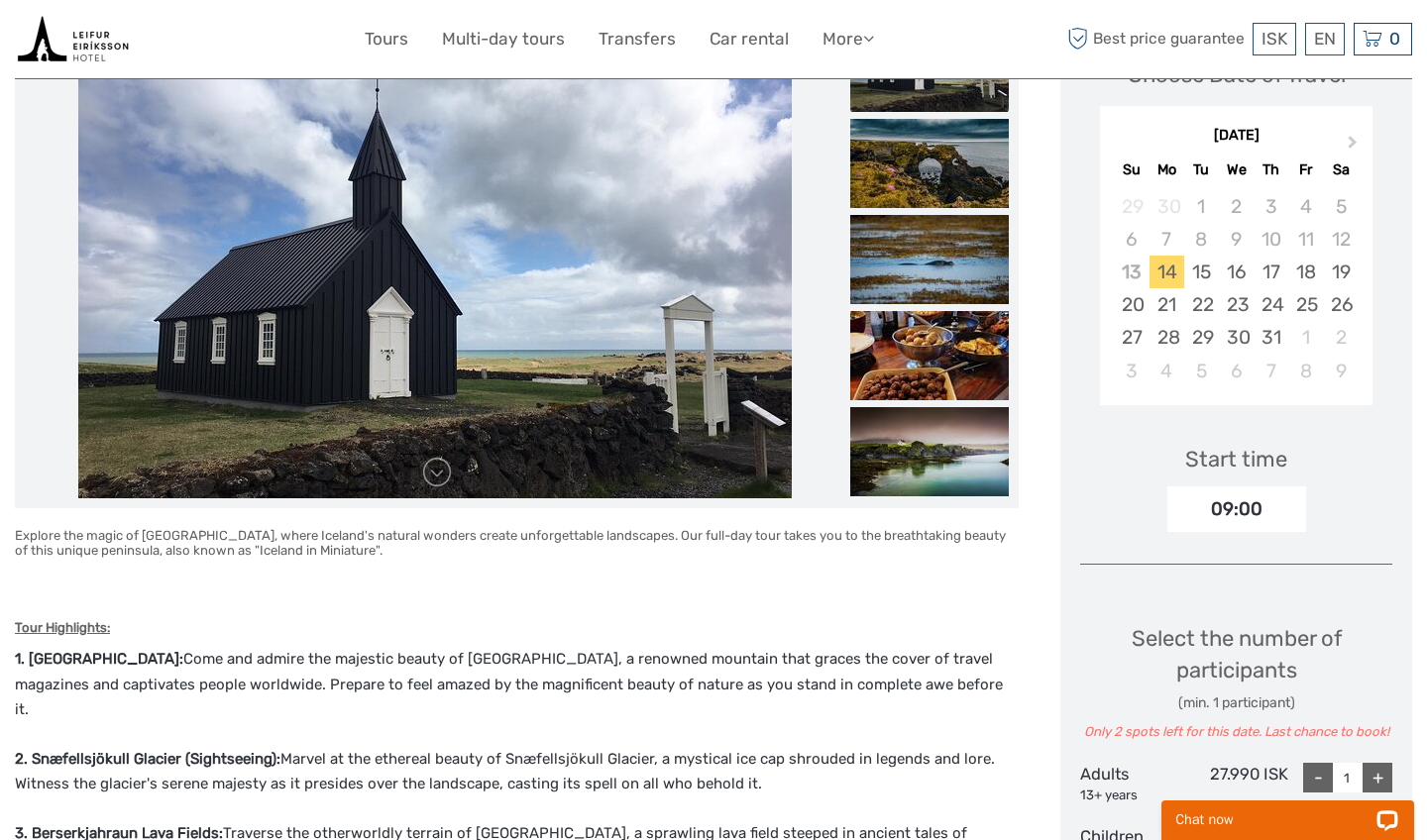 scroll, scrollTop: 314, scrollLeft: 0, axis: vertical 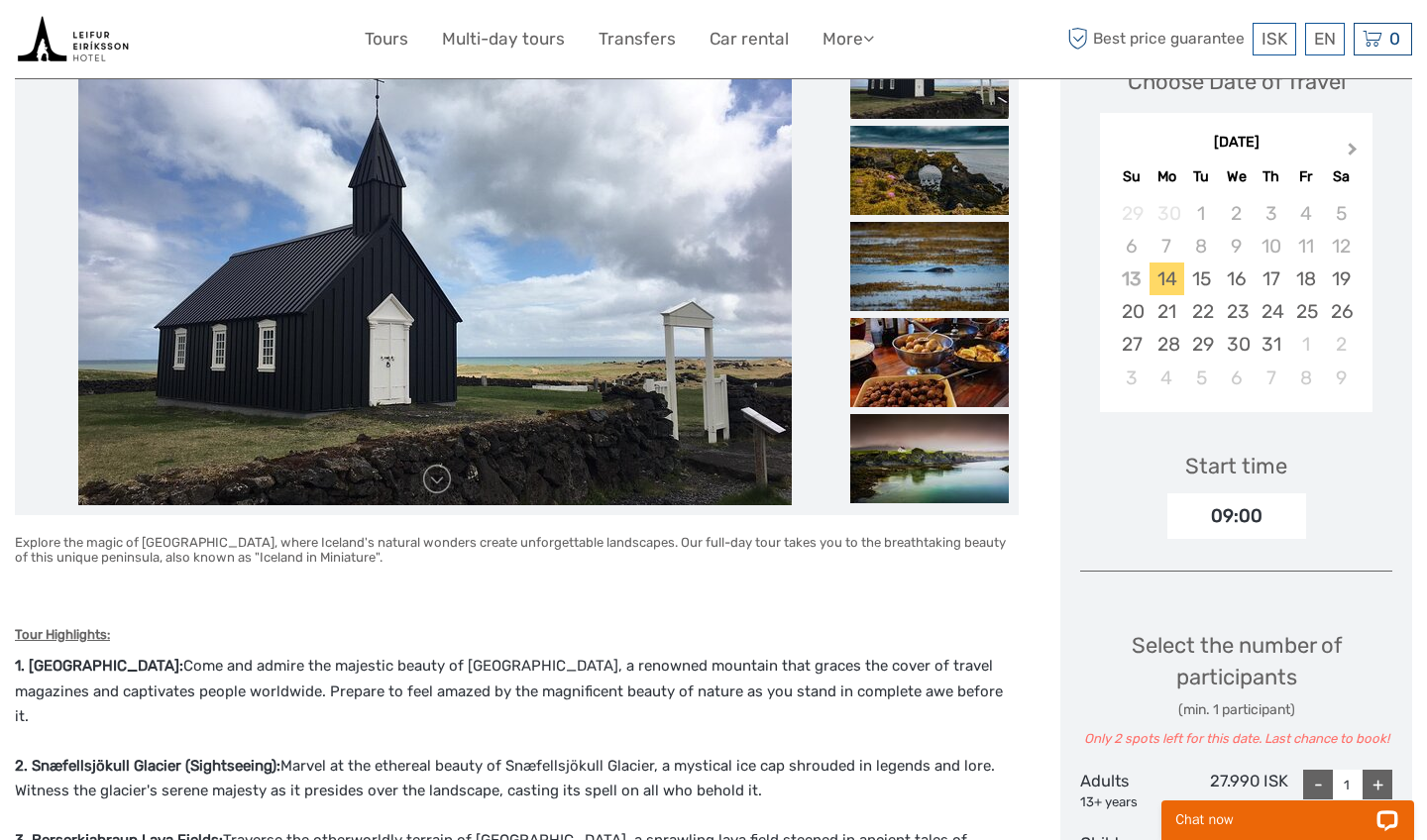 click on "Next Month" at bounding box center [1355, 154] 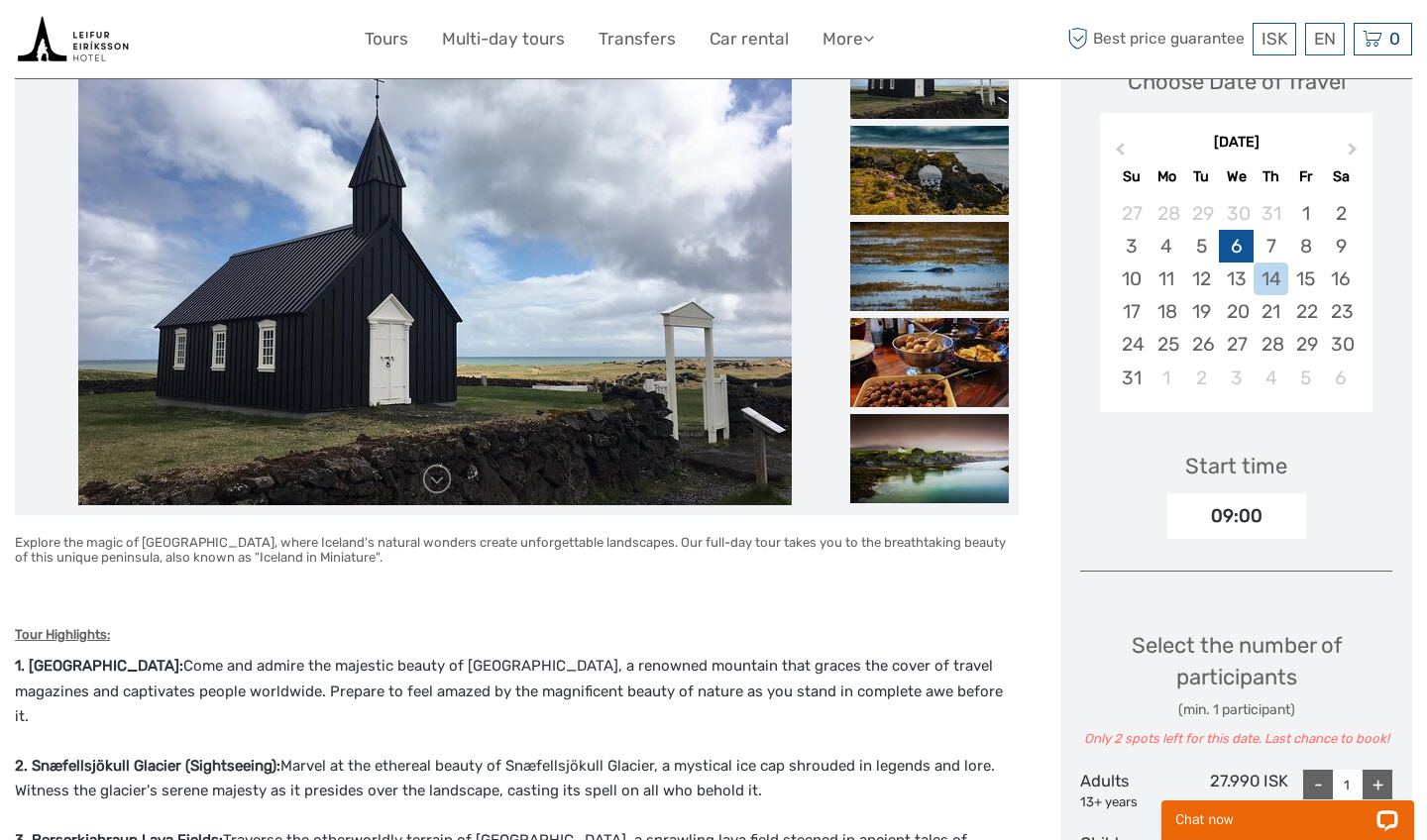 click on "6" at bounding box center [1236, 246] 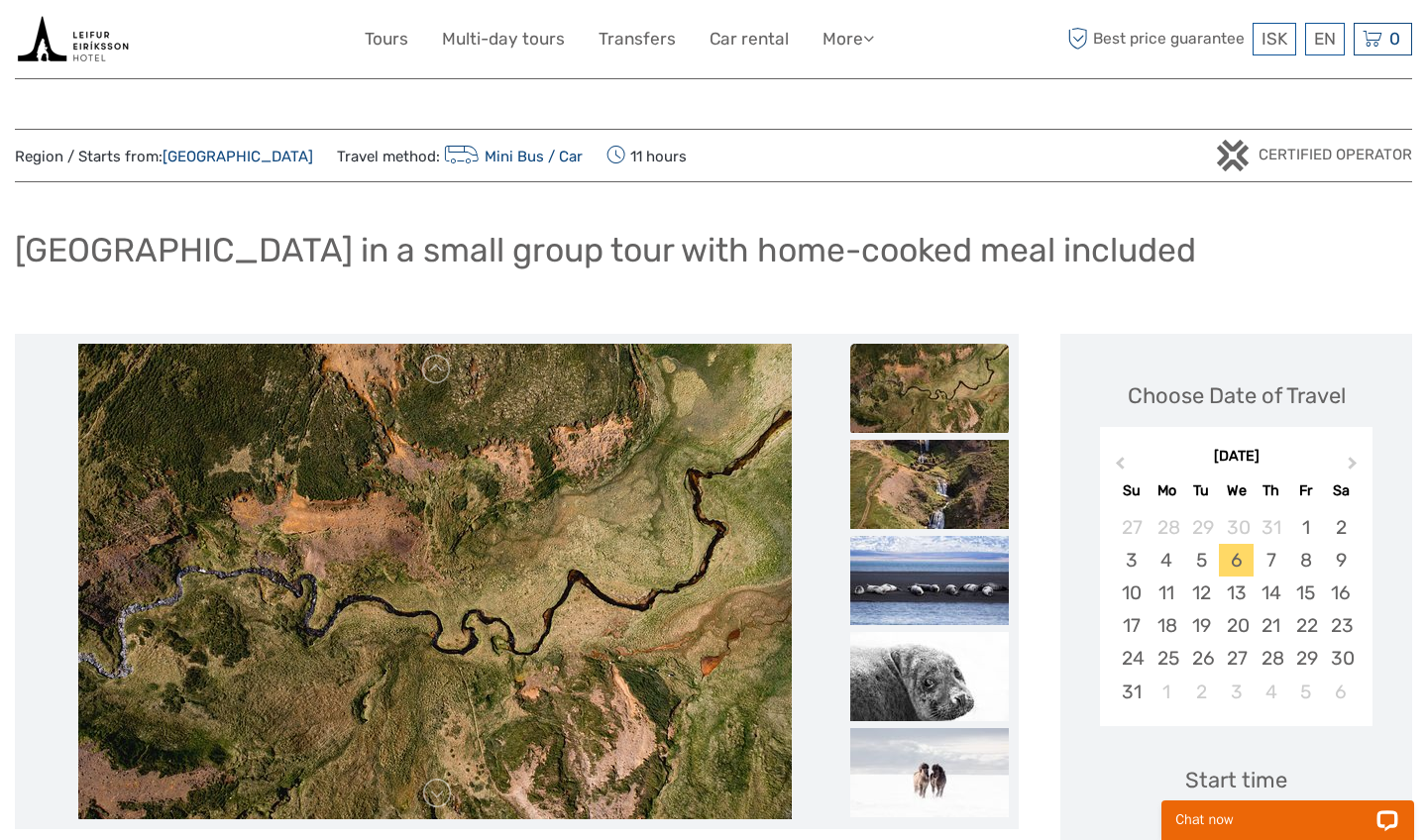 scroll, scrollTop: 0, scrollLeft: 0, axis: both 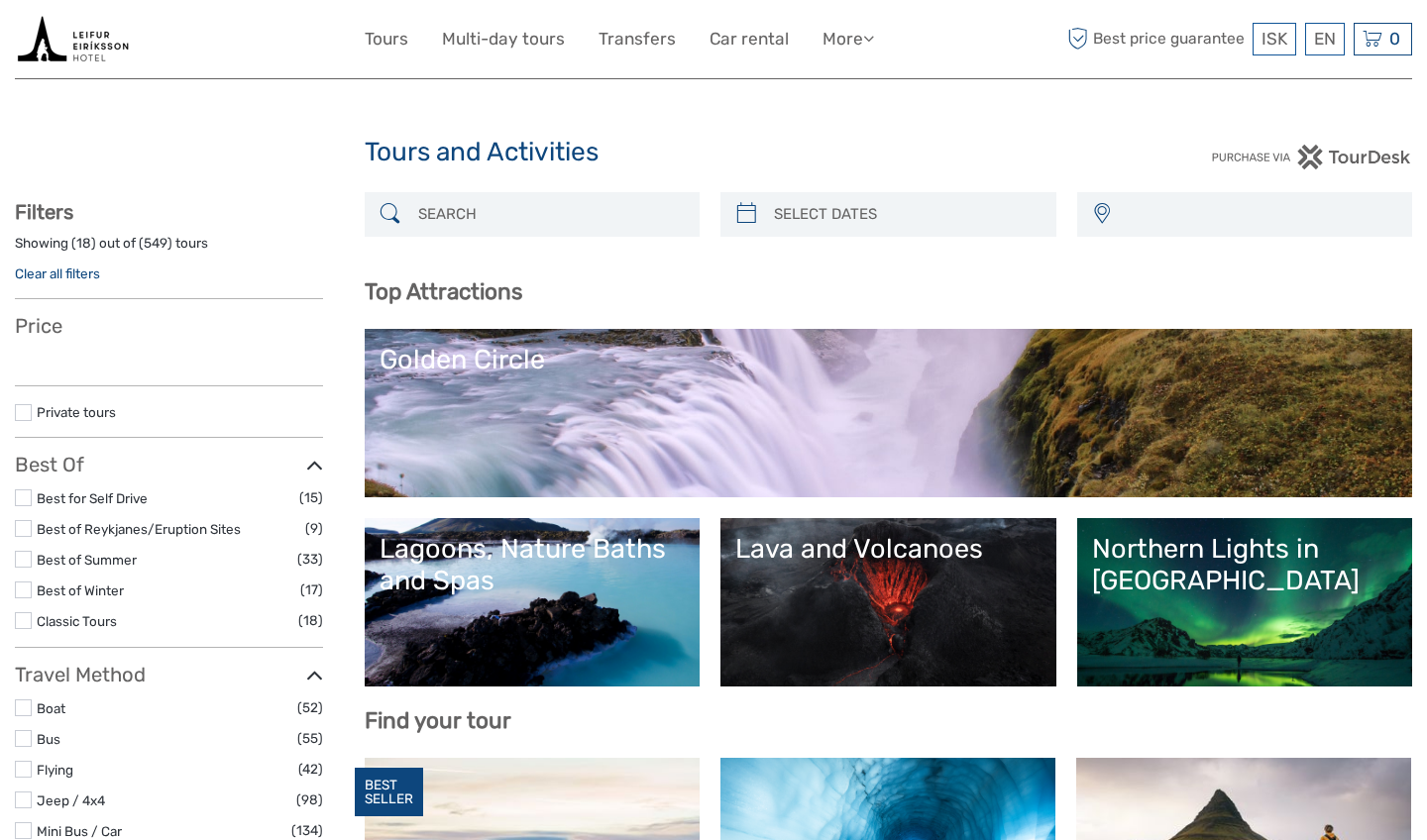 select 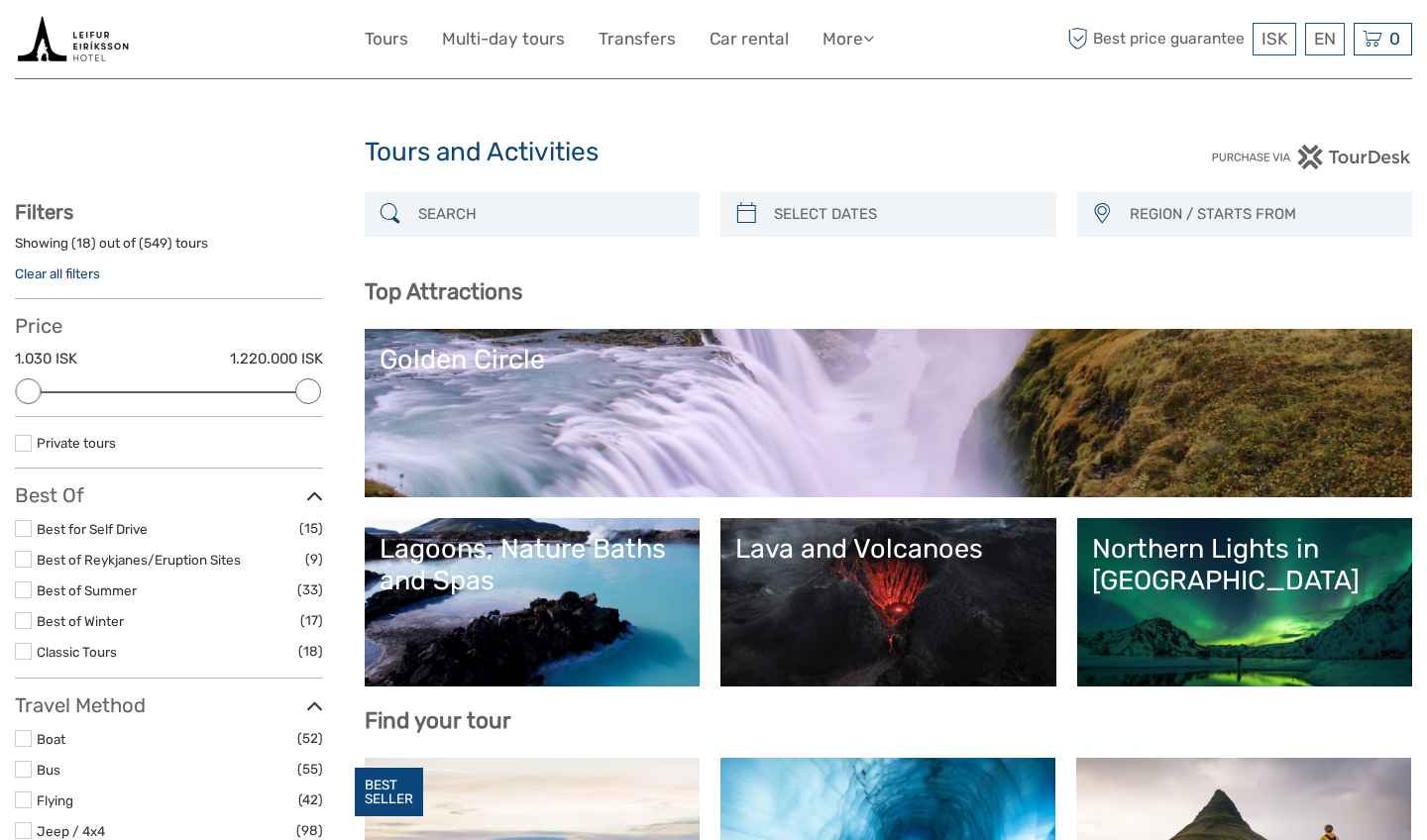 scroll, scrollTop: 0, scrollLeft: 0, axis: both 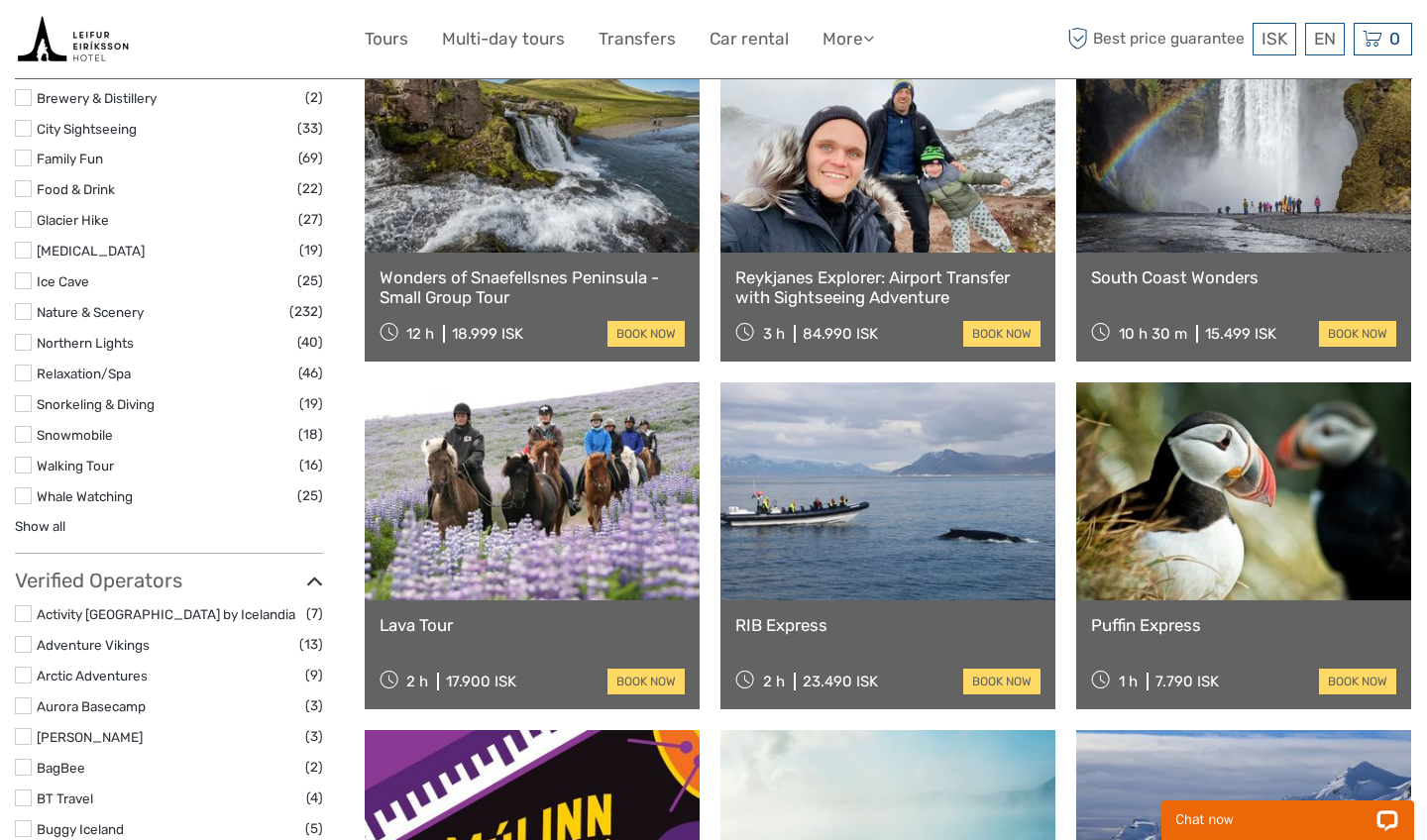 click at bounding box center (532, 491) 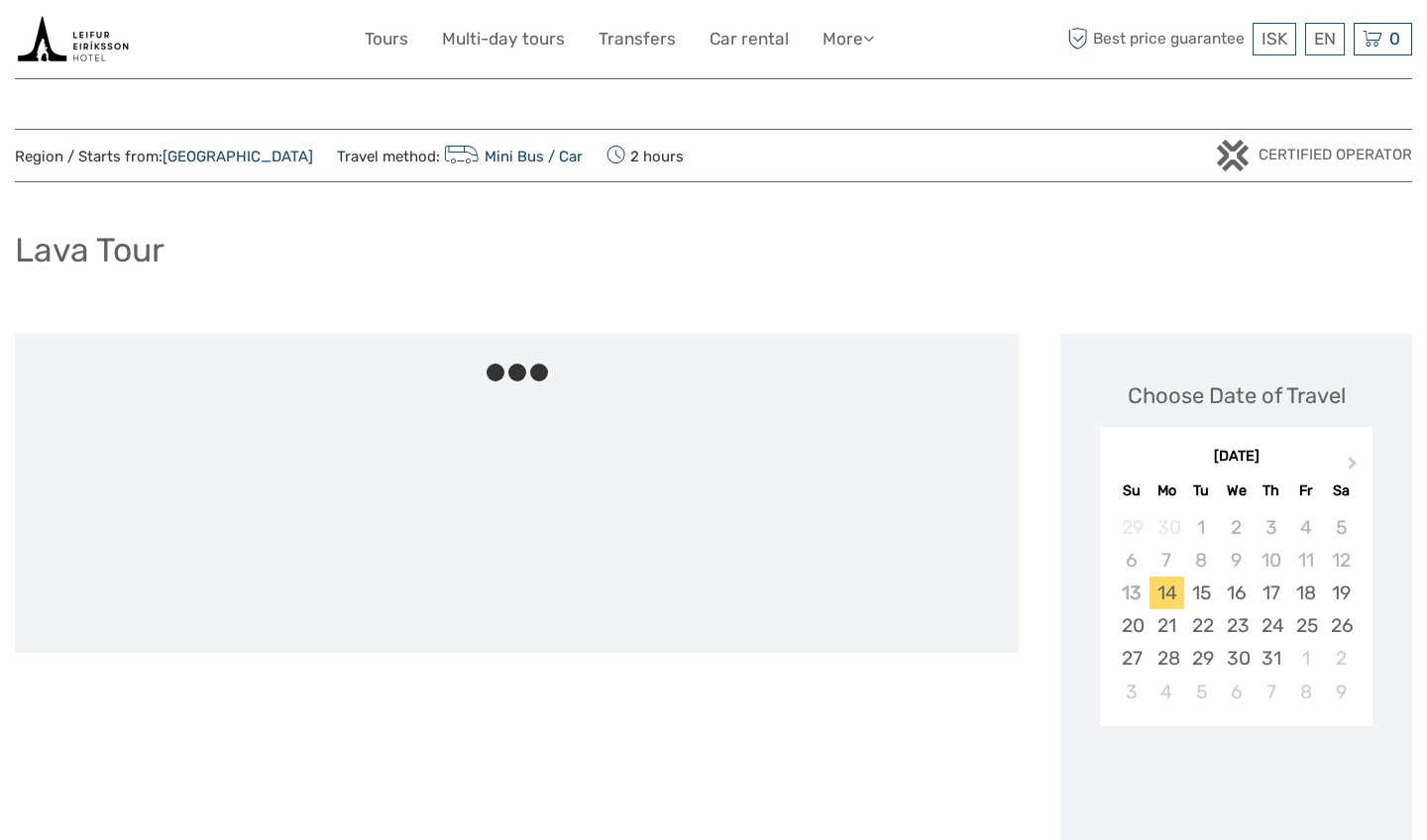 scroll, scrollTop: 0, scrollLeft: 0, axis: both 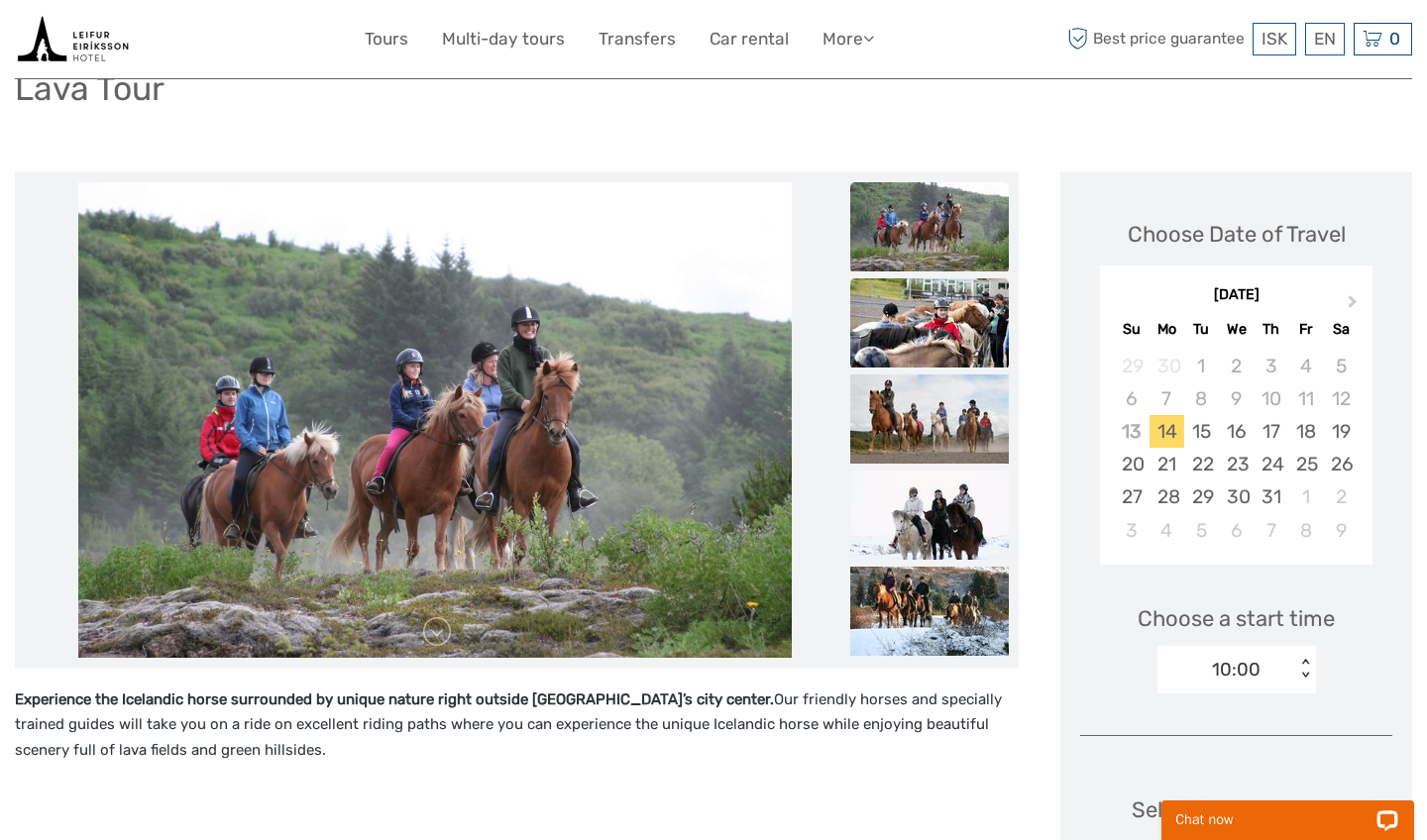 click at bounding box center (930, 323) 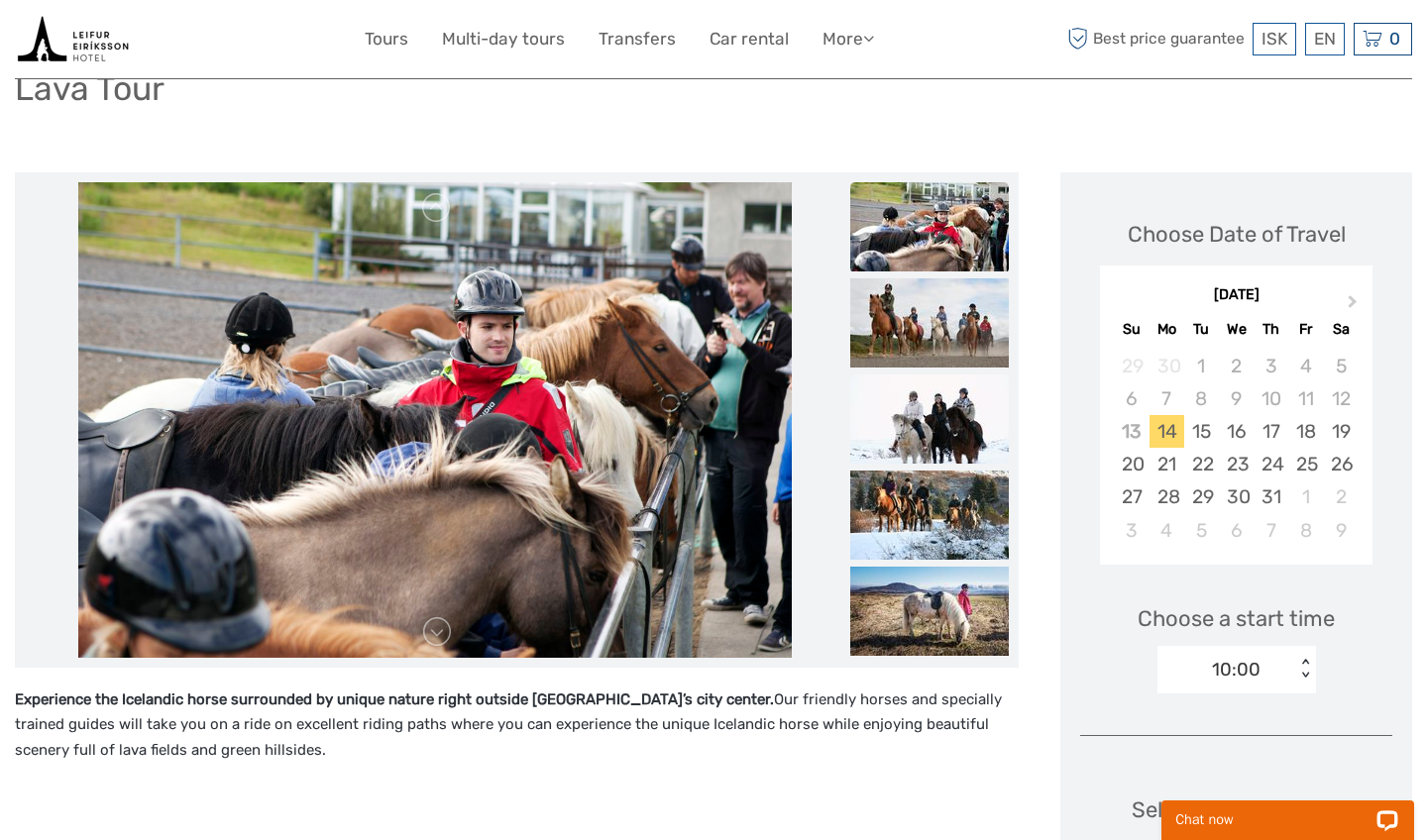 click at bounding box center (930, 419) 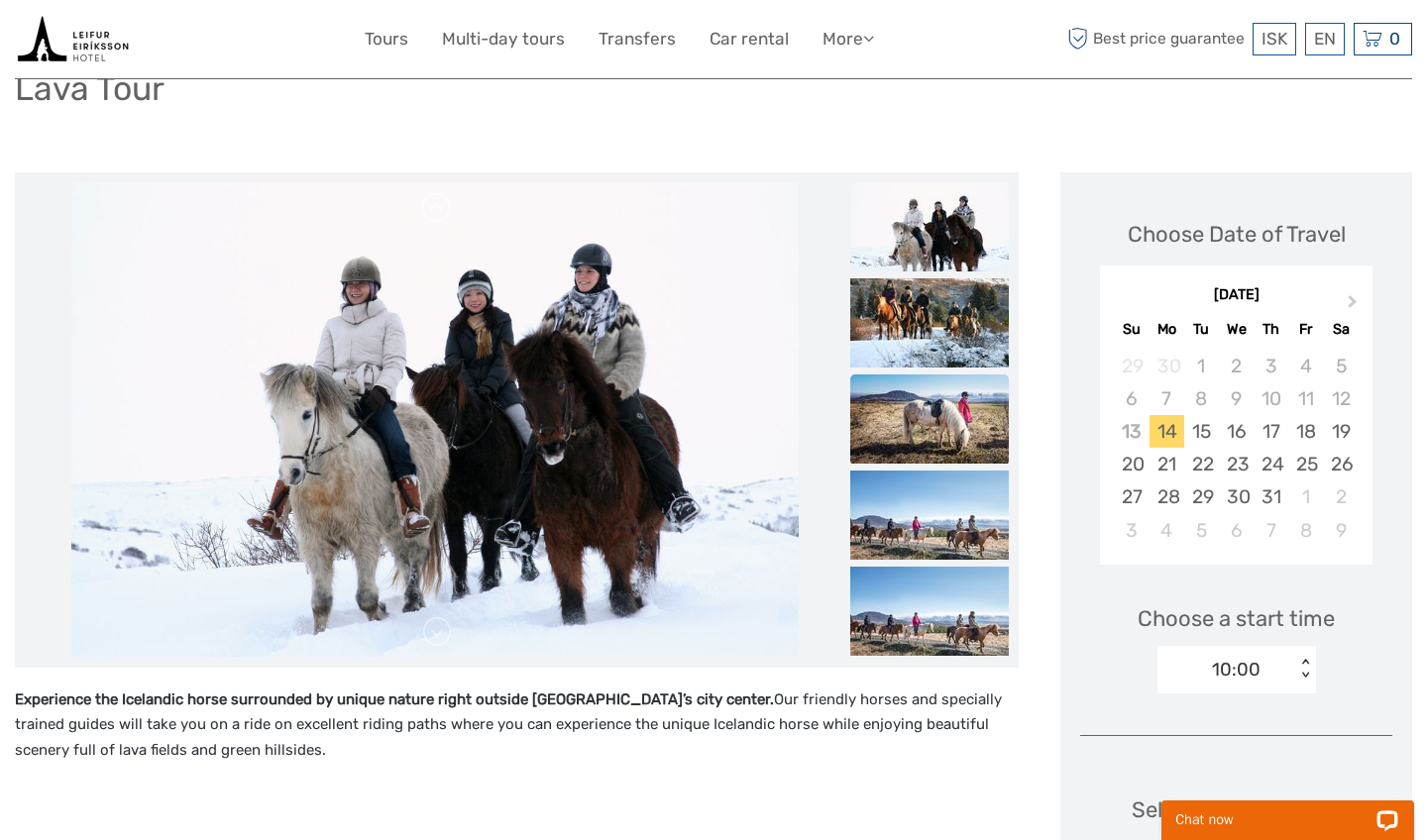 click at bounding box center [930, 419] 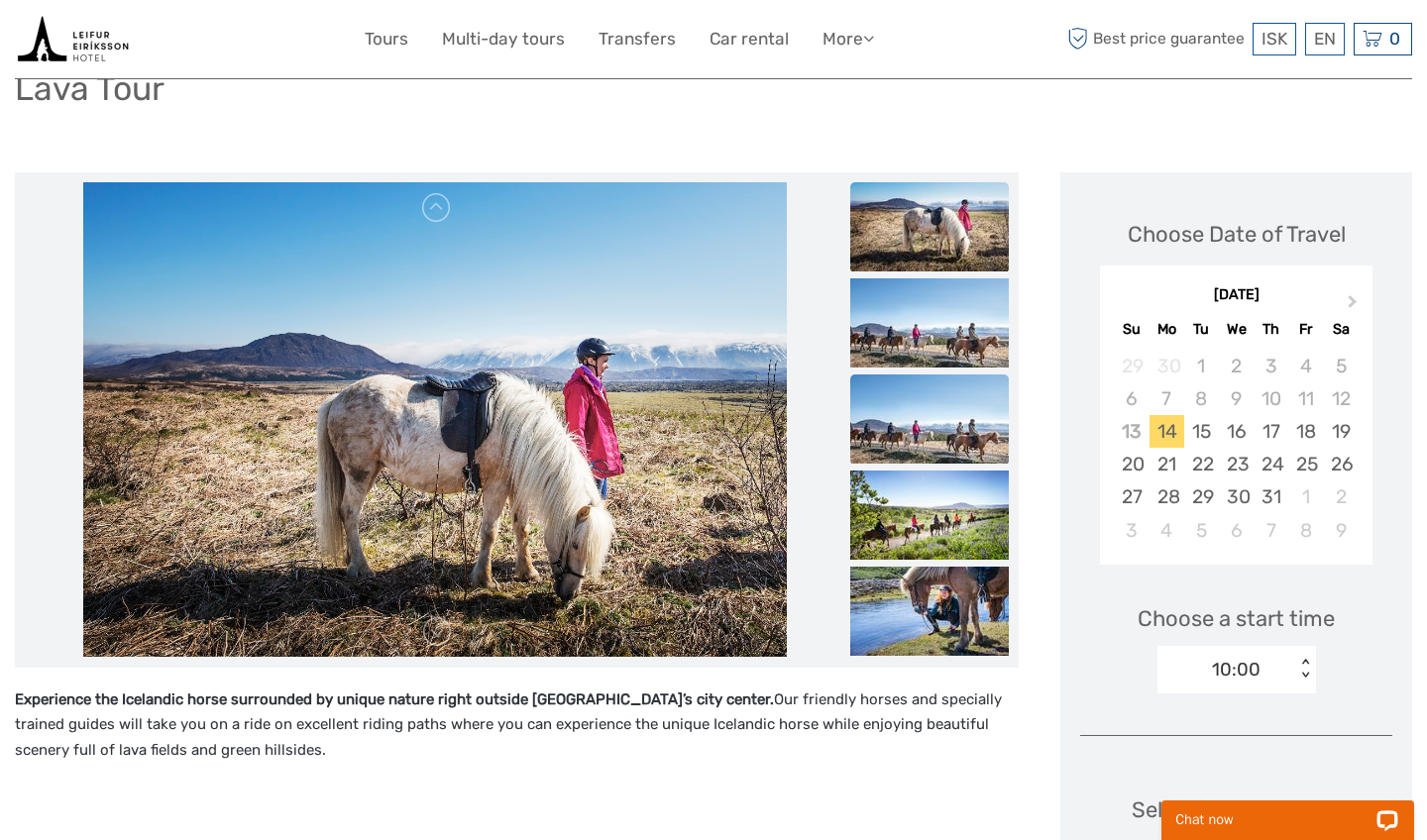 click at bounding box center (930, 419) 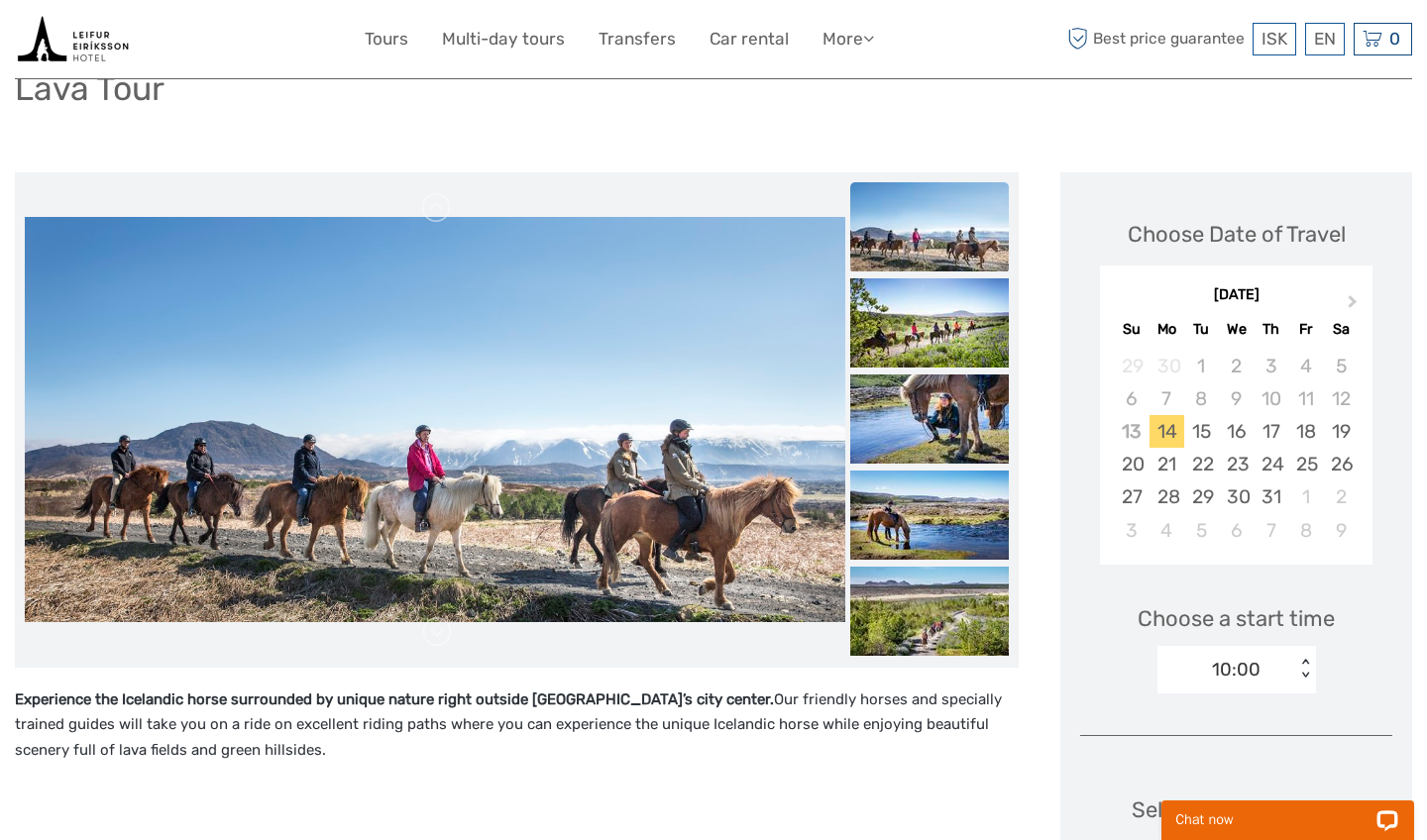 click at bounding box center (930, 327) 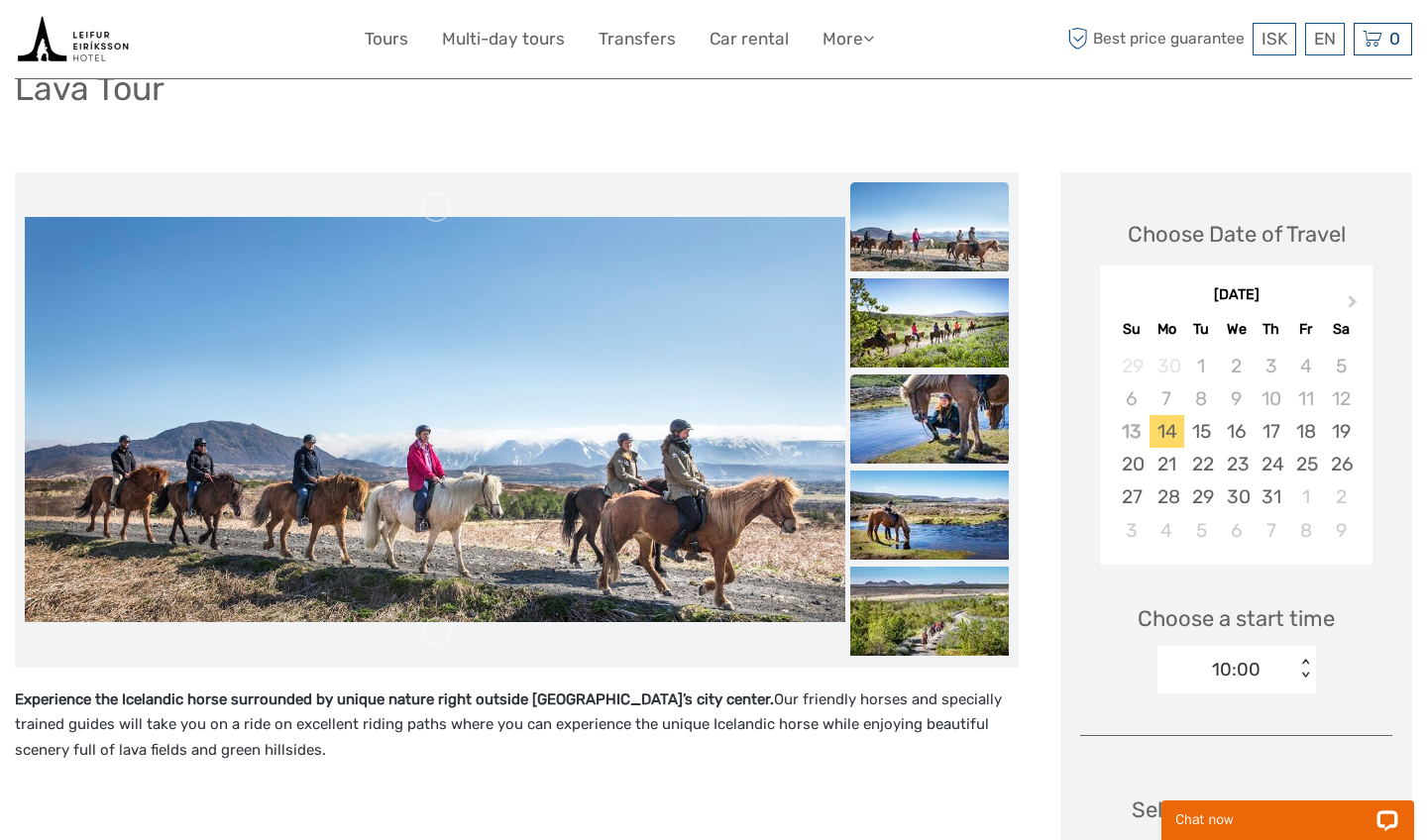 click at bounding box center (930, 419) 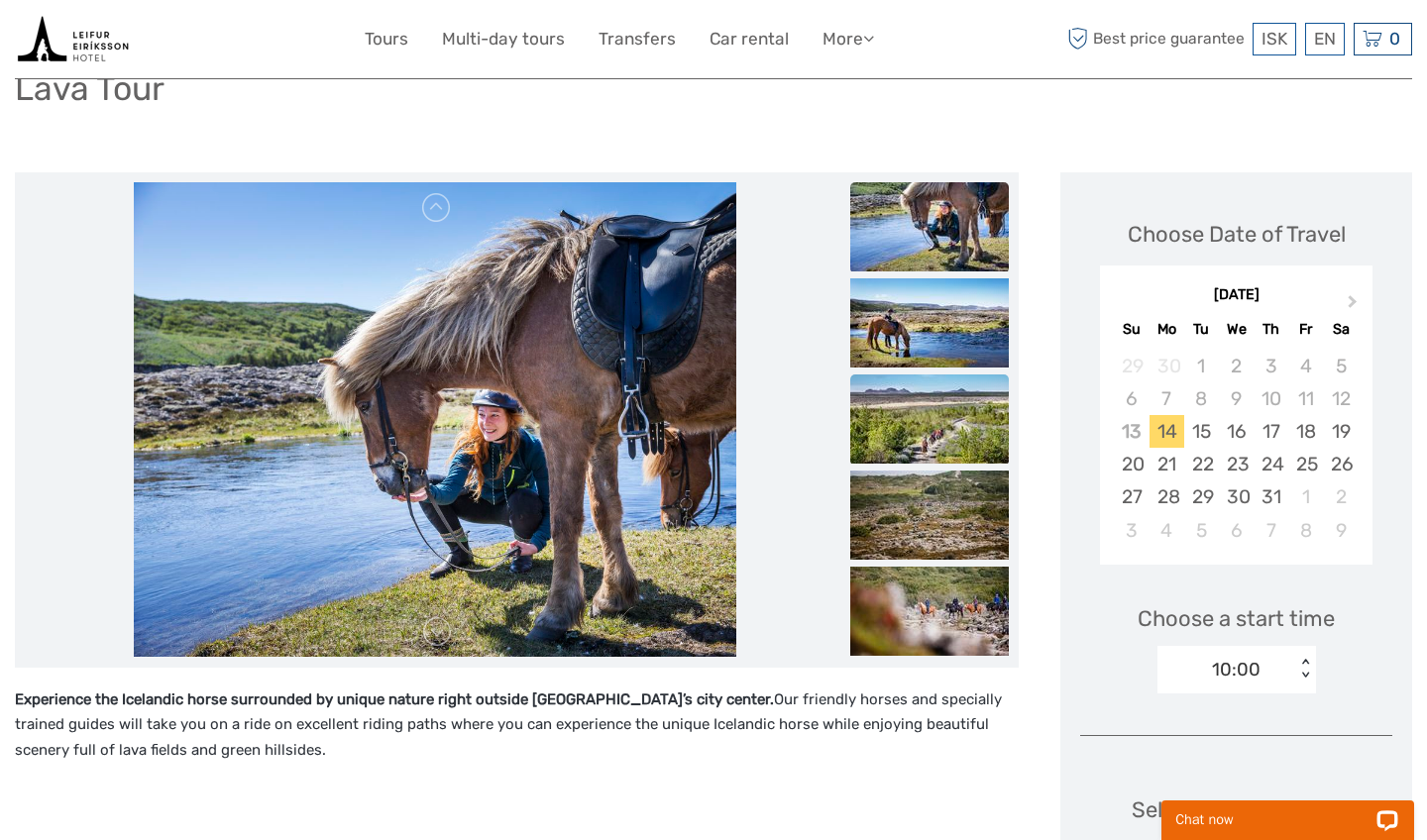 click at bounding box center [930, 419] 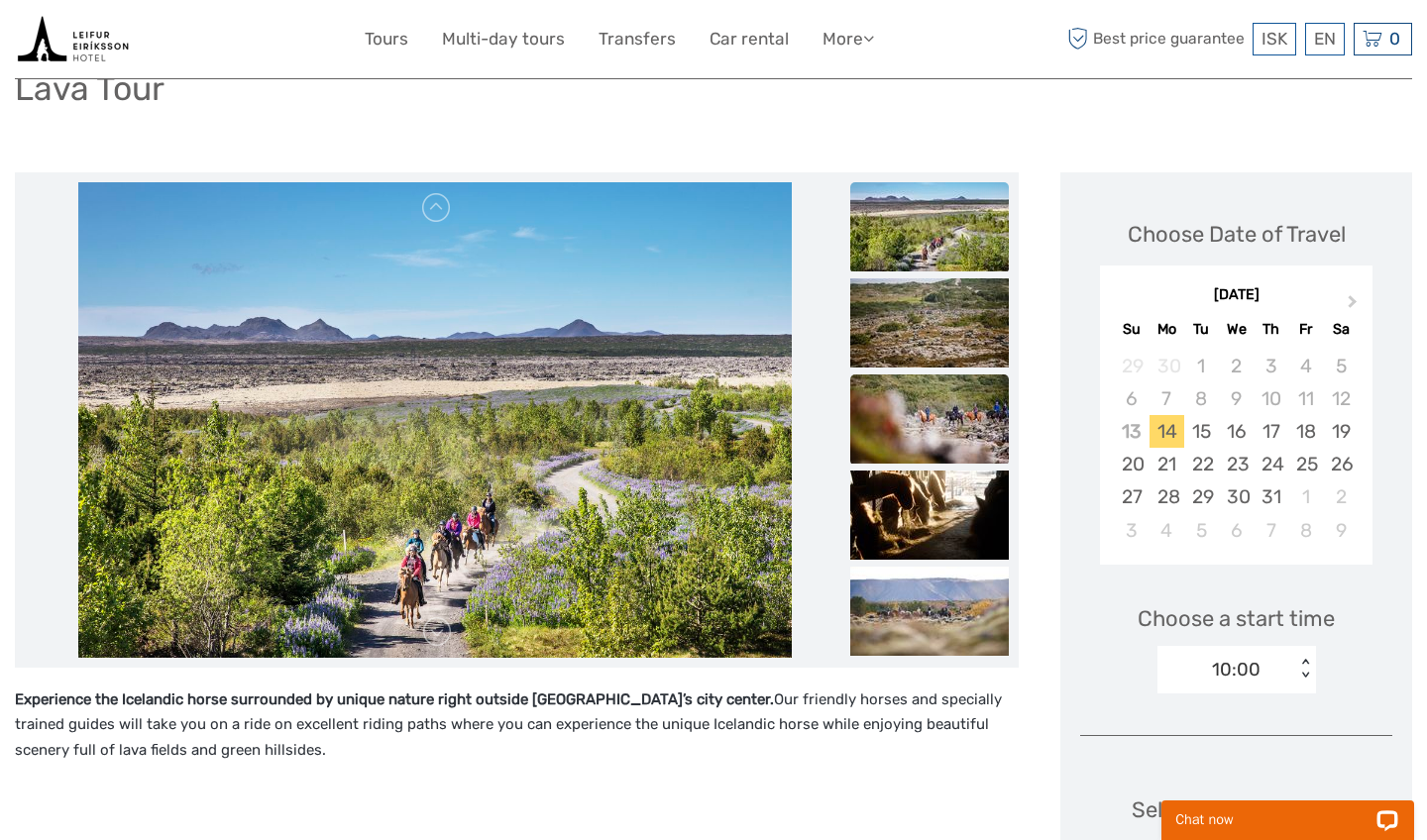 click at bounding box center (930, 419) 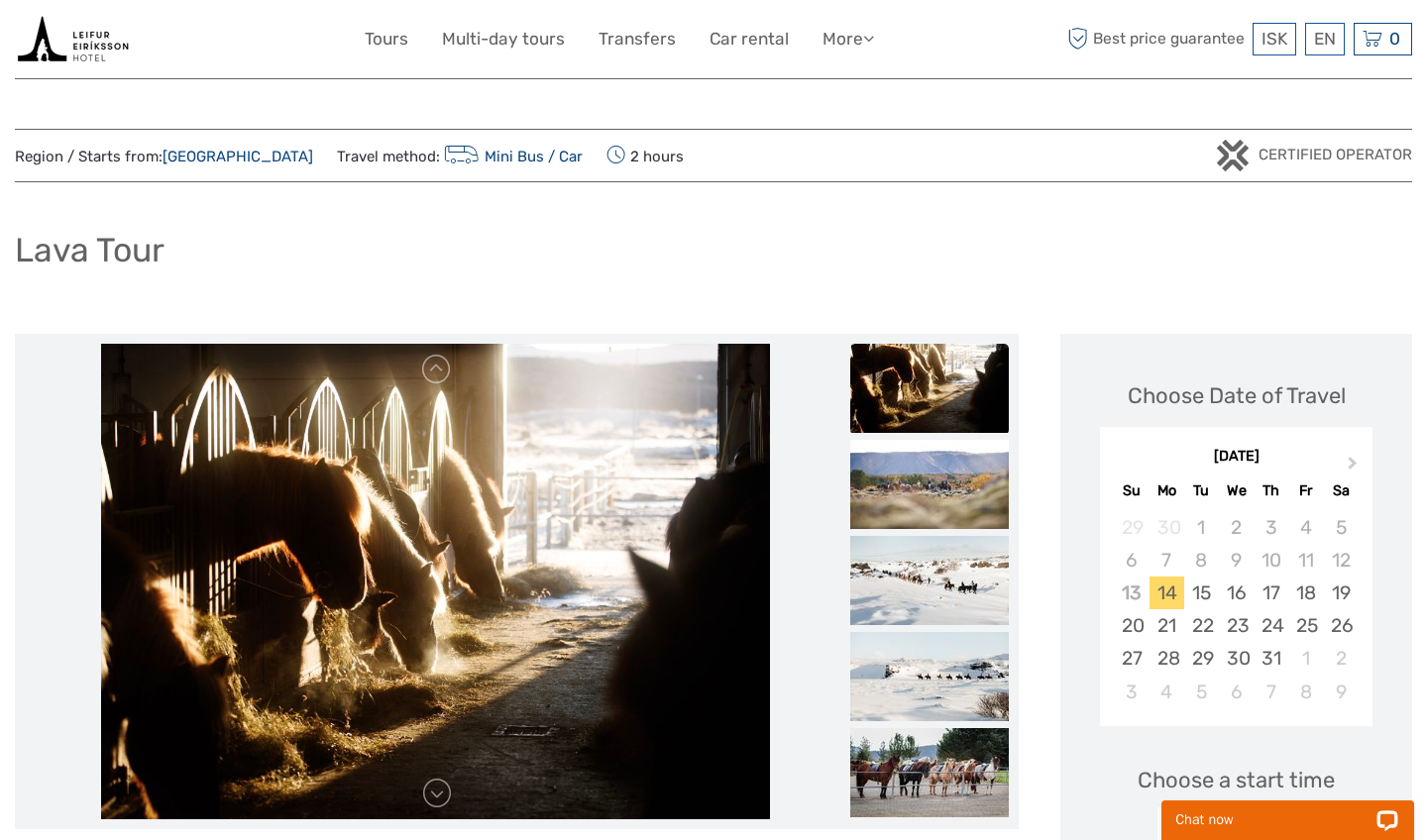 scroll, scrollTop: 0, scrollLeft: 0, axis: both 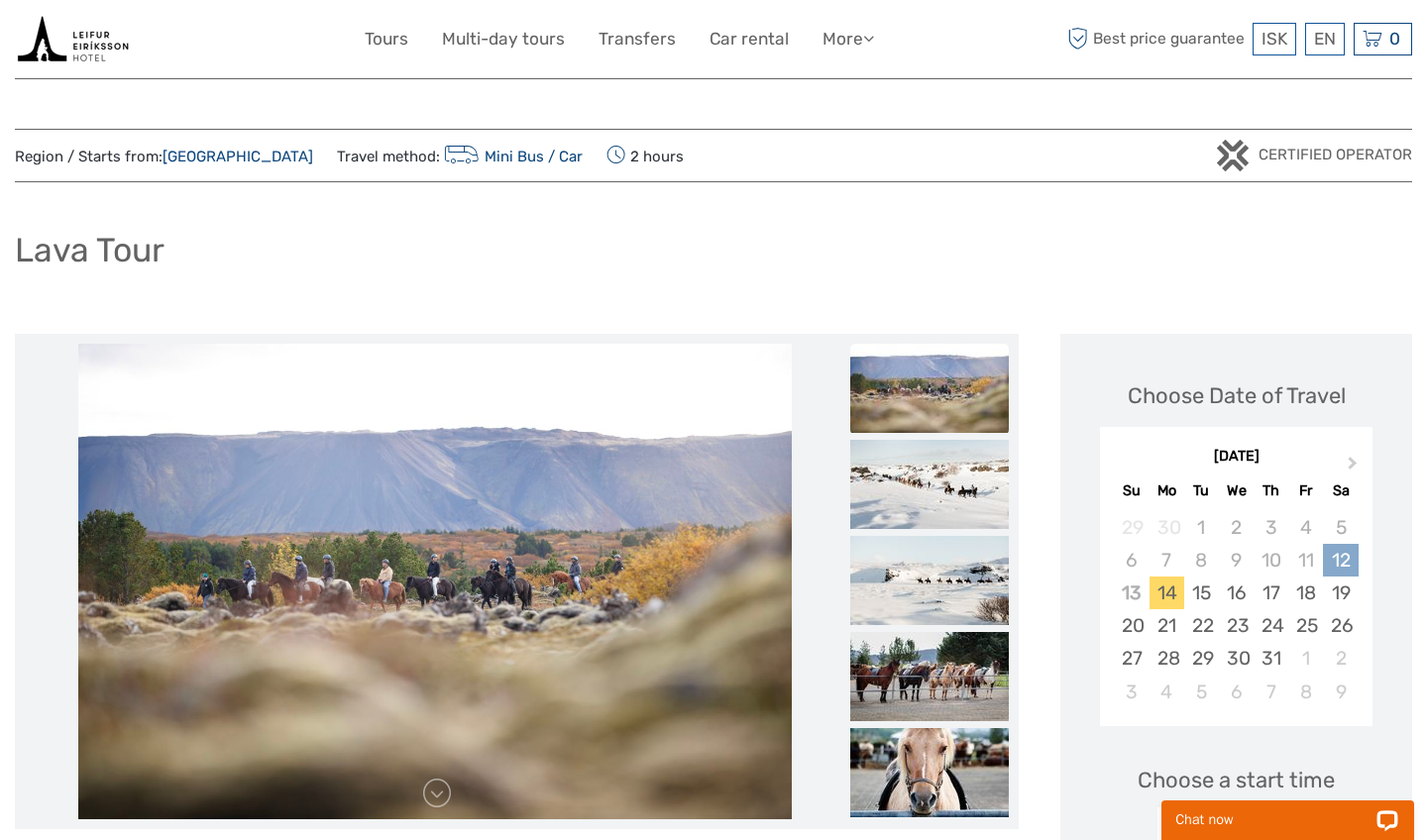 click on "12" at bounding box center (1340, 560) 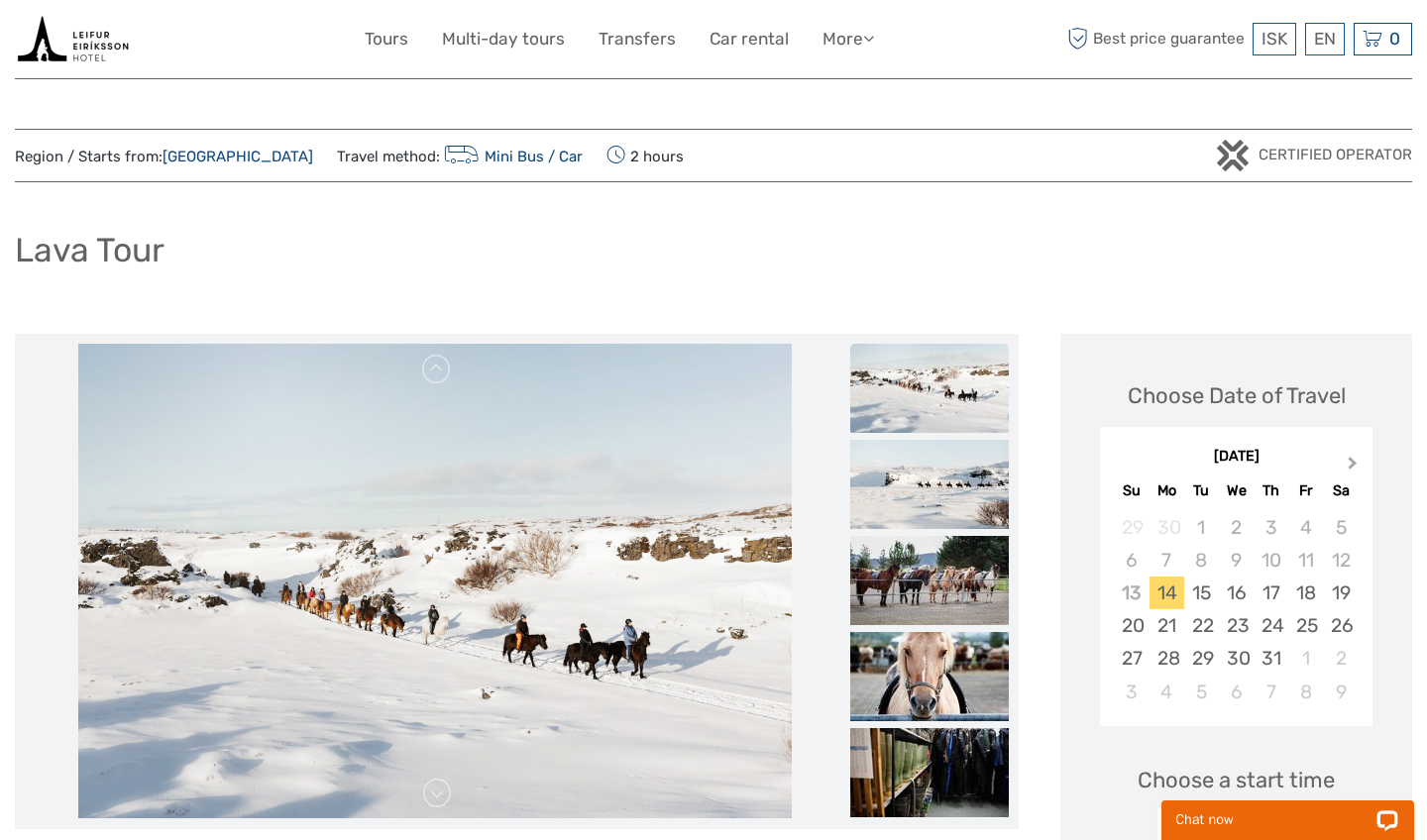 click on "Next Month" at bounding box center [1355, 468] 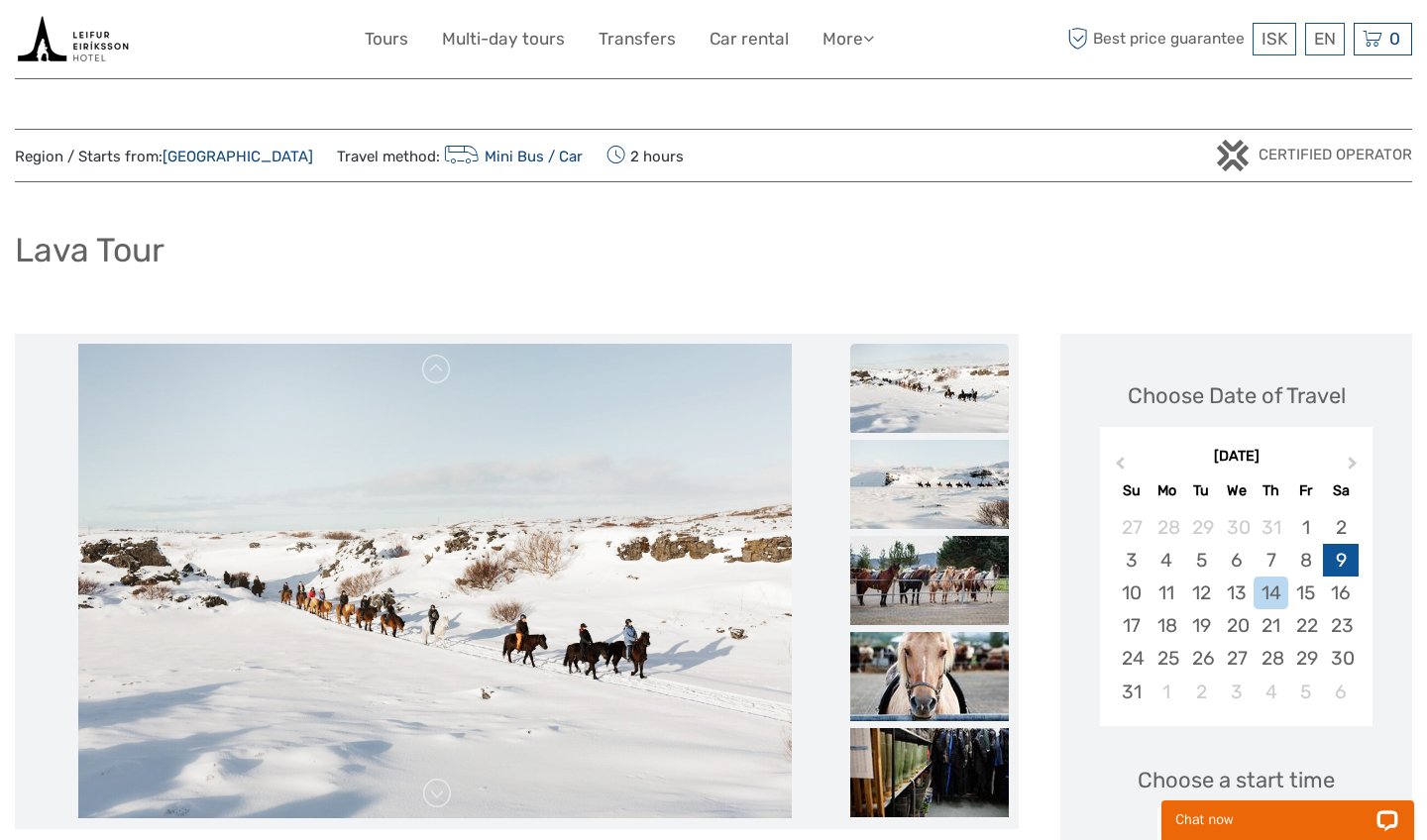 click on "9" at bounding box center [1340, 560] 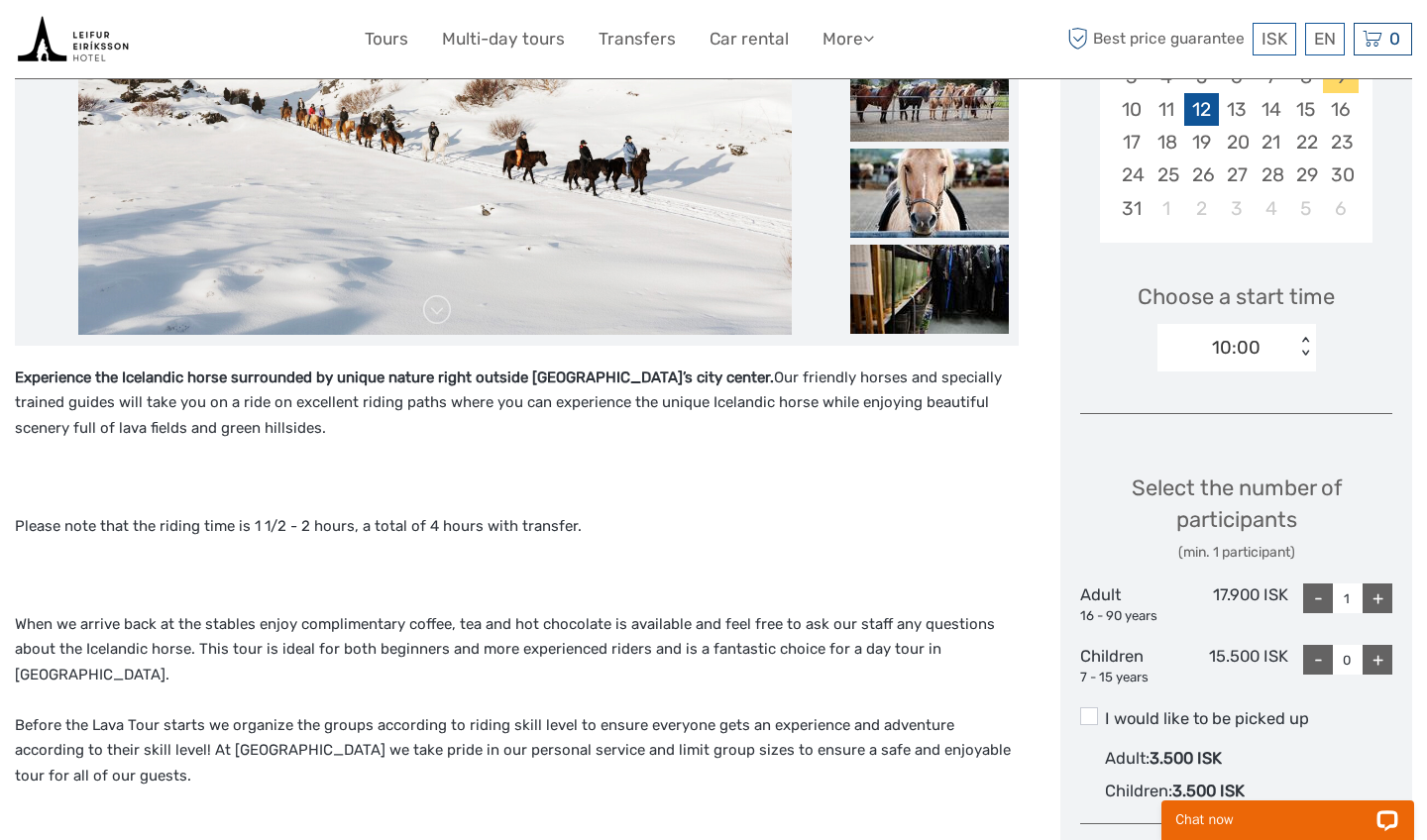 scroll, scrollTop: 486, scrollLeft: 0, axis: vertical 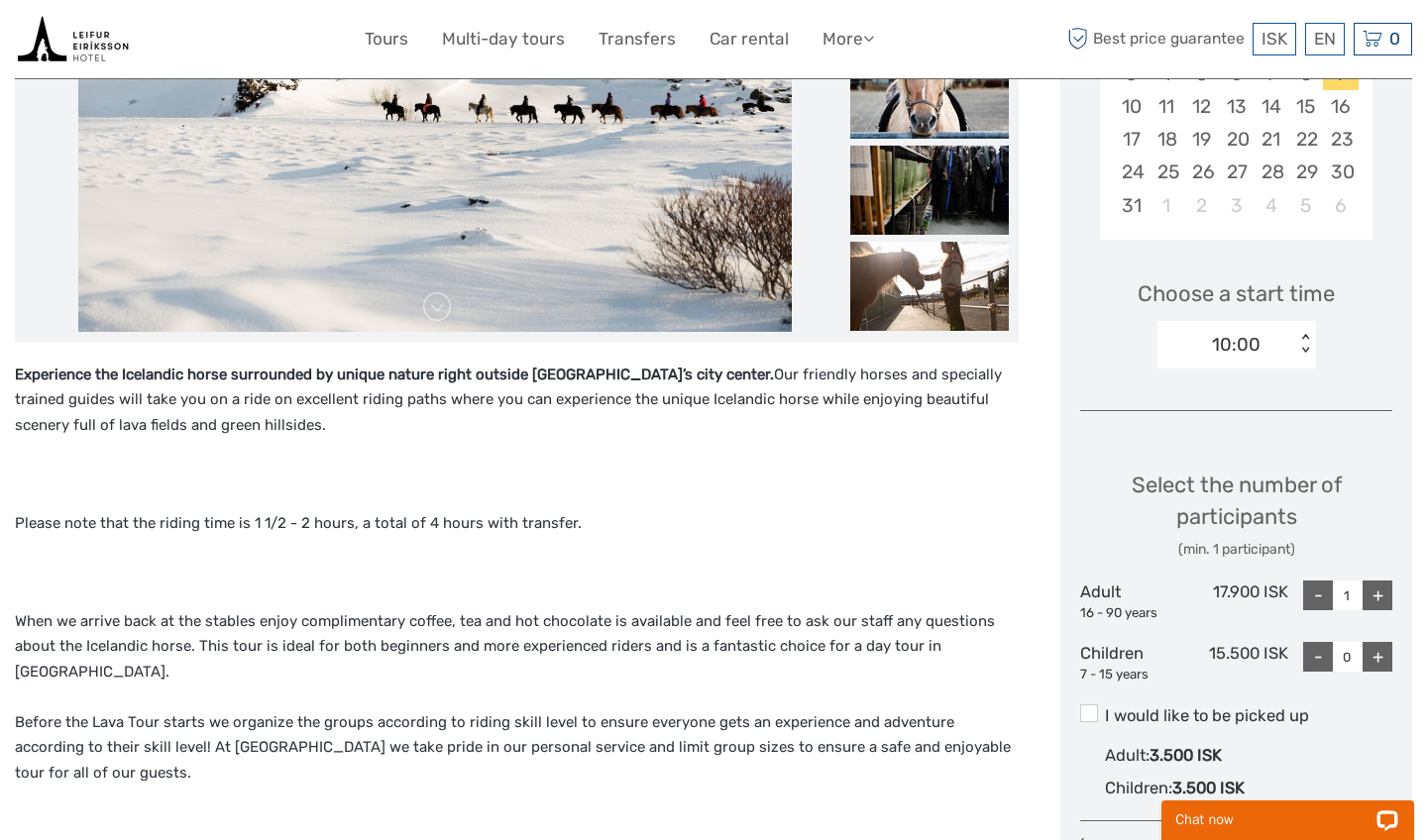 click on "+" at bounding box center [1377, 595] 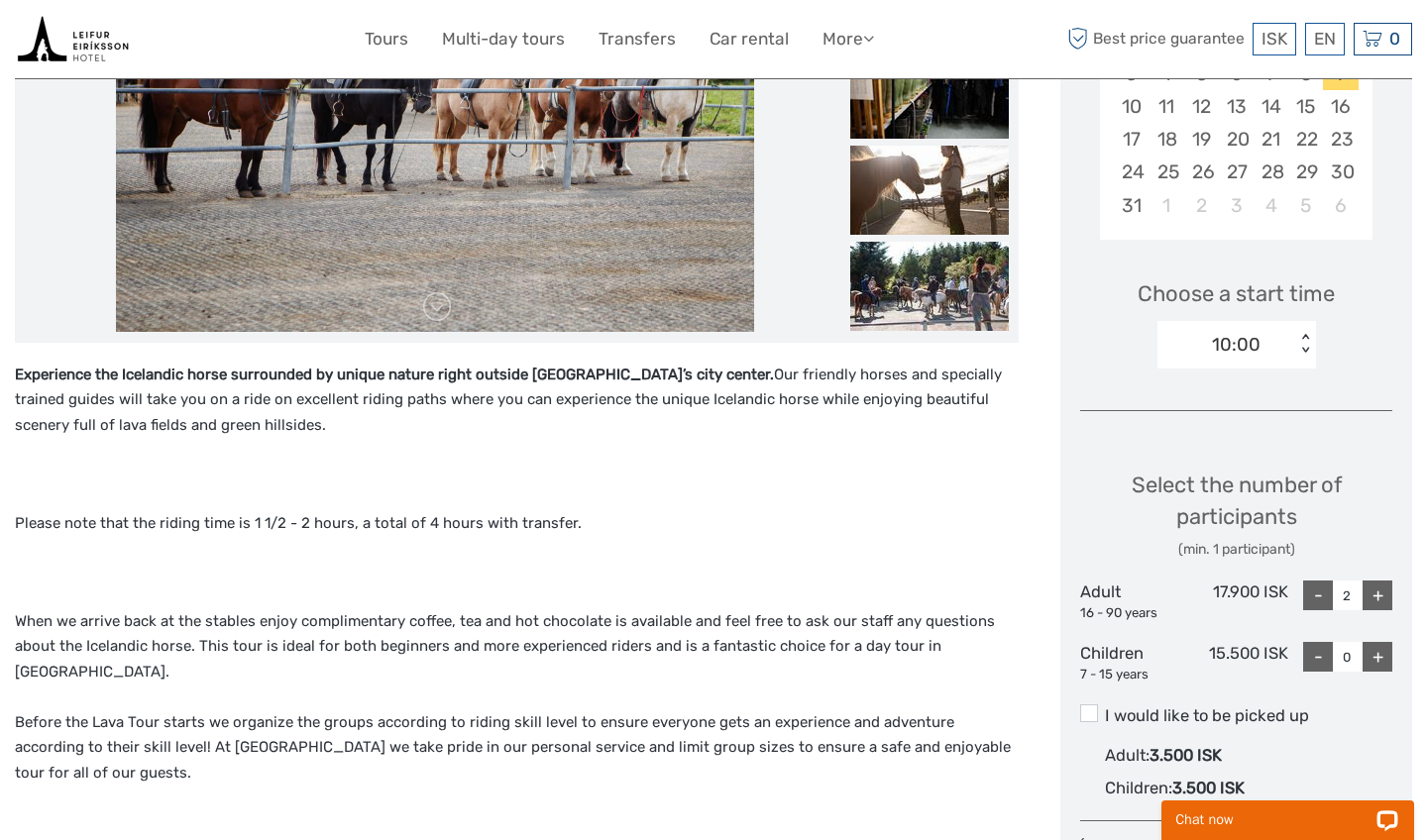 click on "I would like to be picked up" at bounding box center (1236, 716) 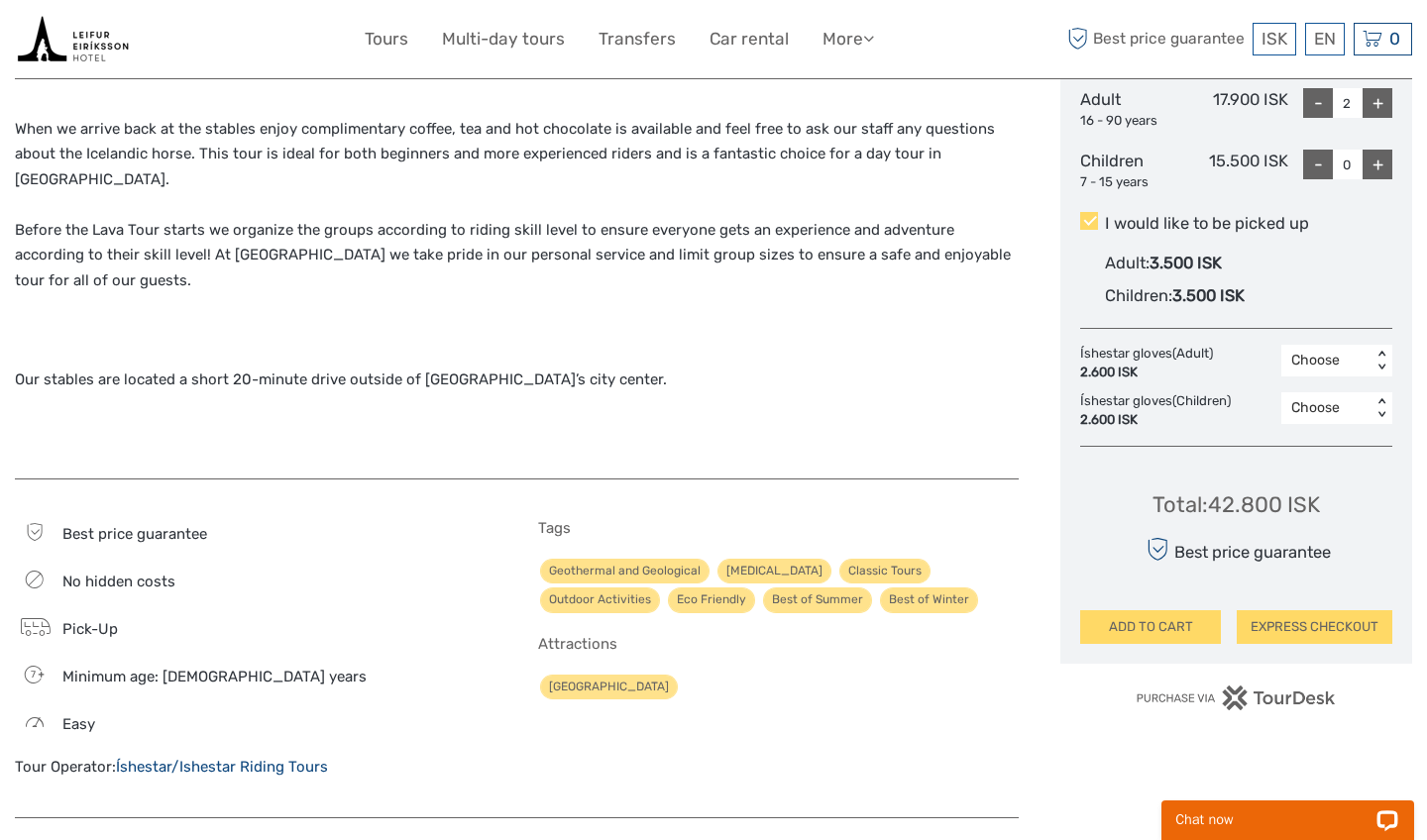 scroll, scrollTop: 987, scrollLeft: 0, axis: vertical 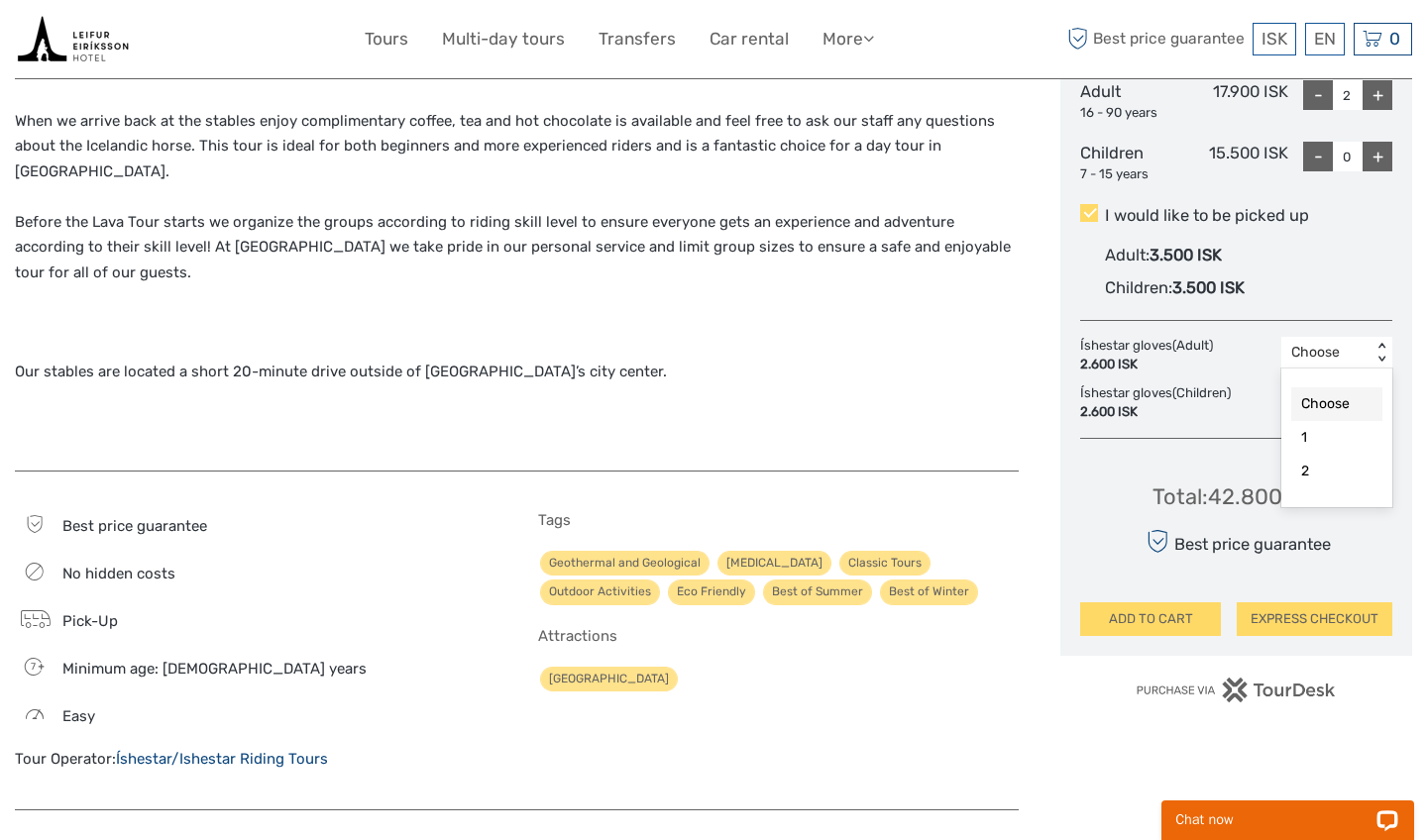 click on "Choose" at bounding box center (1326, 353) 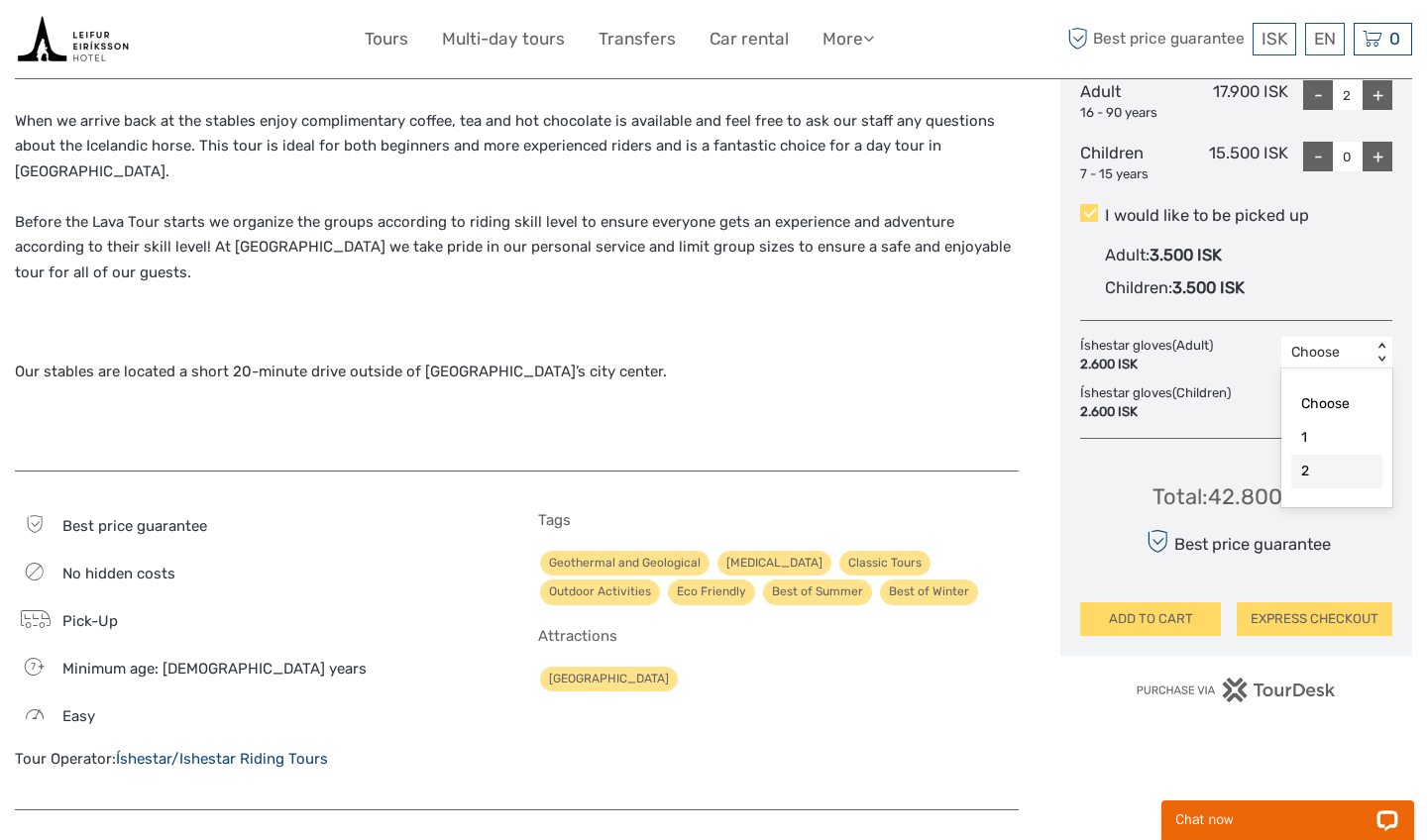 click on "2" at bounding box center (1337, 472) 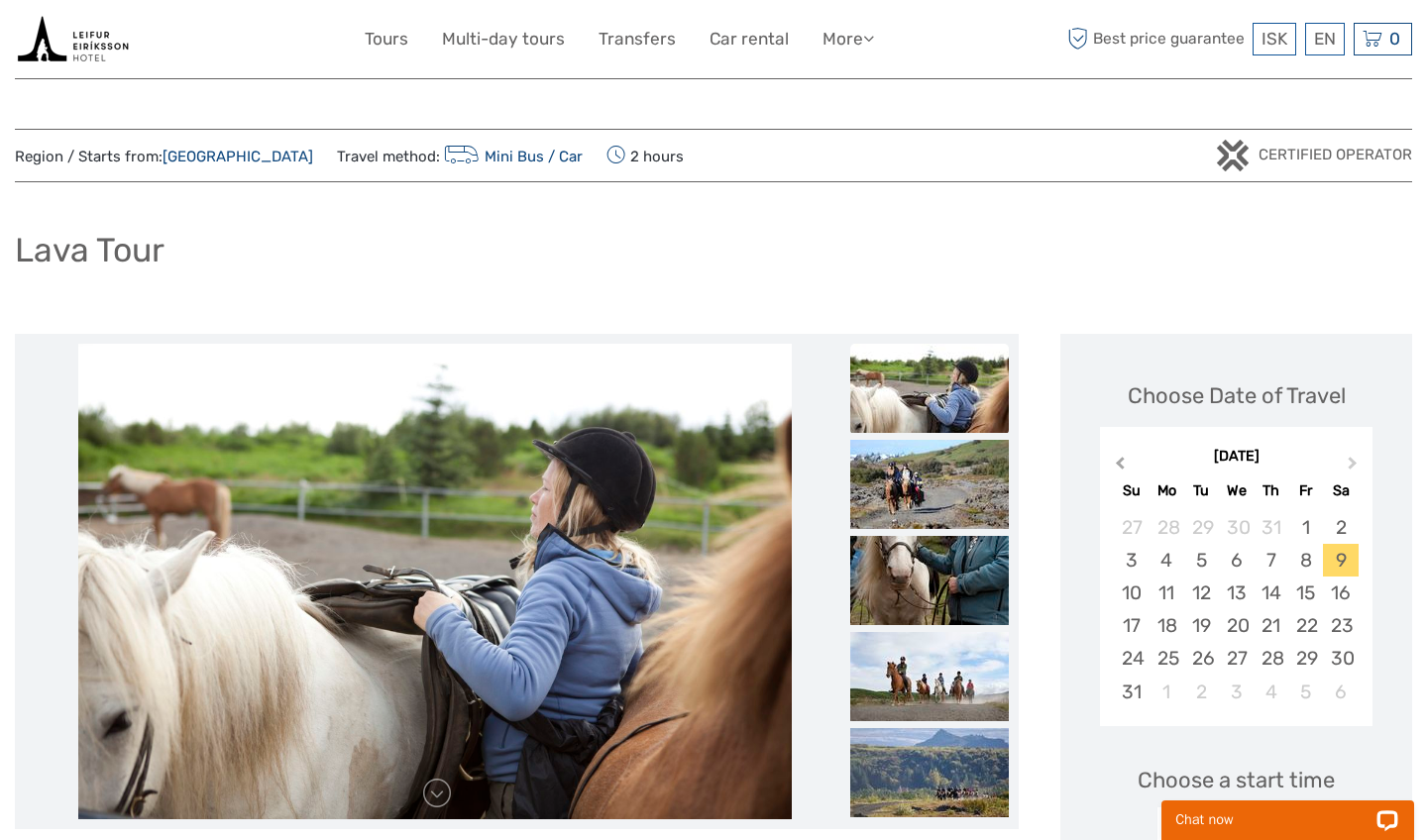 scroll, scrollTop: 0, scrollLeft: 0, axis: both 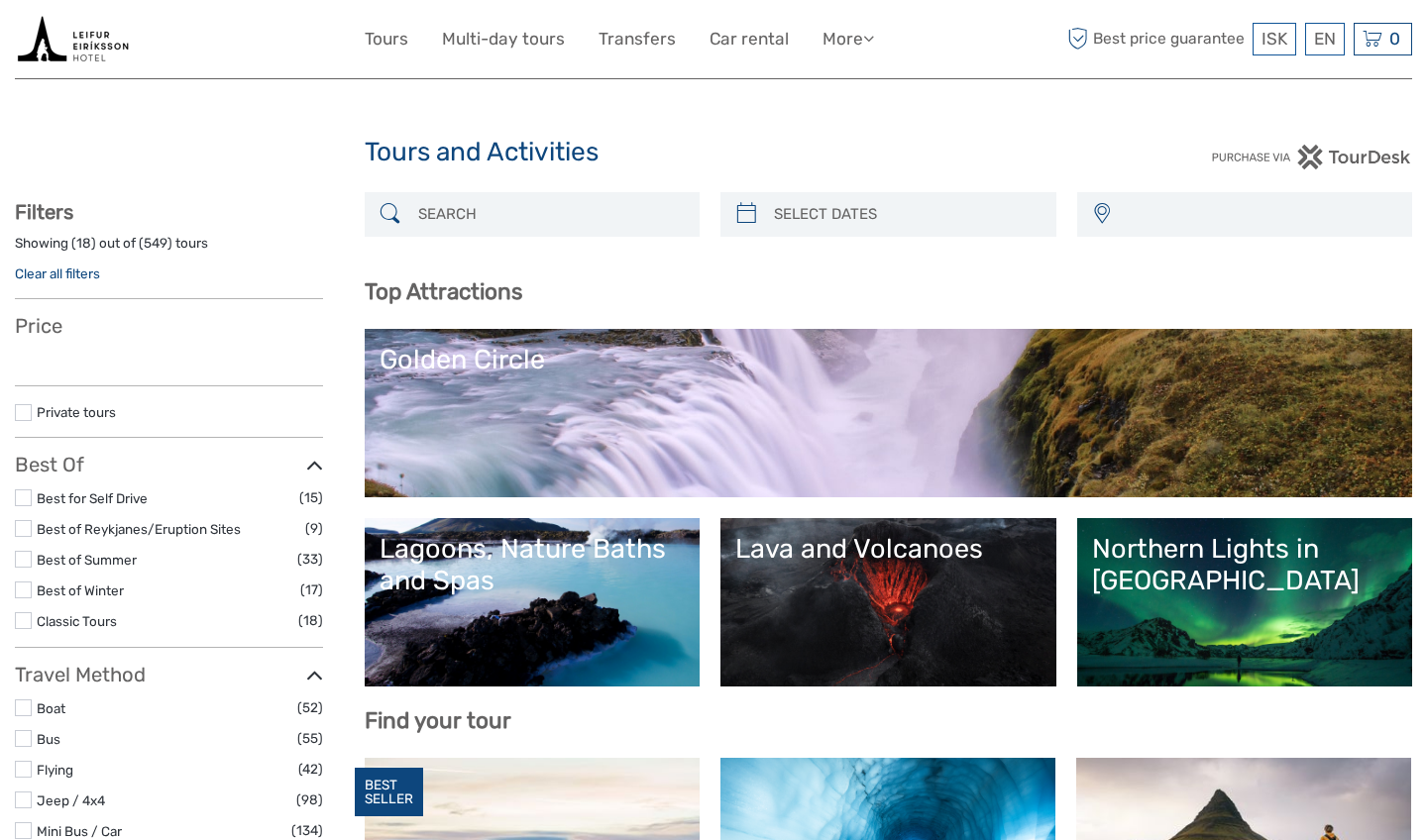 select 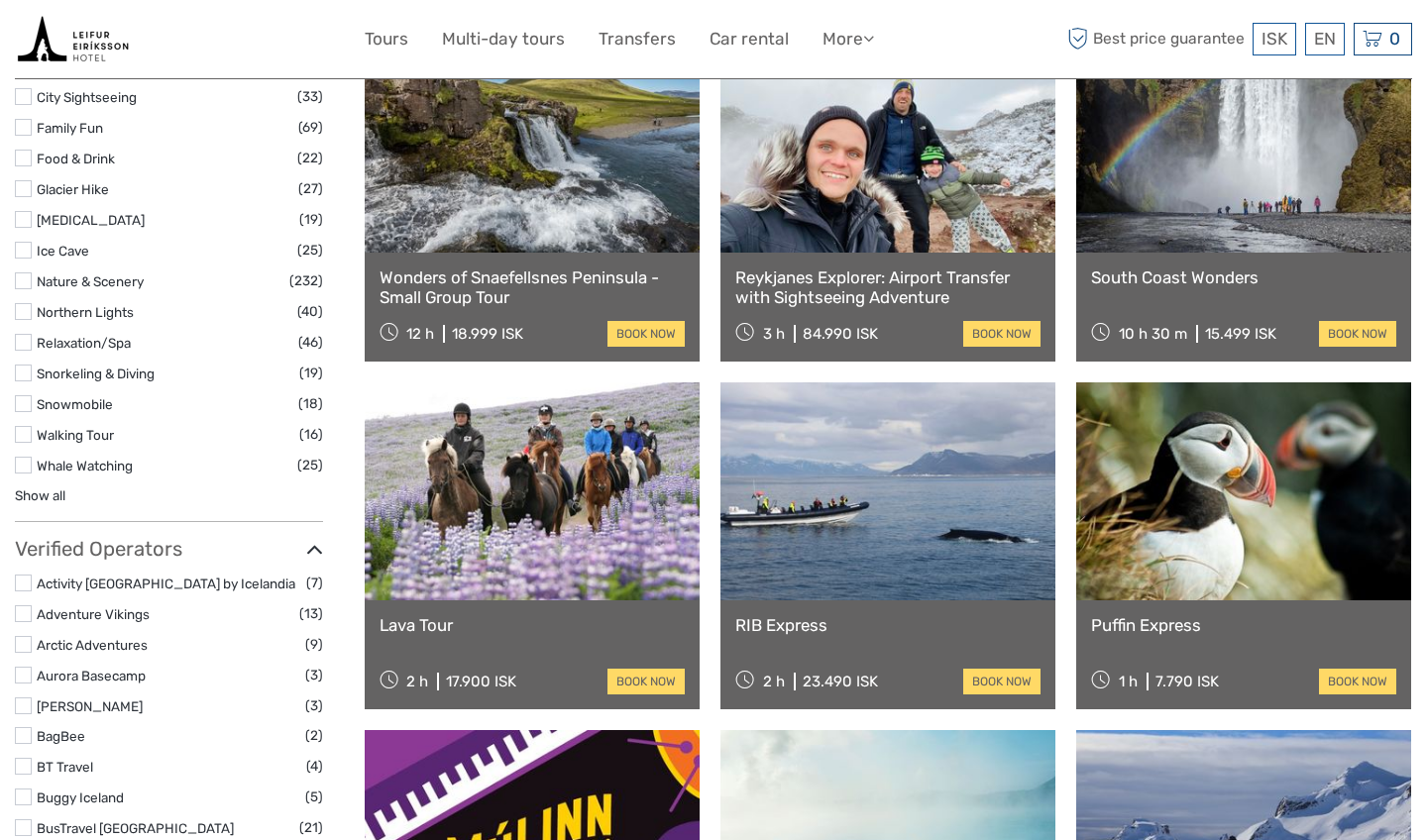 select 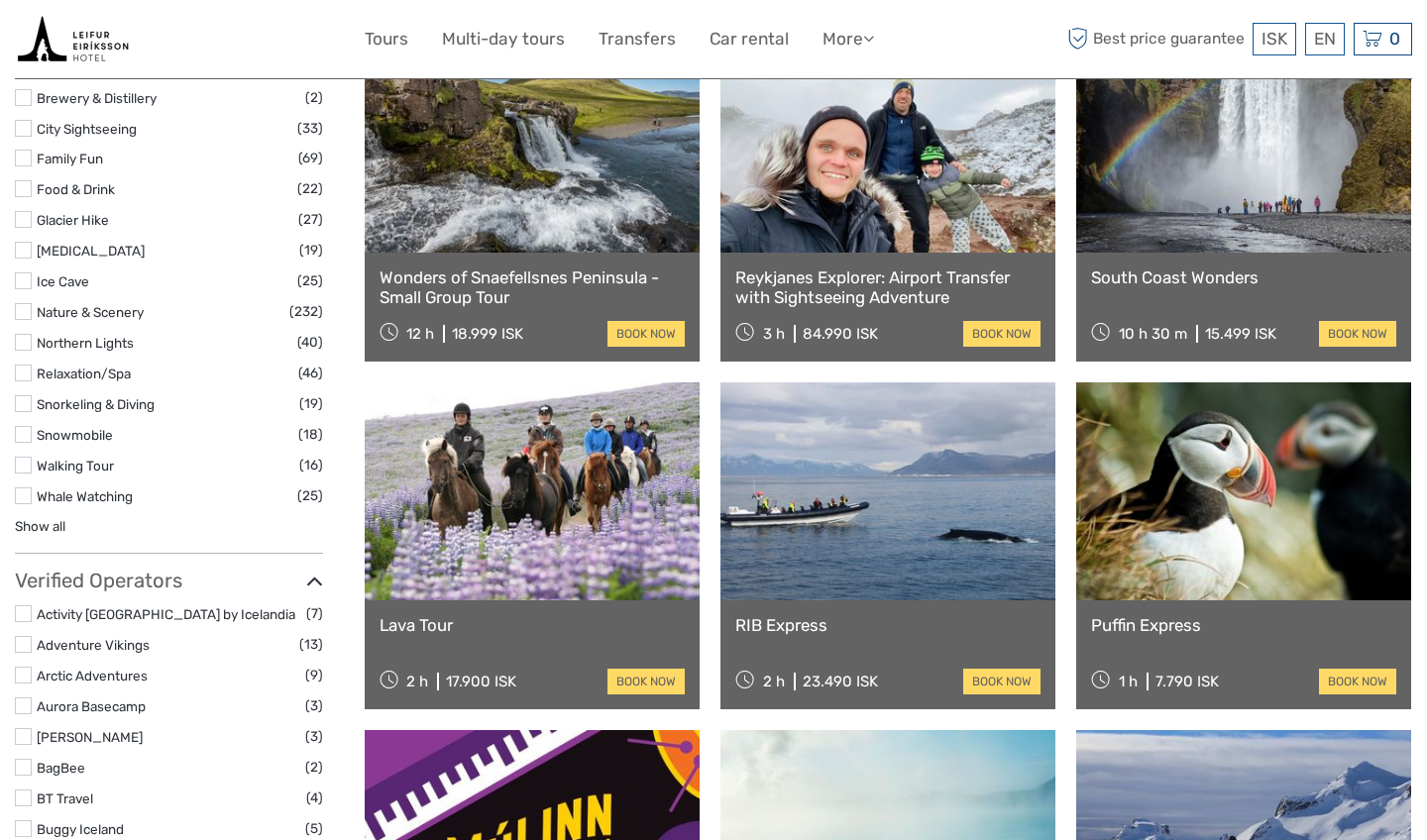 scroll, scrollTop: 0, scrollLeft: 0, axis: both 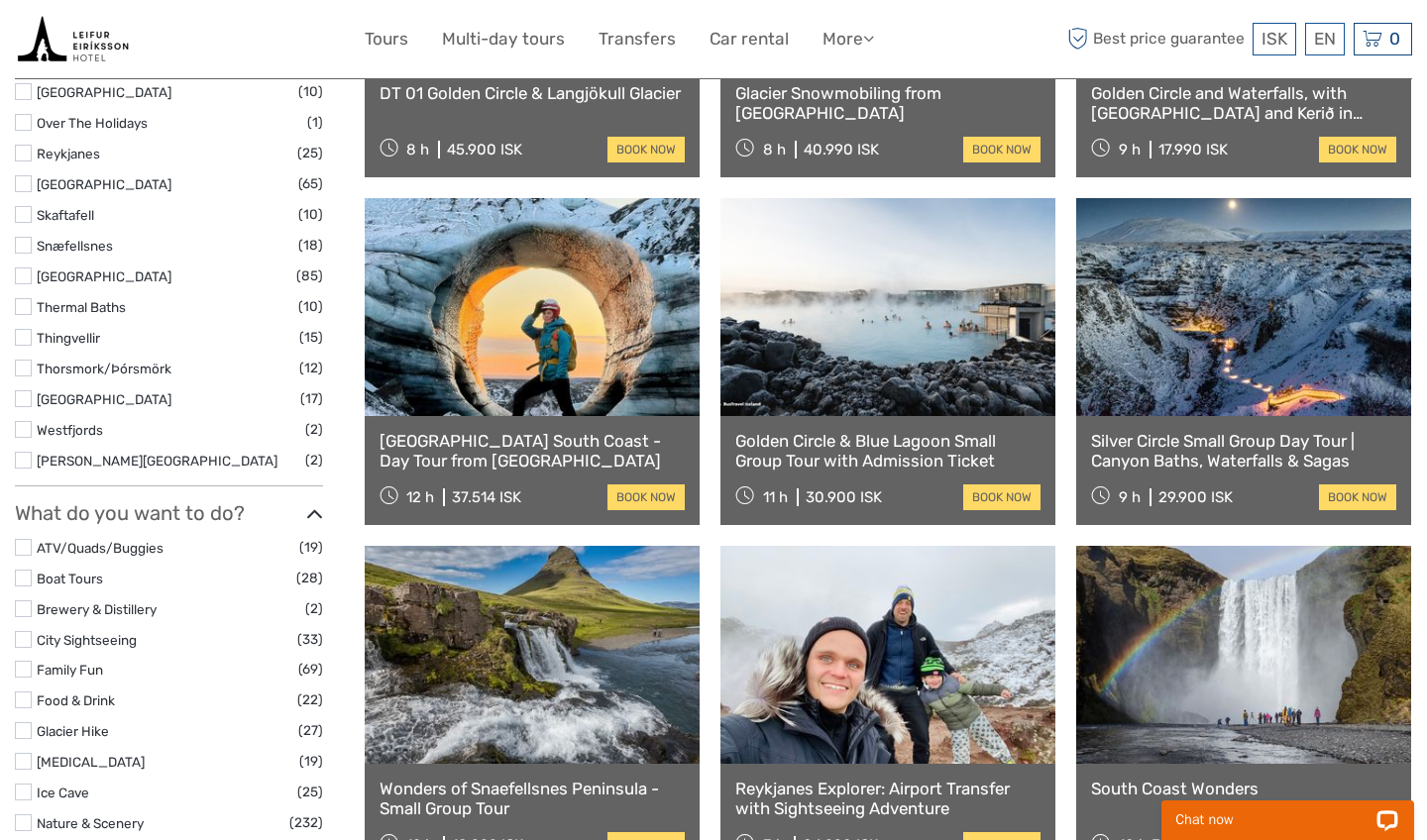 click at bounding box center [1244, 307] 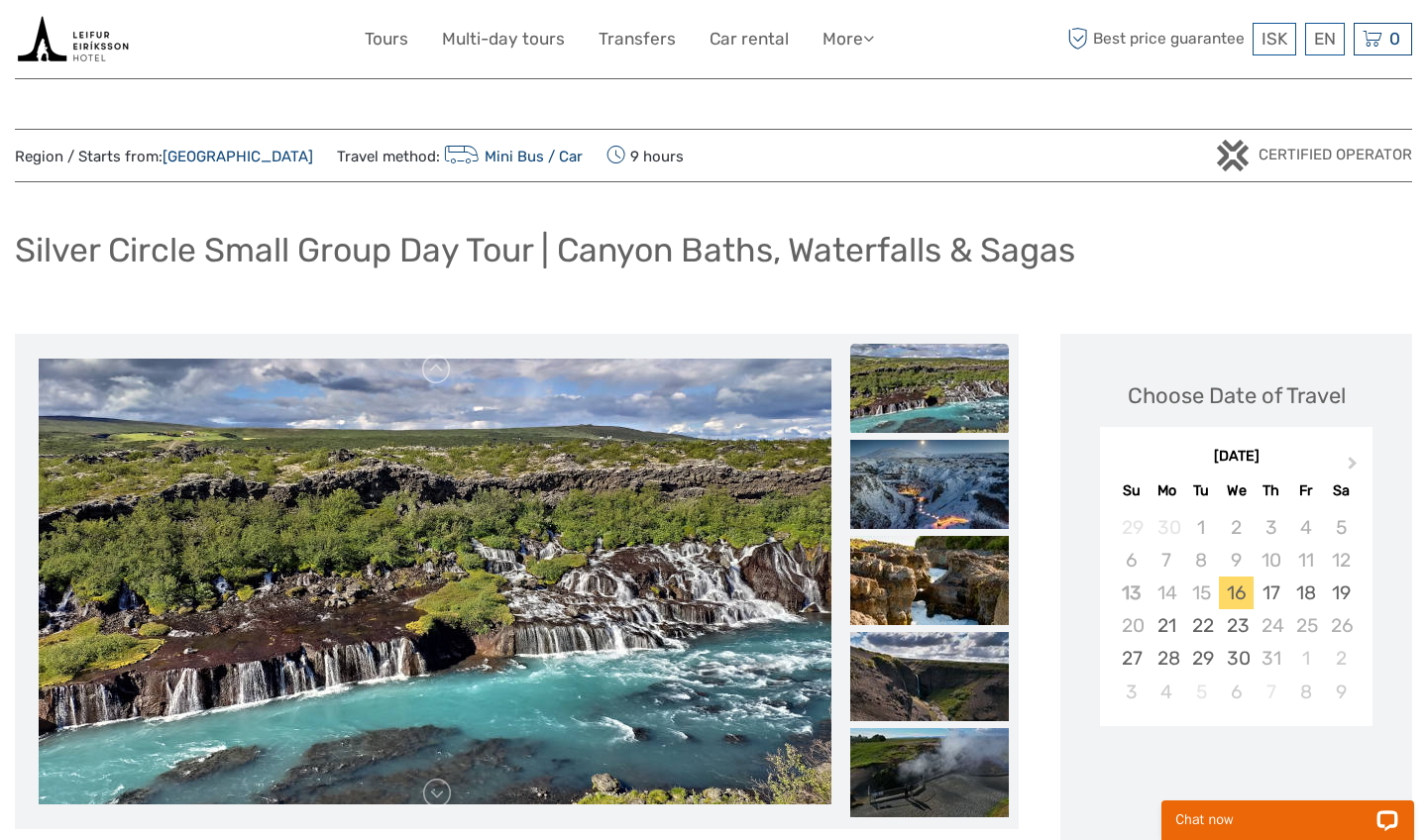 scroll, scrollTop: 0, scrollLeft: 0, axis: both 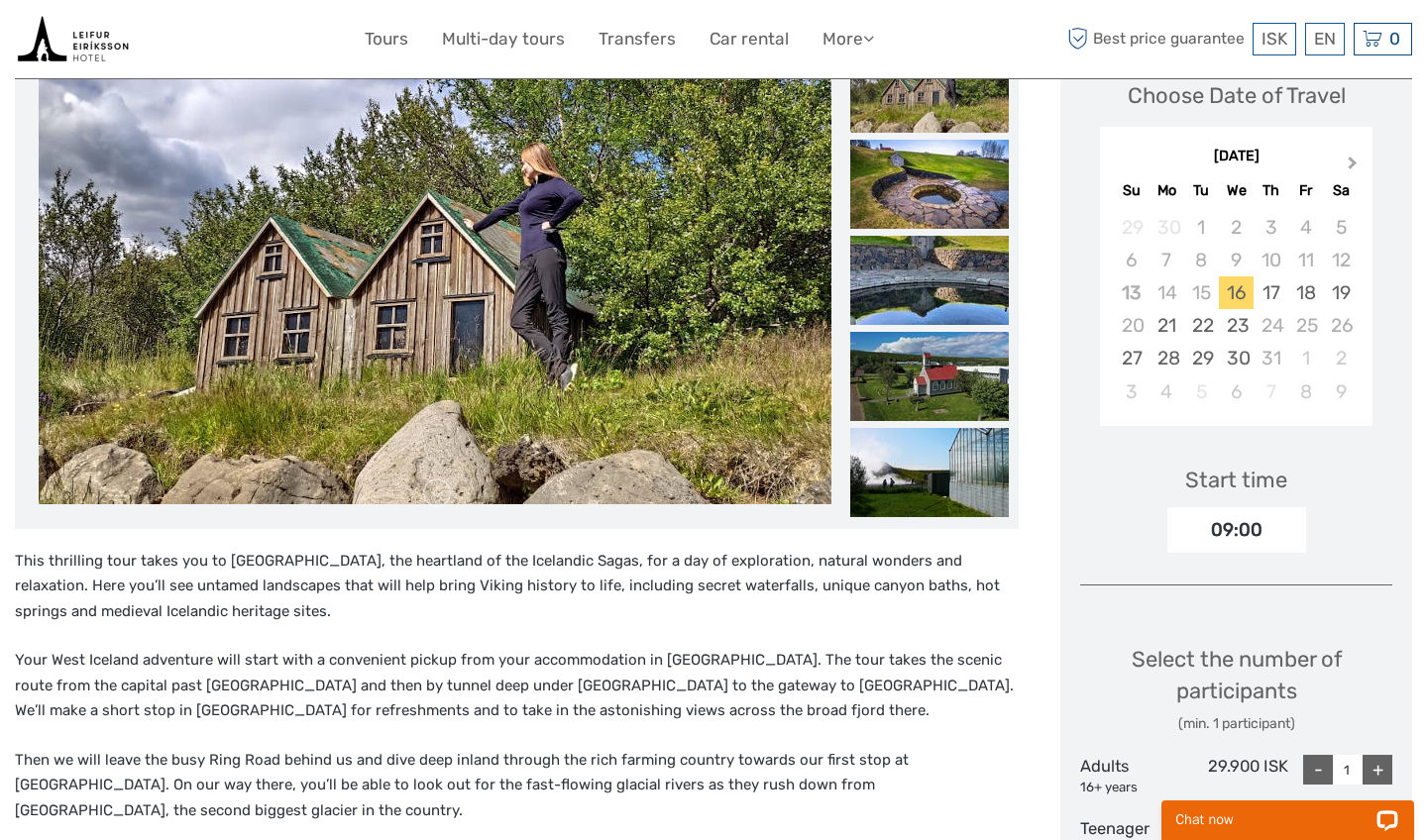 click on "Next Month" at bounding box center [1355, 167] 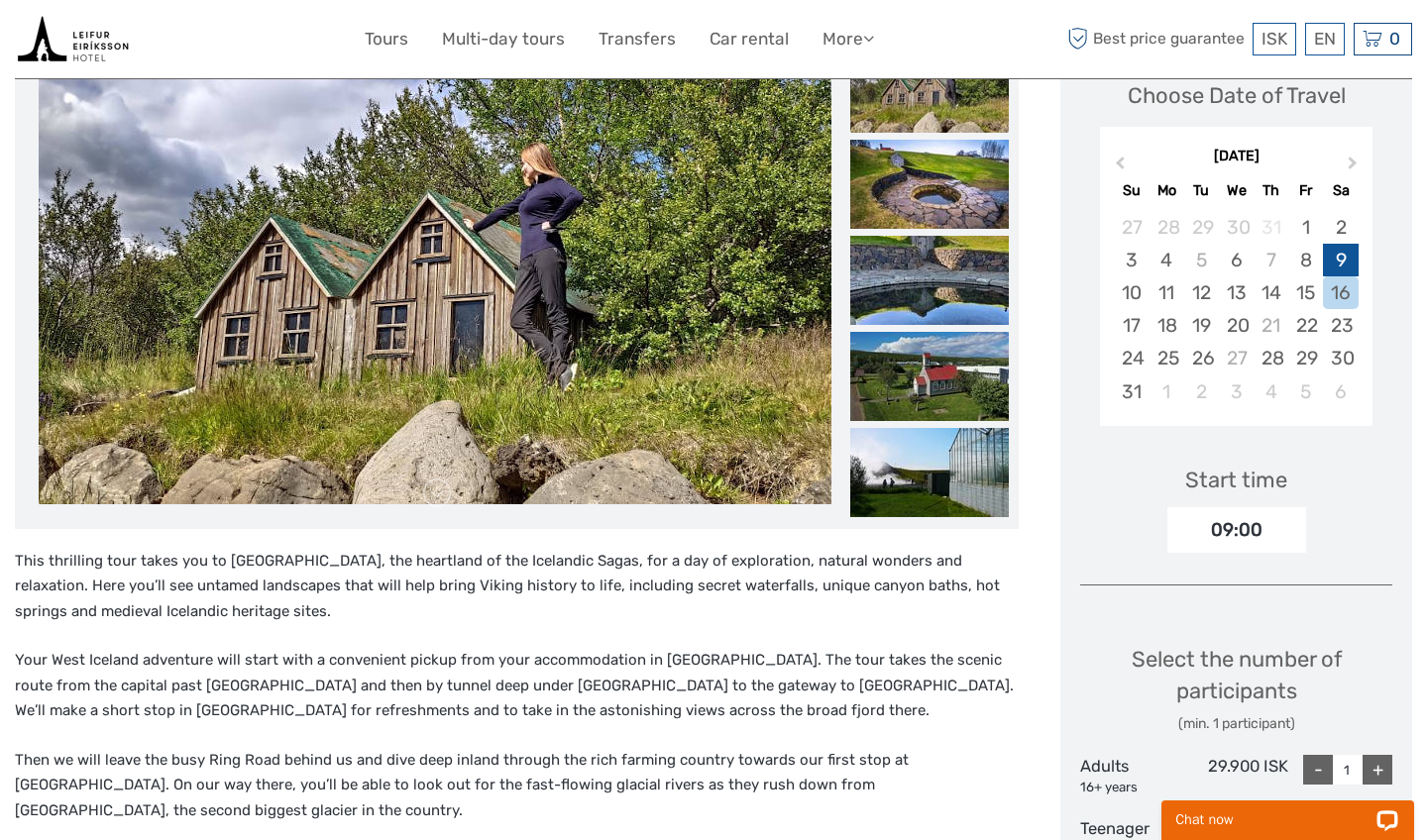 click on "9" at bounding box center (1340, 260) 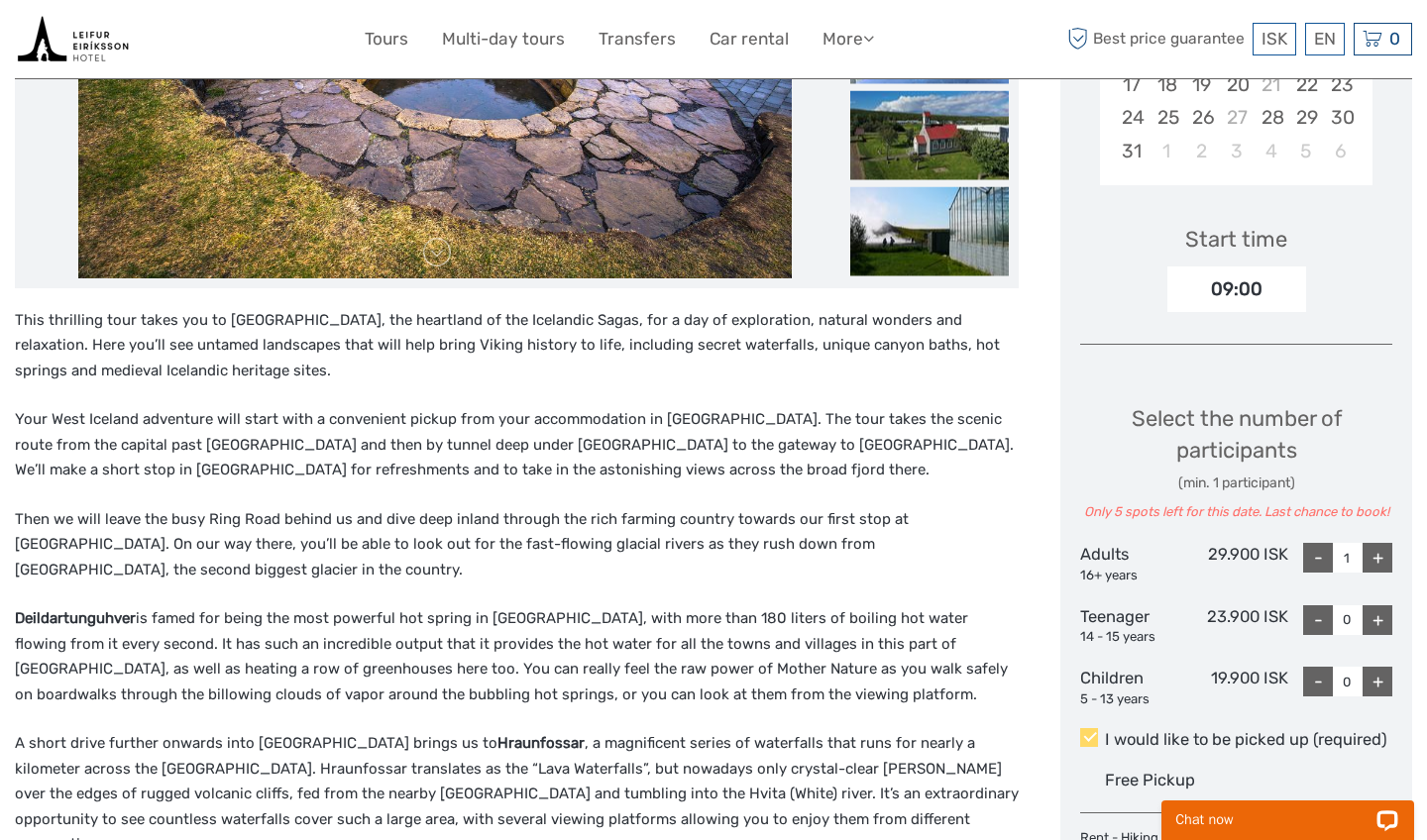 scroll, scrollTop: 542, scrollLeft: 0, axis: vertical 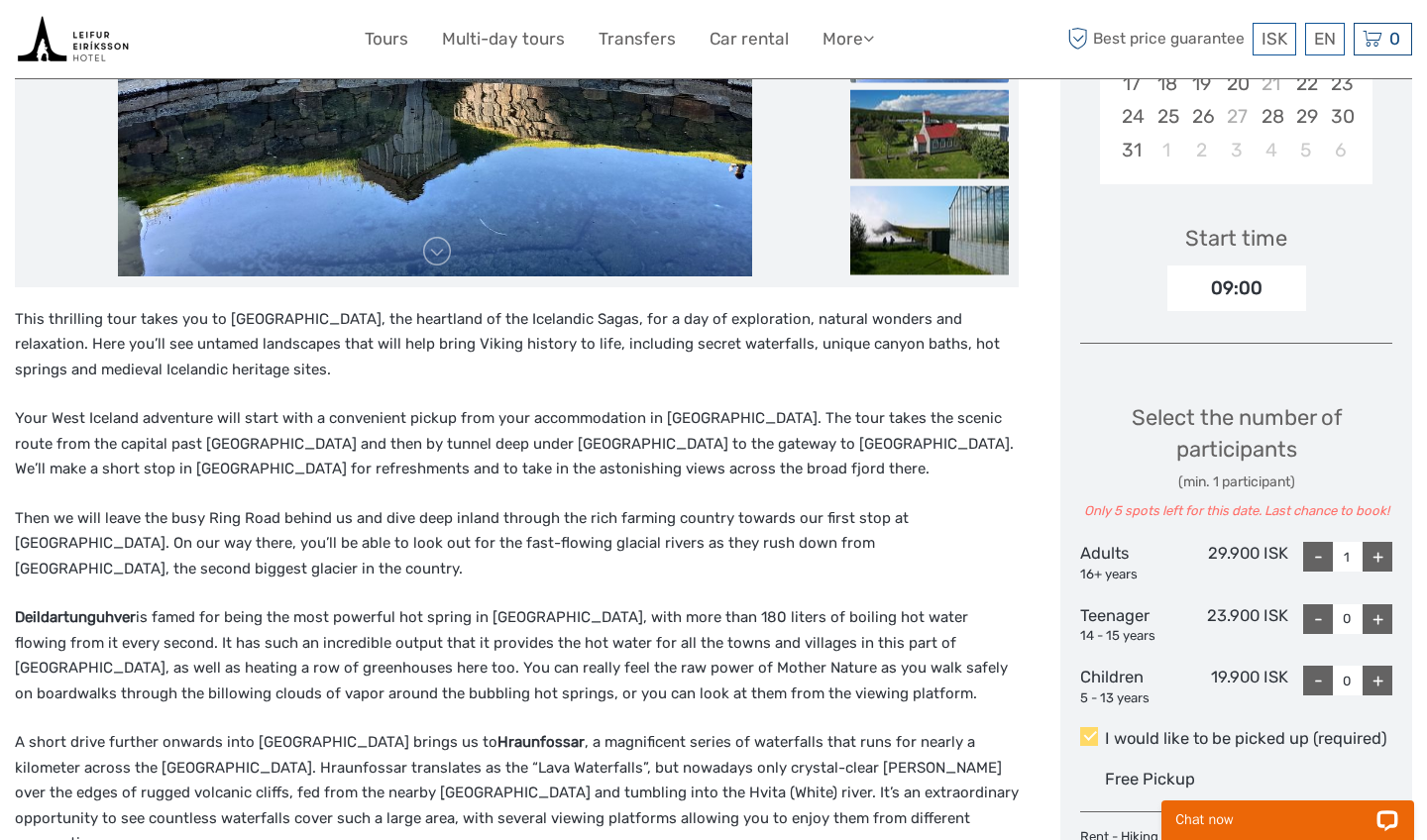 click on "+" at bounding box center [1377, 557] 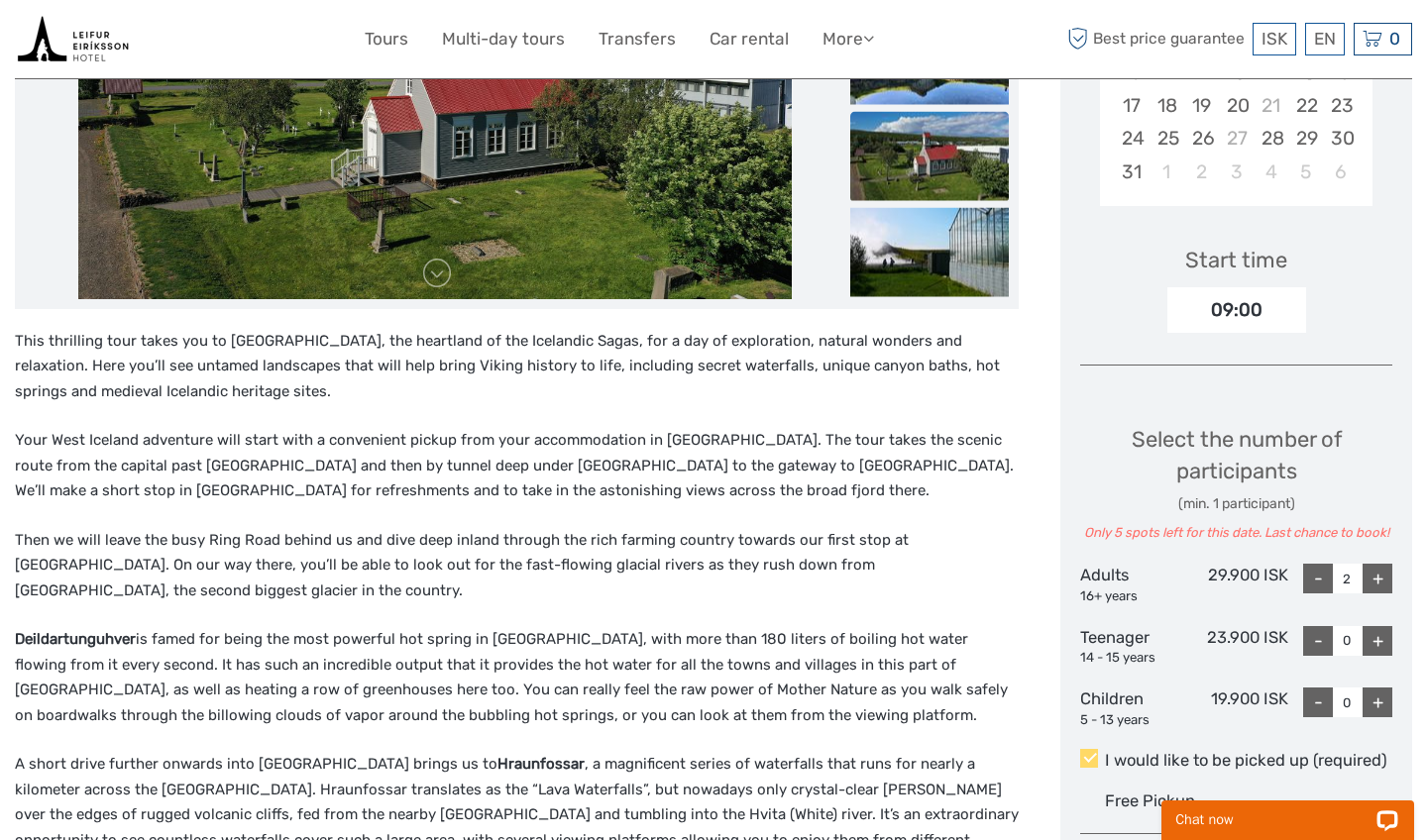 scroll, scrollTop: 573, scrollLeft: 0, axis: vertical 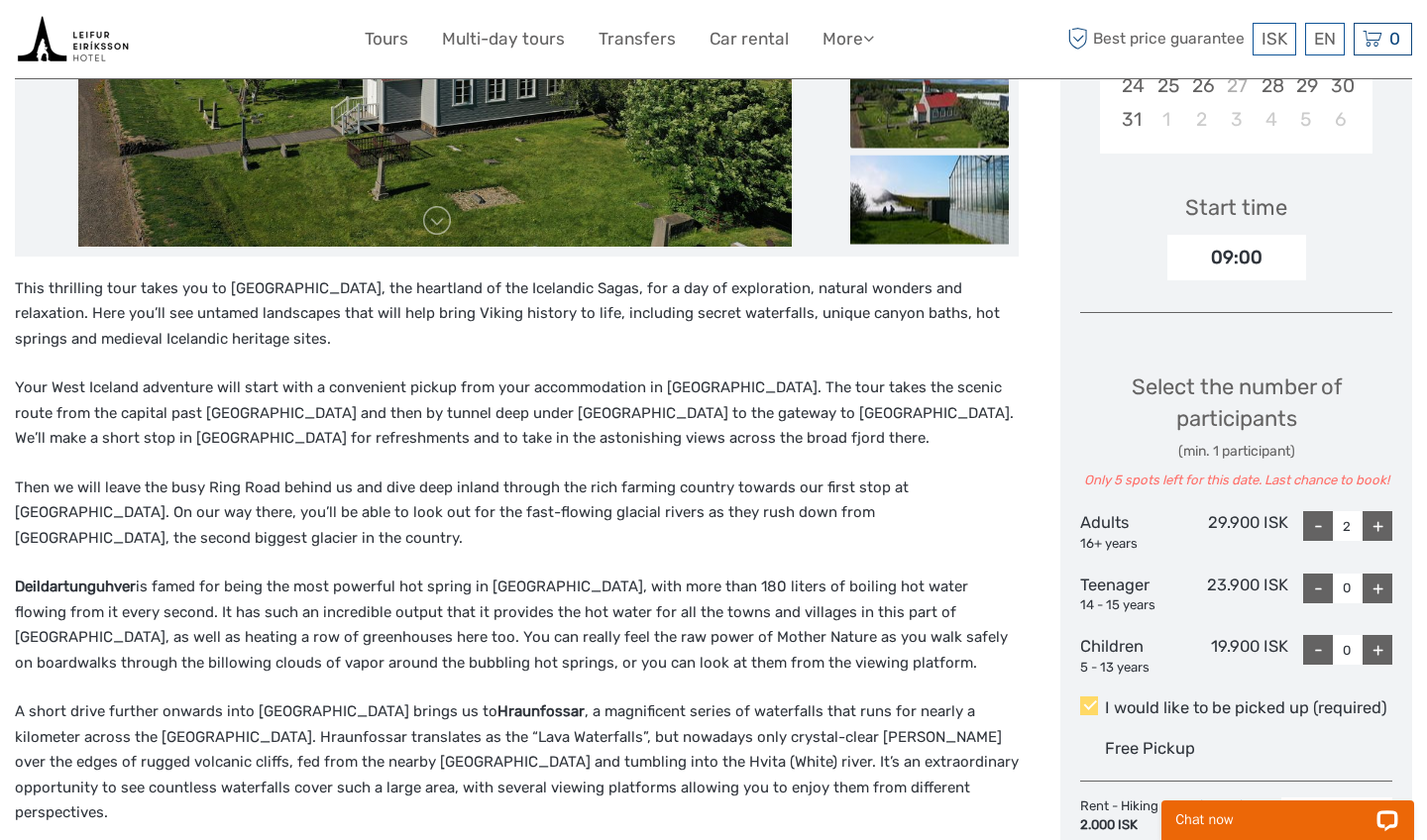 click on "-" at bounding box center [1318, 526] 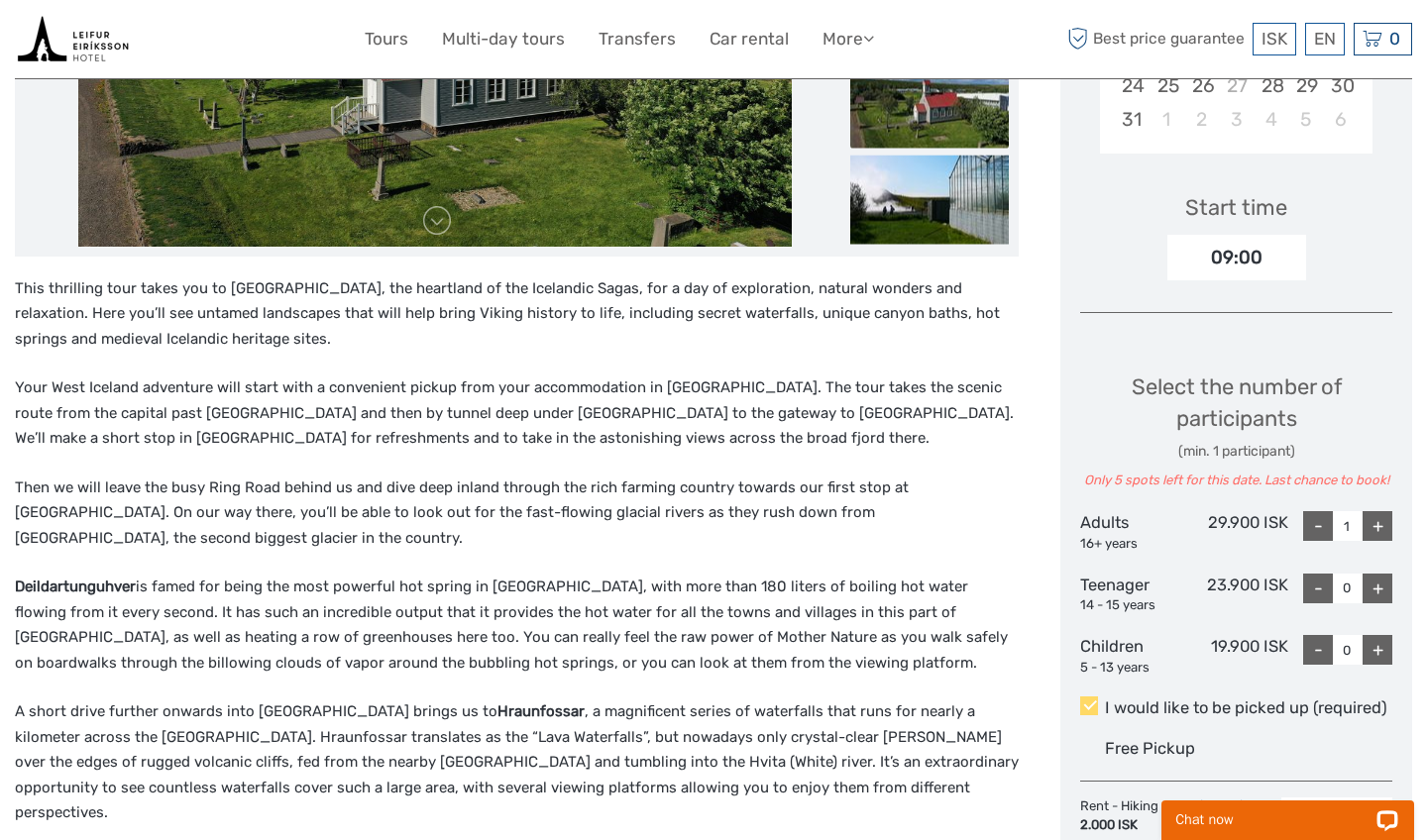 click on "-" at bounding box center (1318, 526) 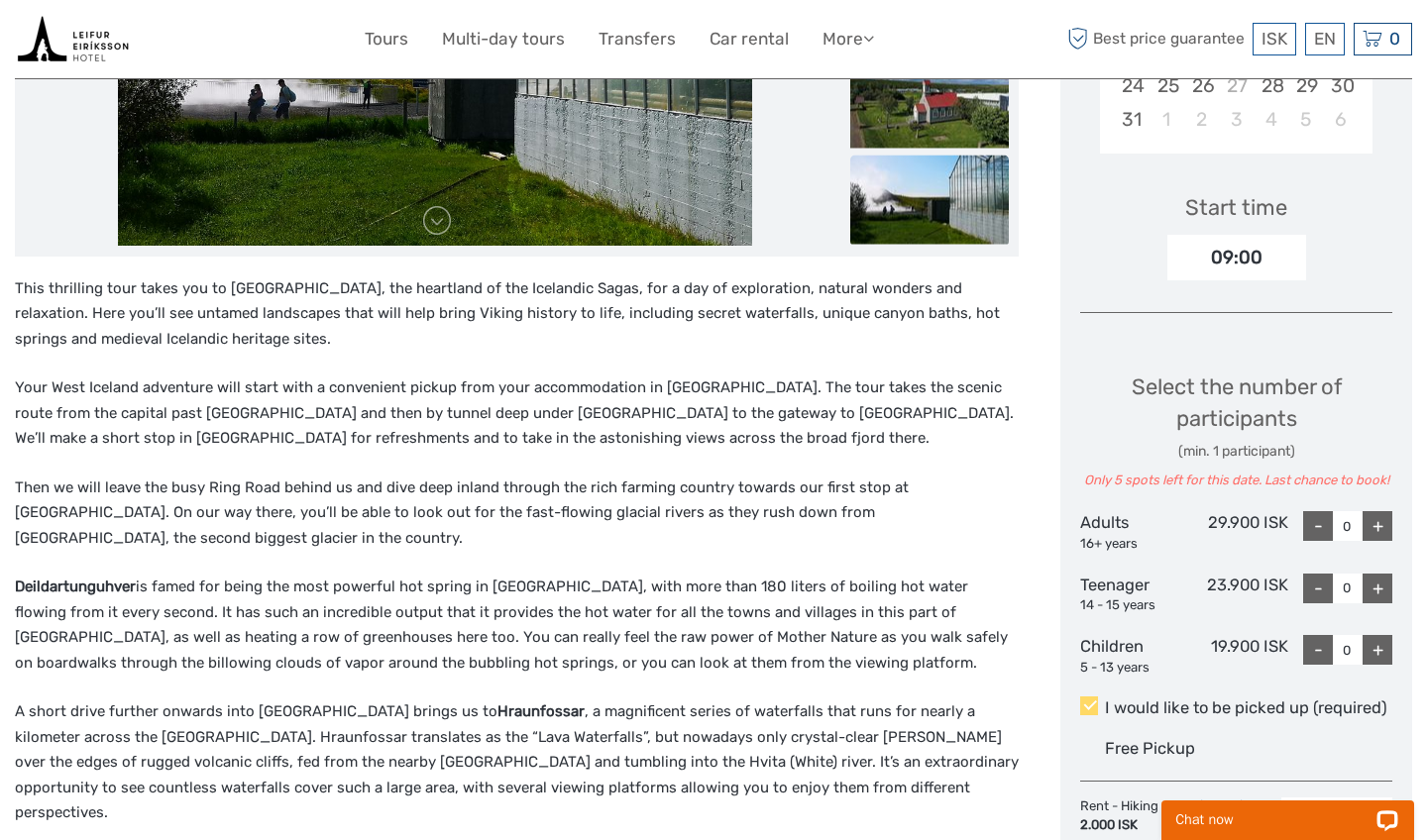click on "+" at bounding box center (1377, 526) 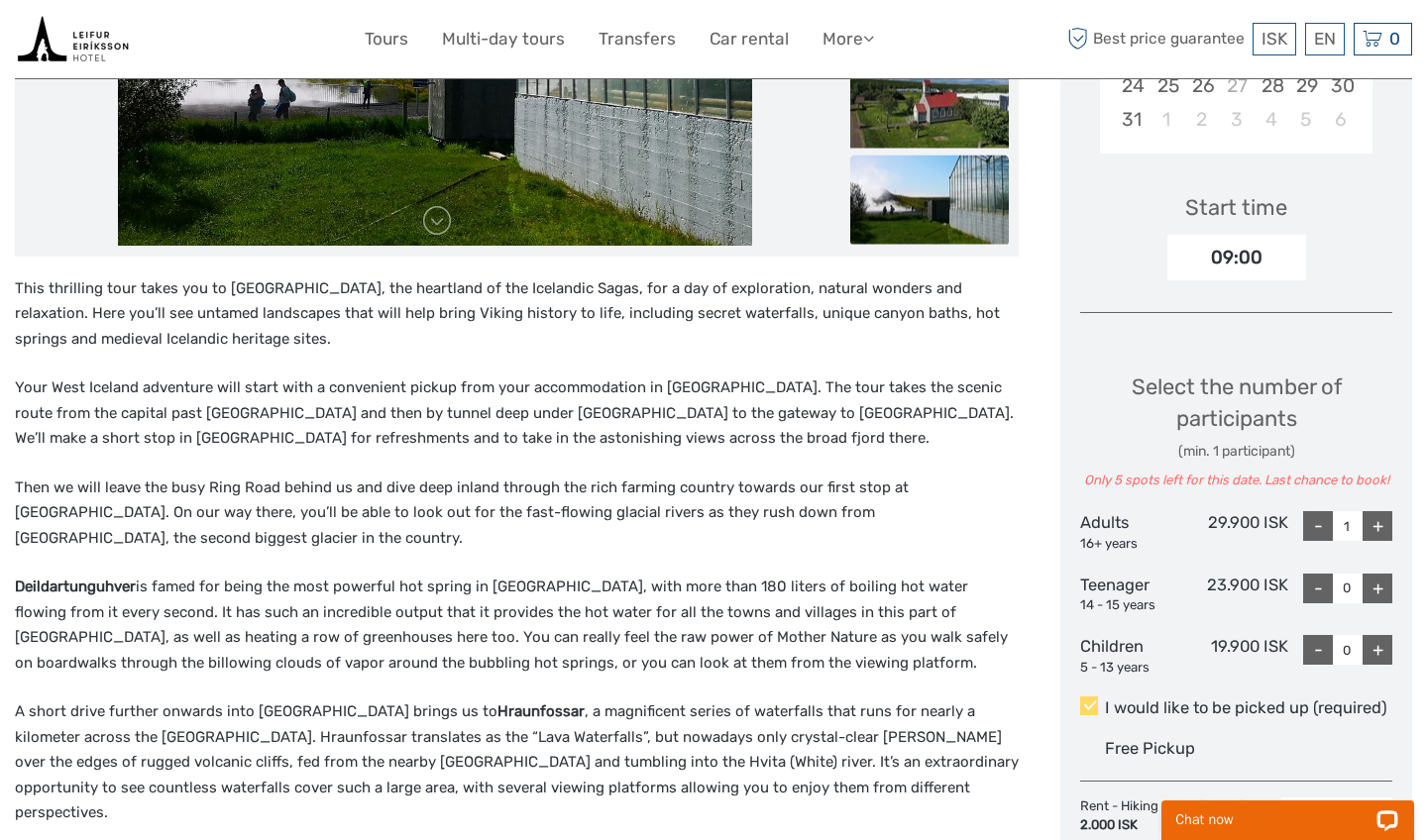 click on "+" at bounding box center (1377, 526) 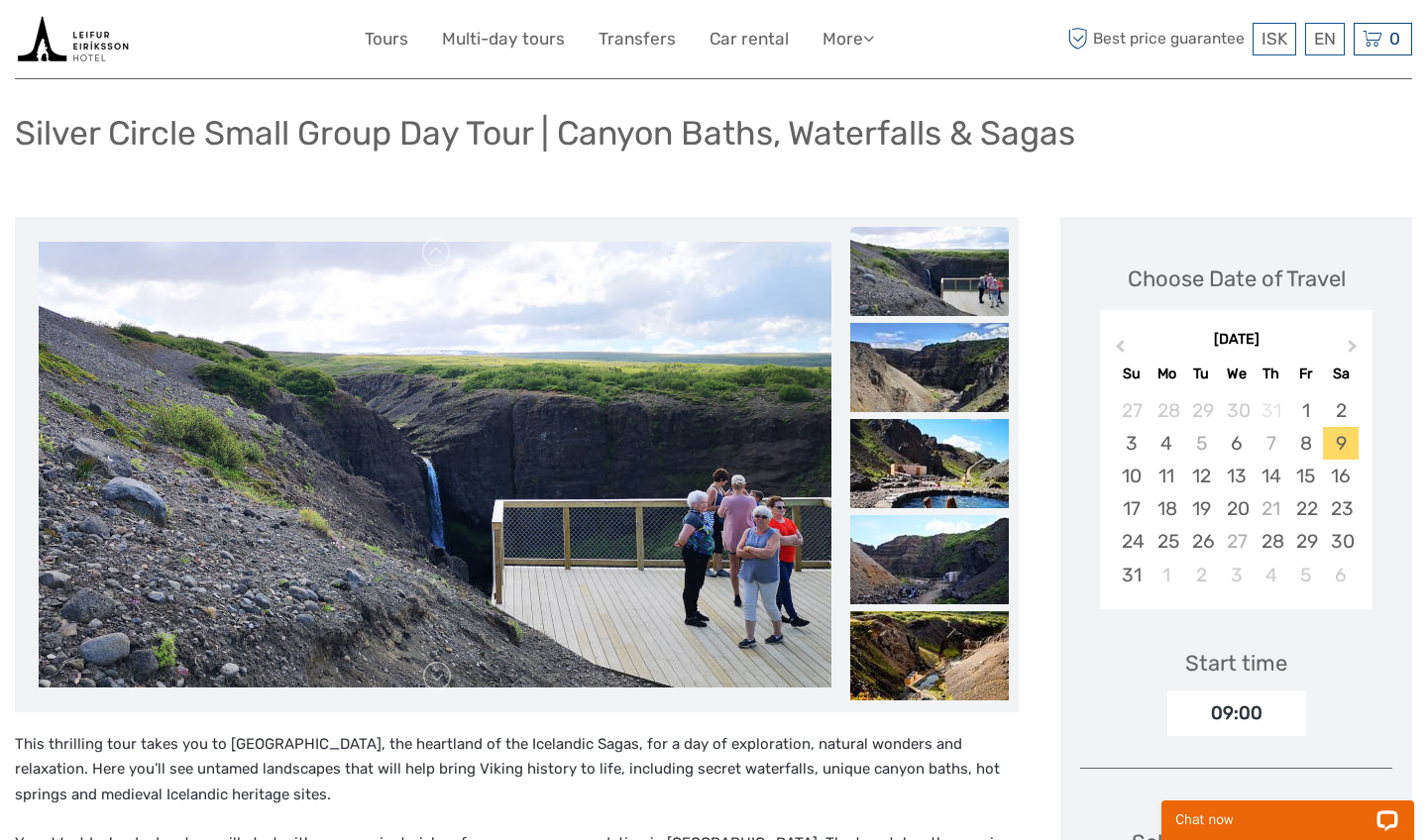 scroll, scrollTop: 118, scrollLeft: 0, axis: vertical 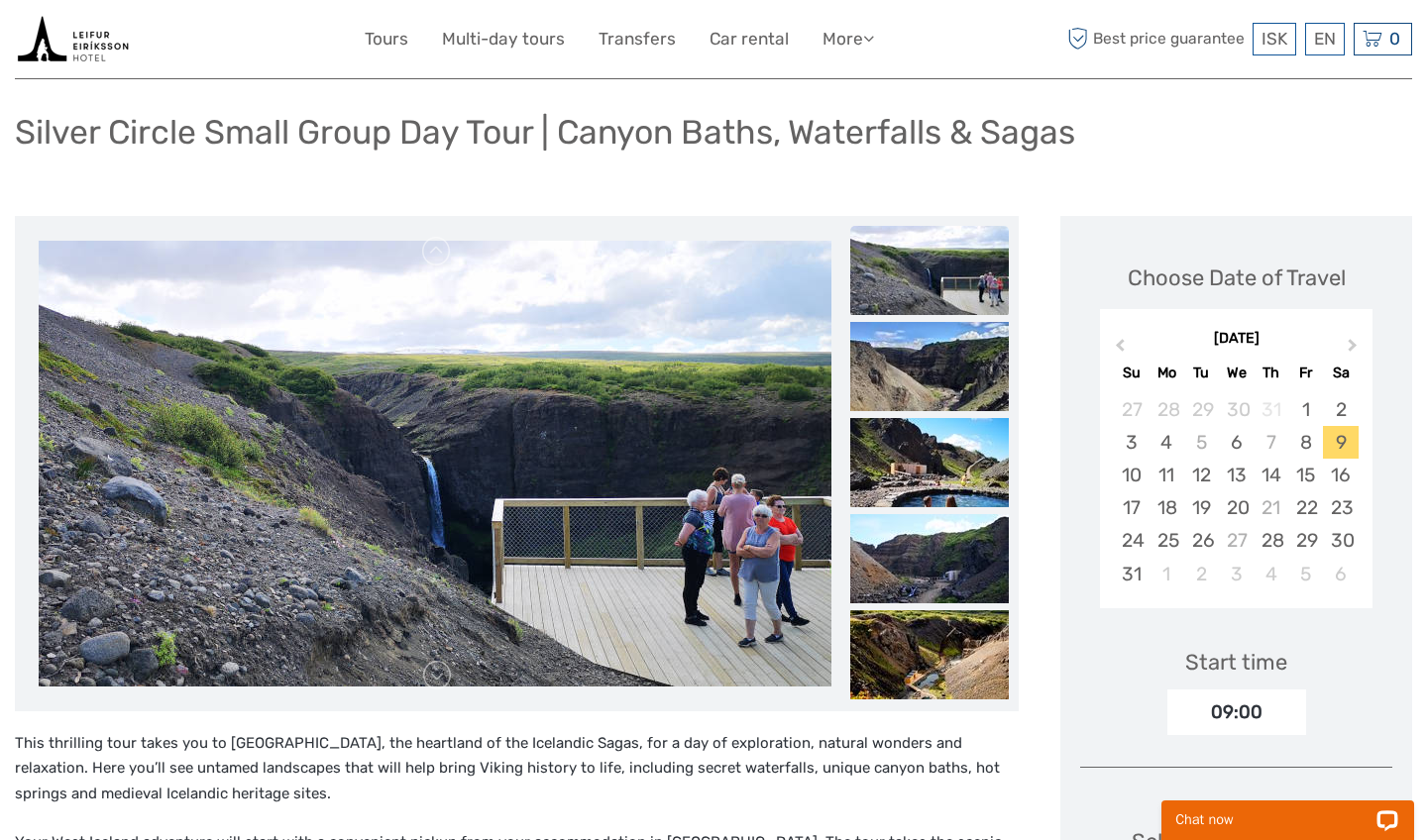 click at bounding box center (435, 464) 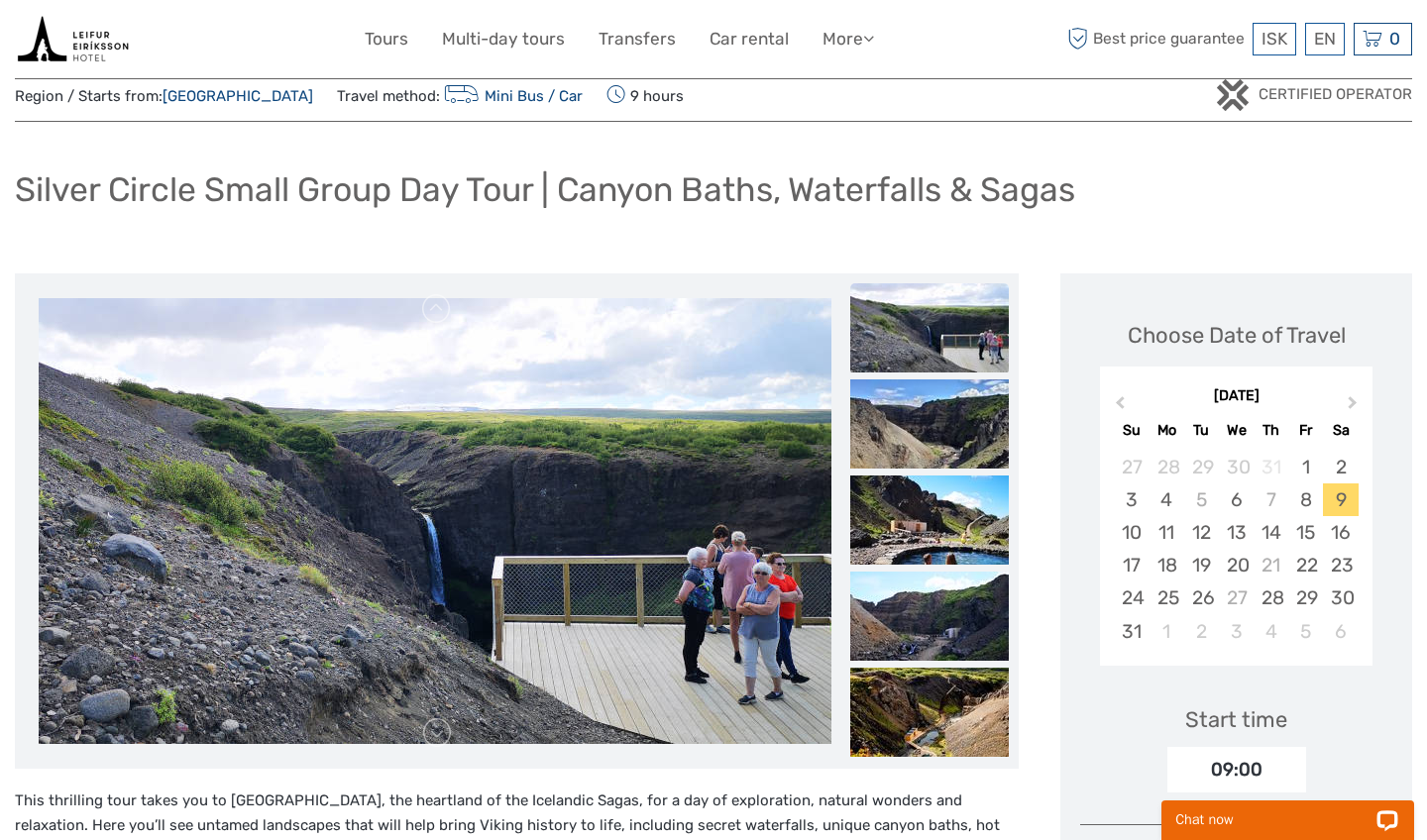 scroll, scrollTop: 62, scrollLeft: 0, axis: vertical 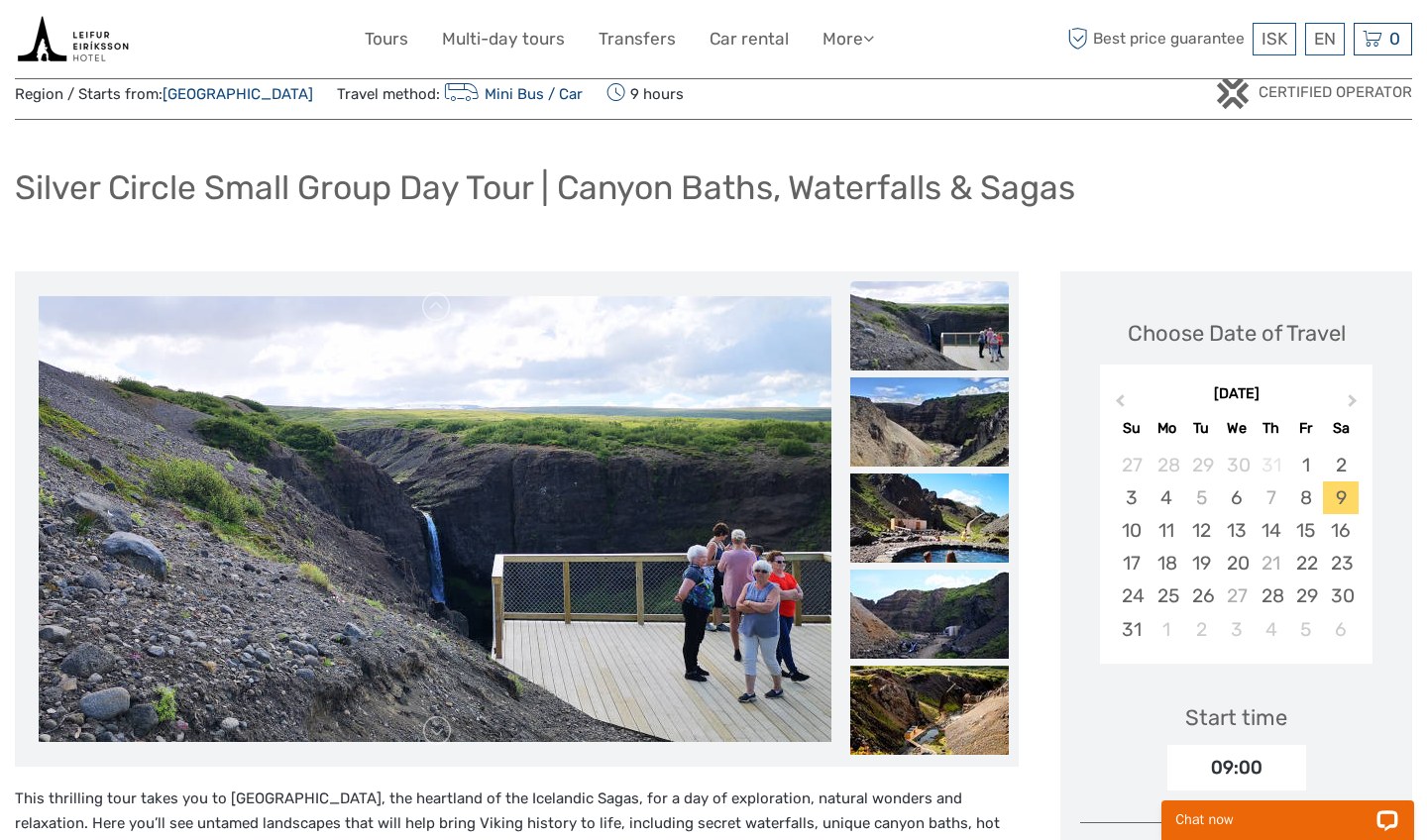 click at bounding box center [930, 326] 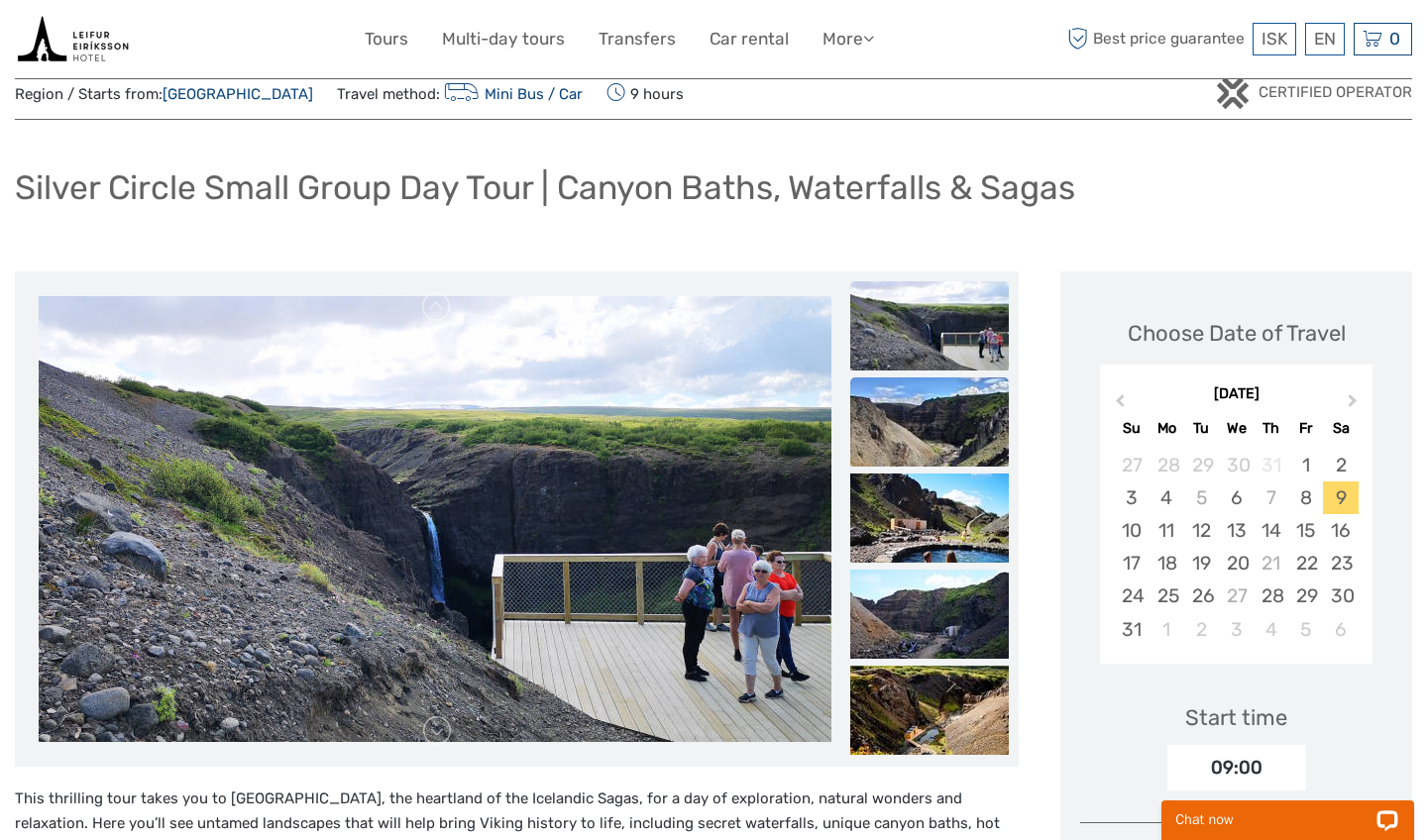 click at bounding box center (930, 422) 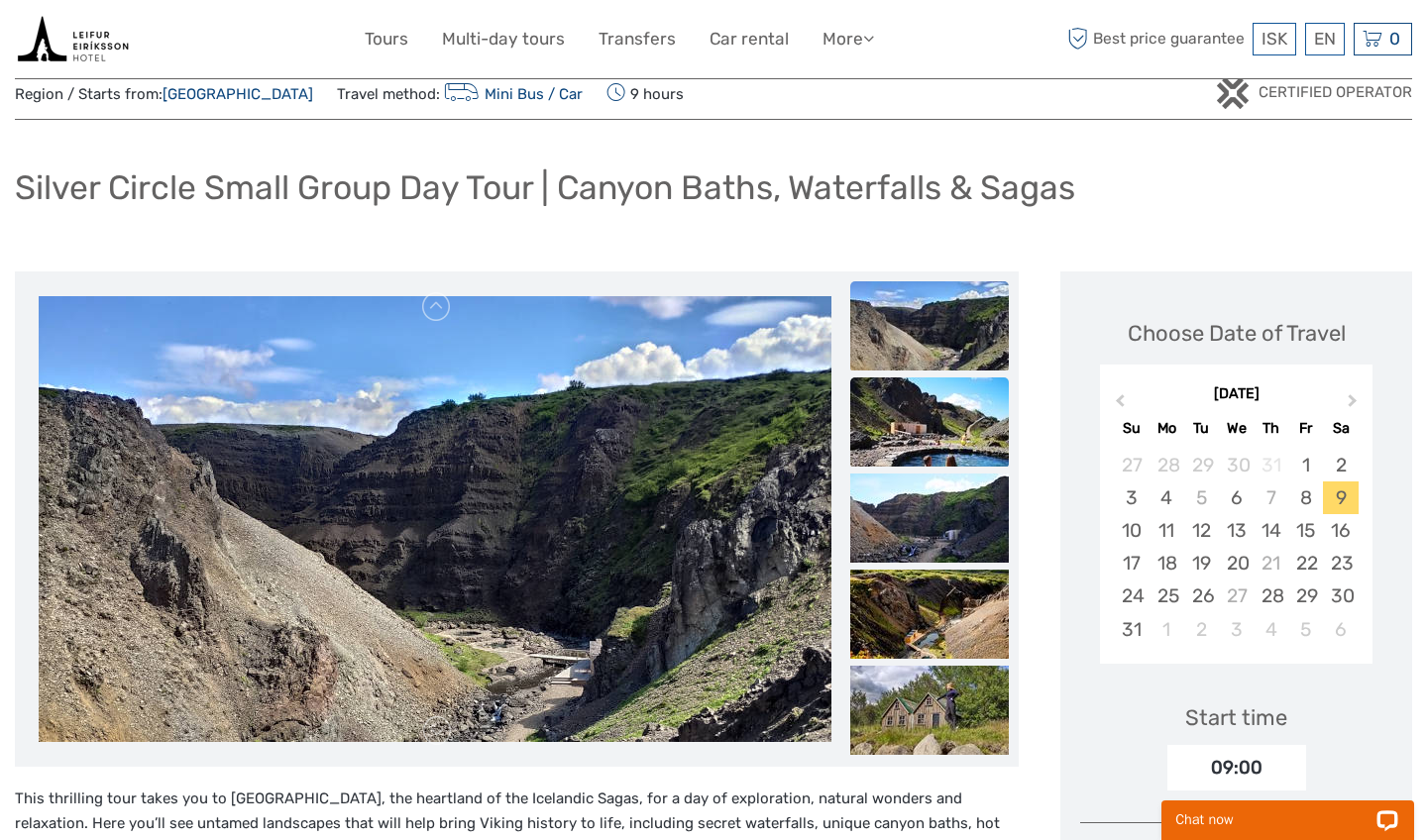 click at bounding box center (930, 422) 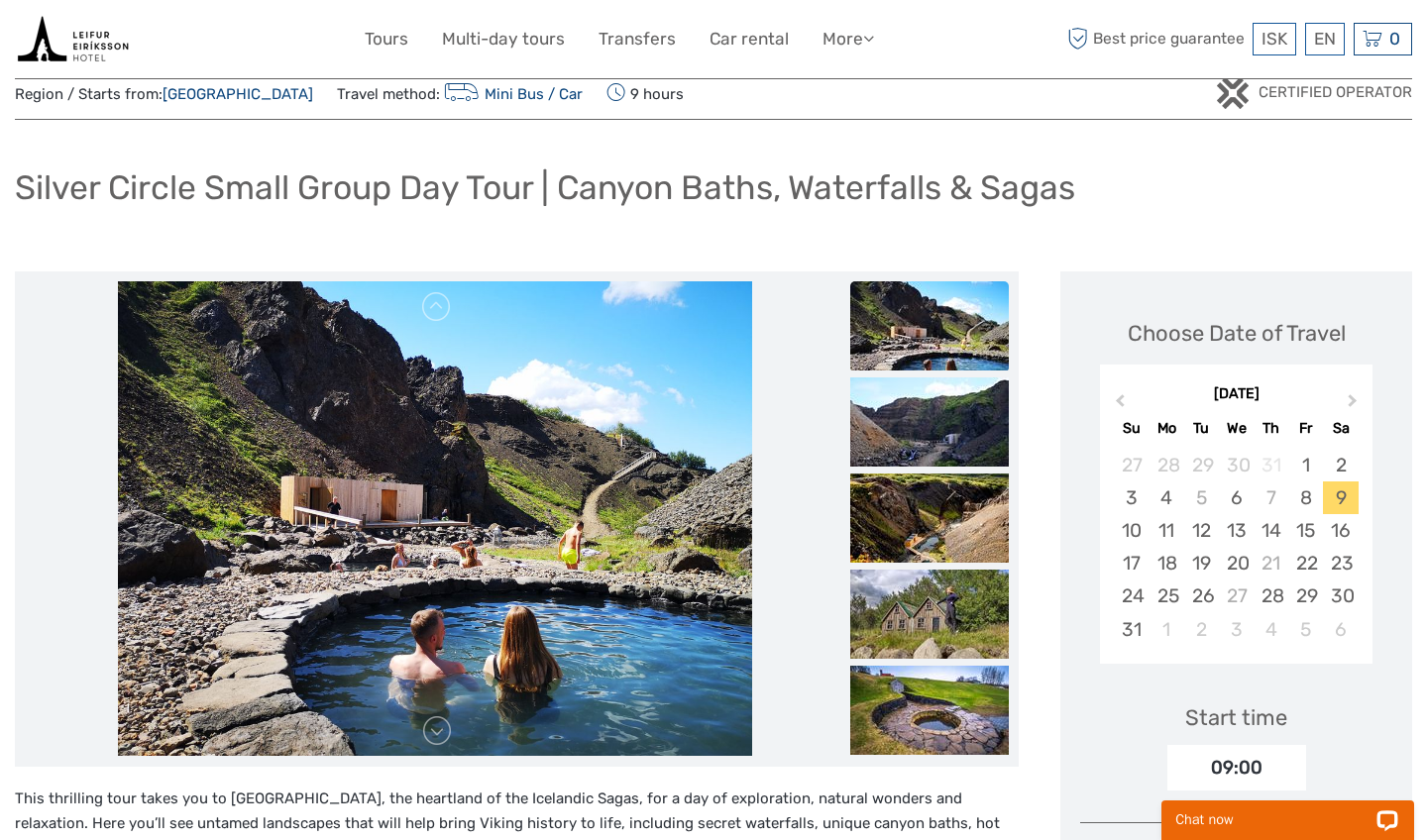 click at bounding box center [930, 422] 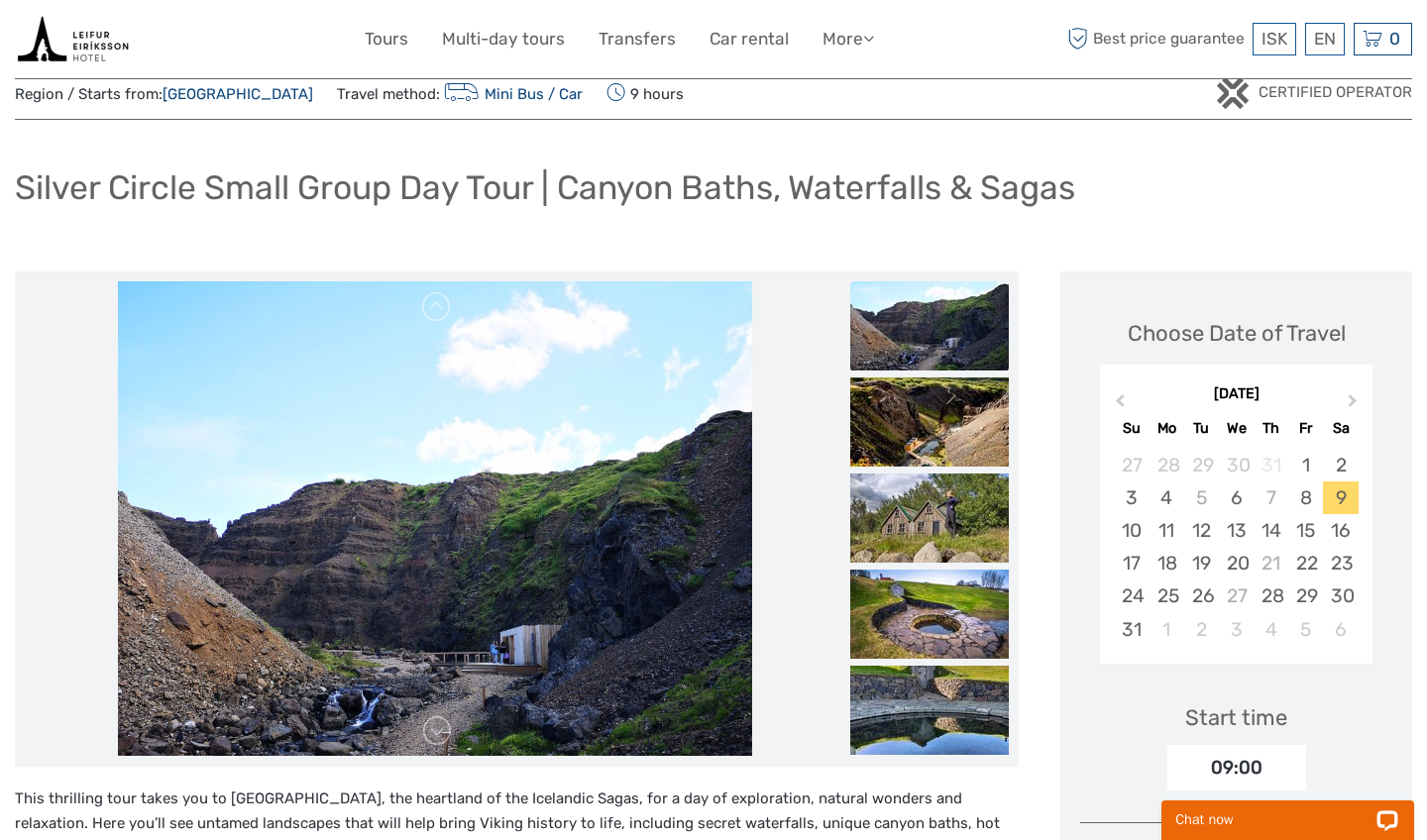 click at bounding box center [930, 422] 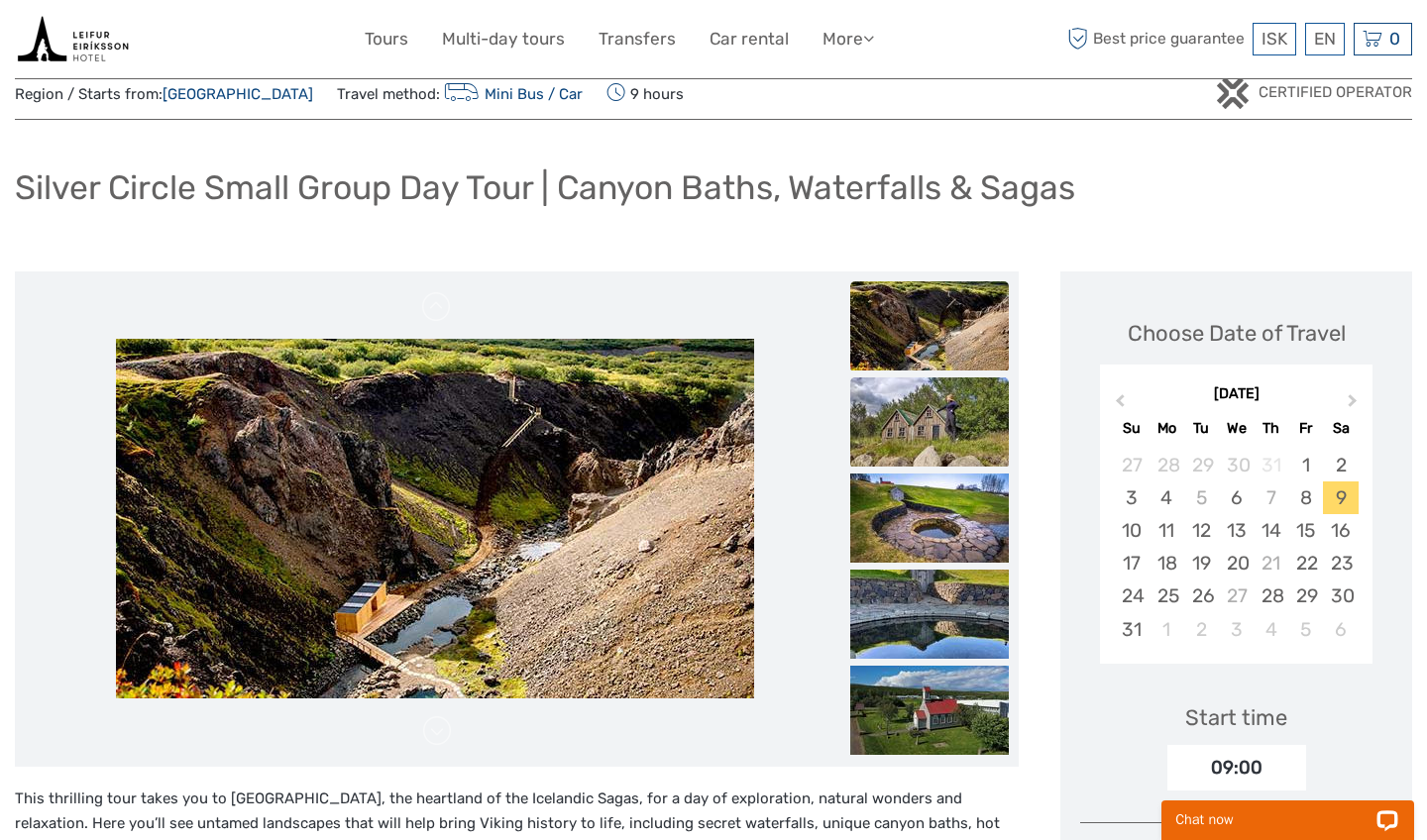 click at bounding box center (930, 422) 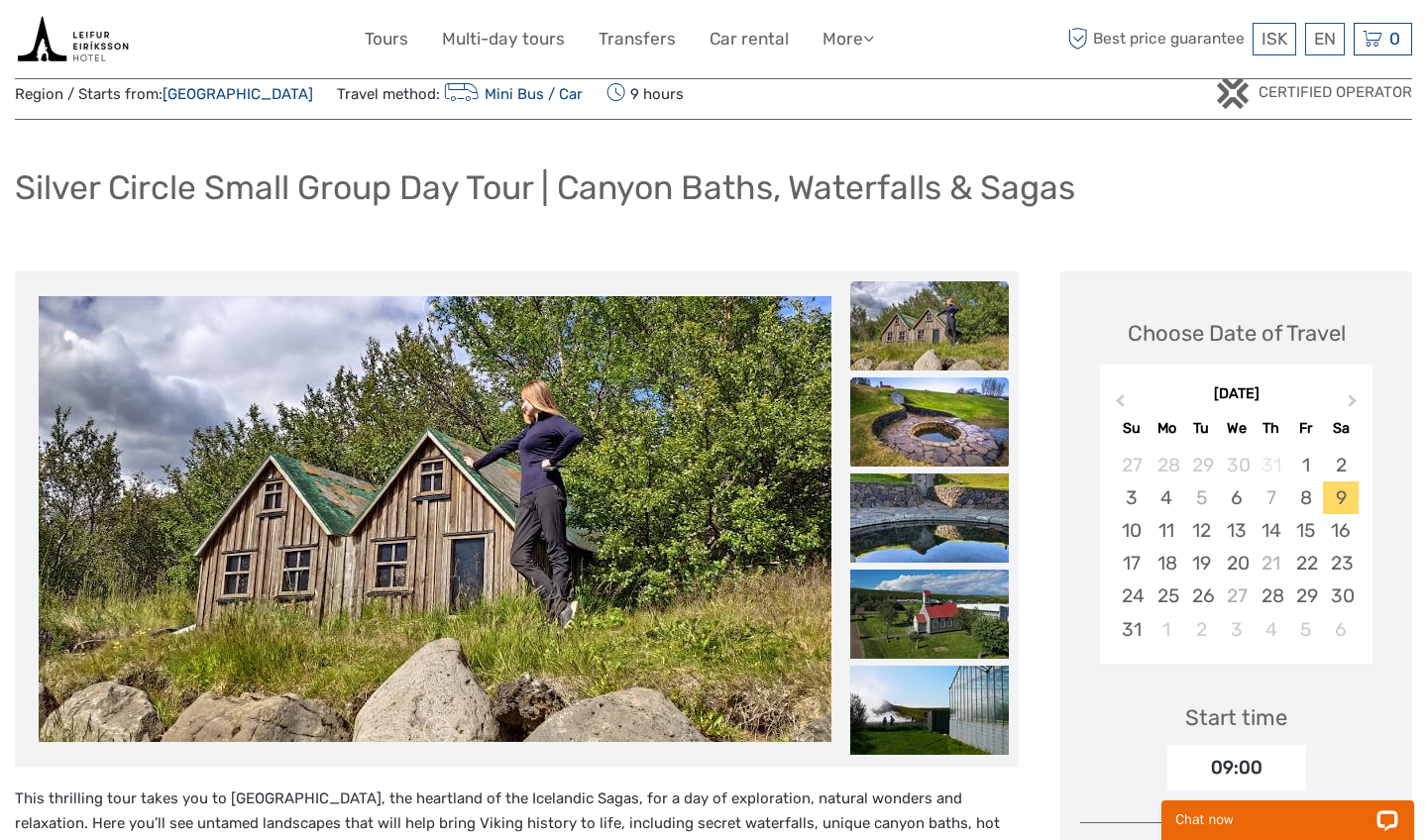 click at bounding box center [930, 422] 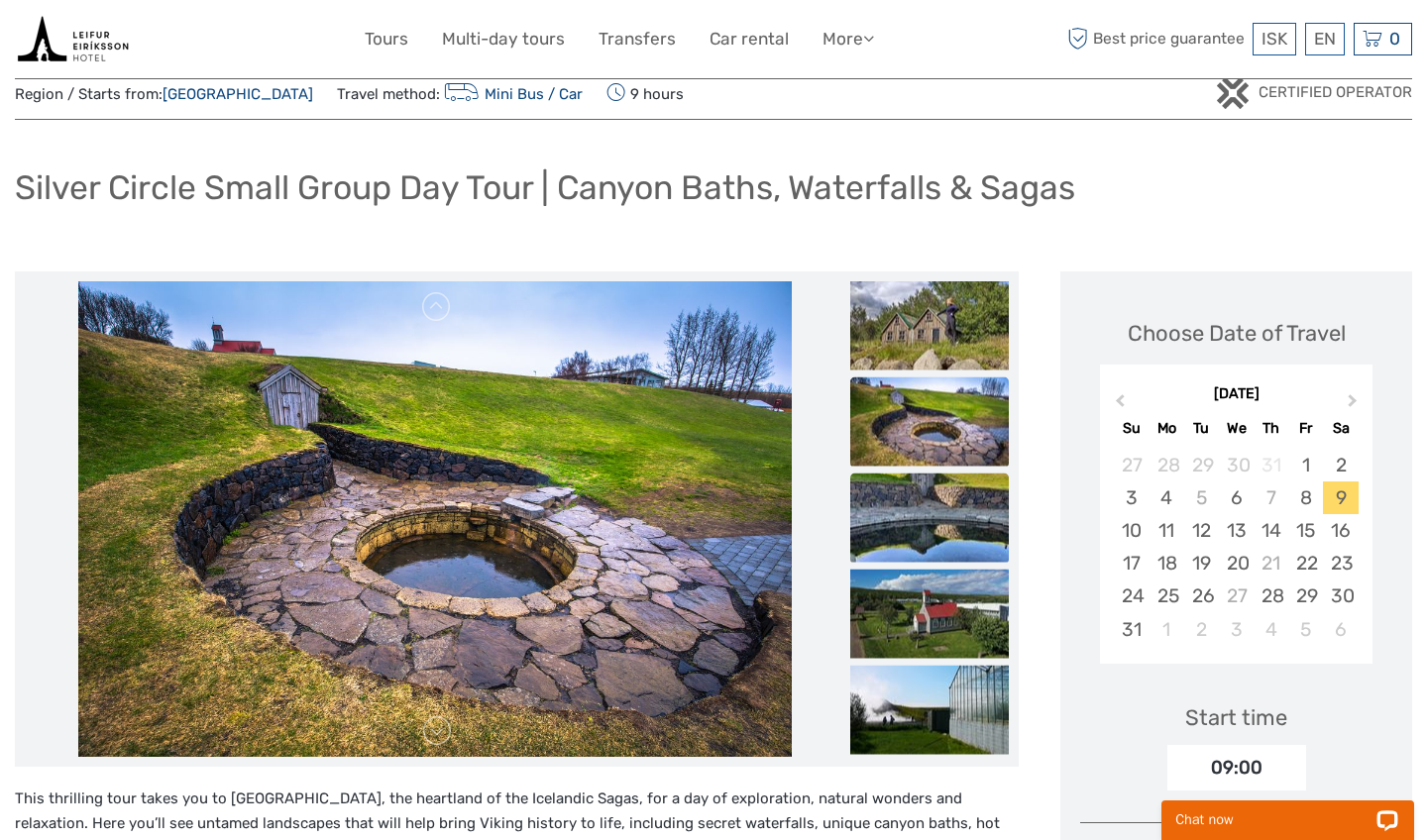 click at bounding box center [930, 517] 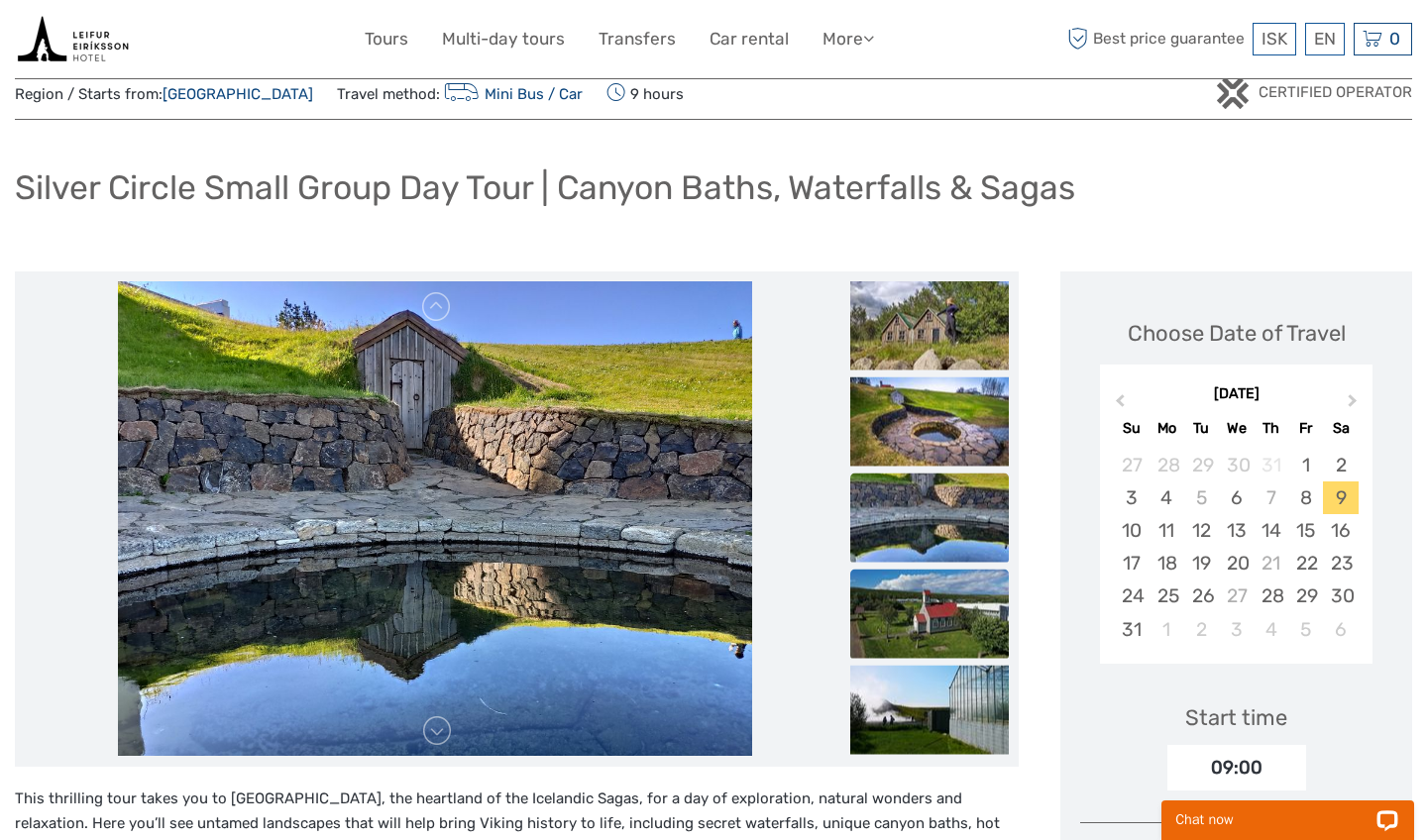 click at bounding box center (930, 613) 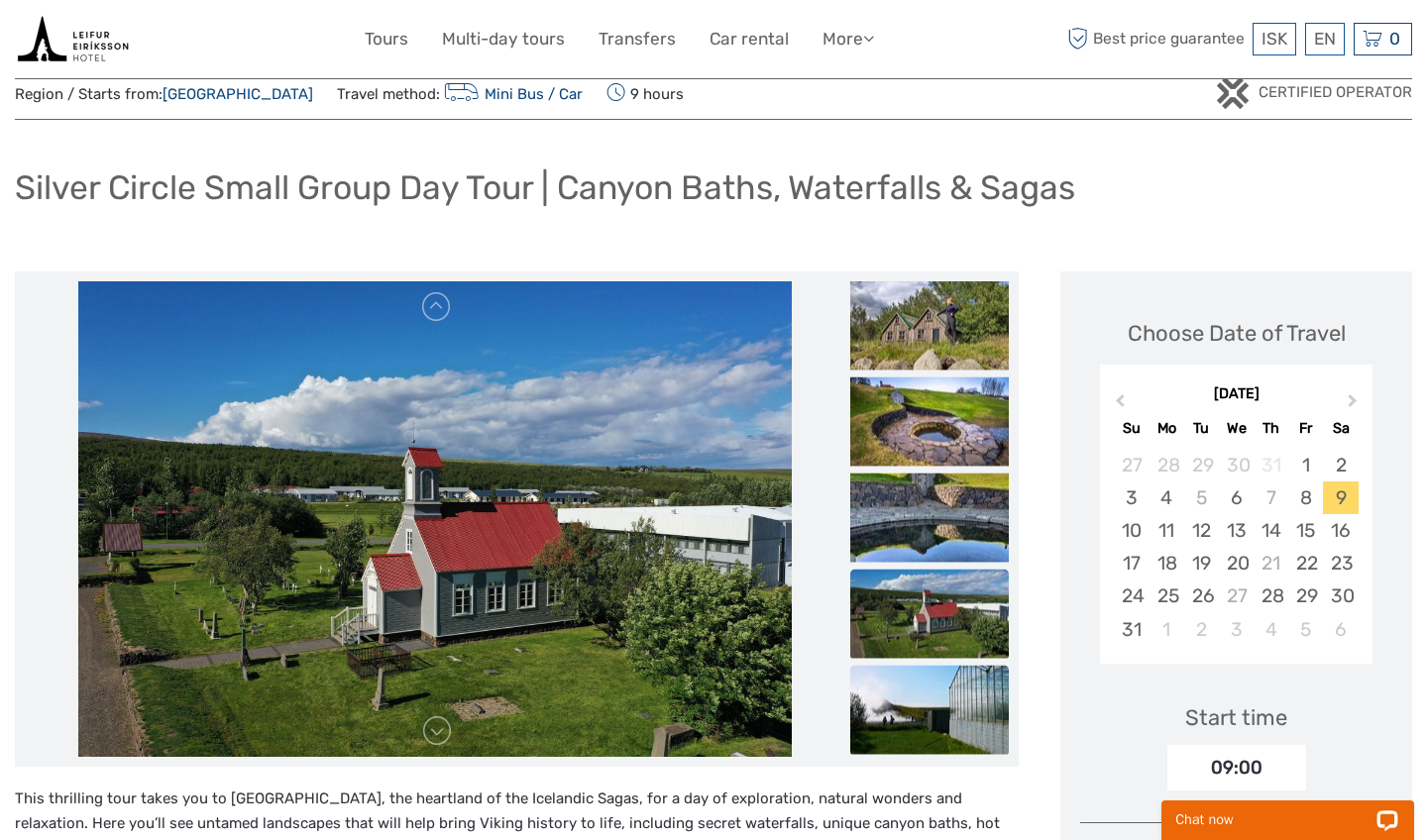 click at bounding box center [930, 709] 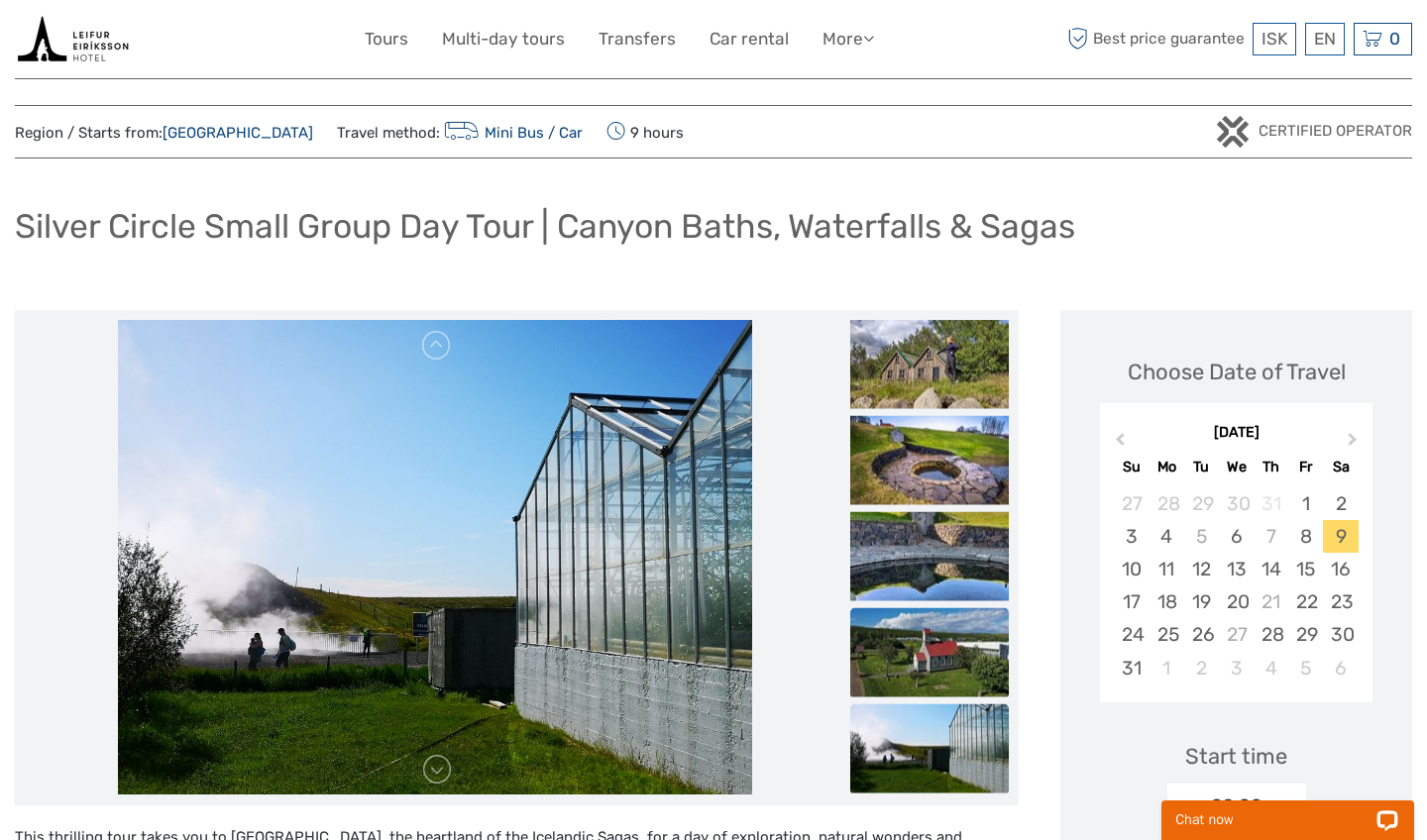 scroll, scrollTop: 10, scrollLeft: 0, axis: vertical 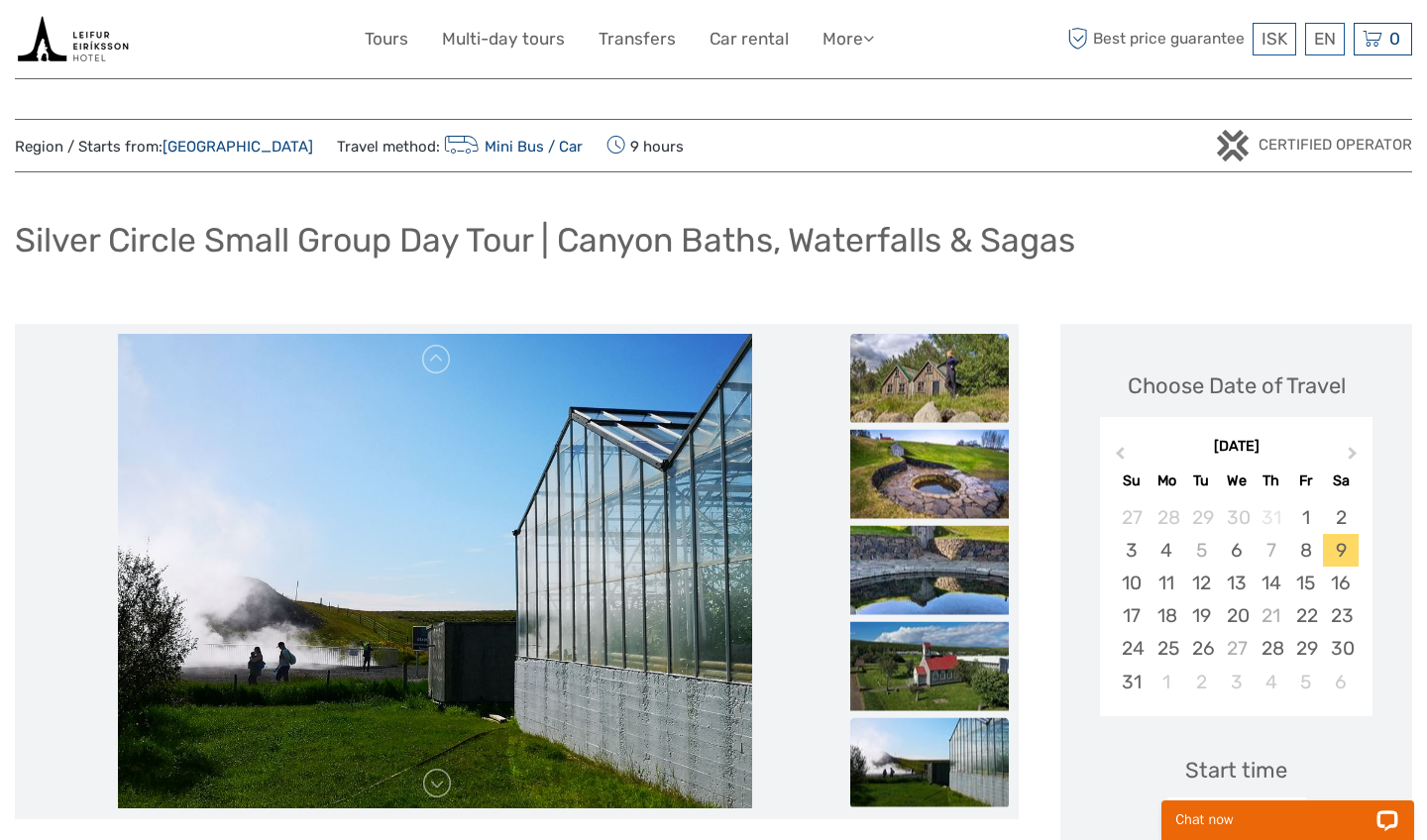 click at bounding box center [930, 377] 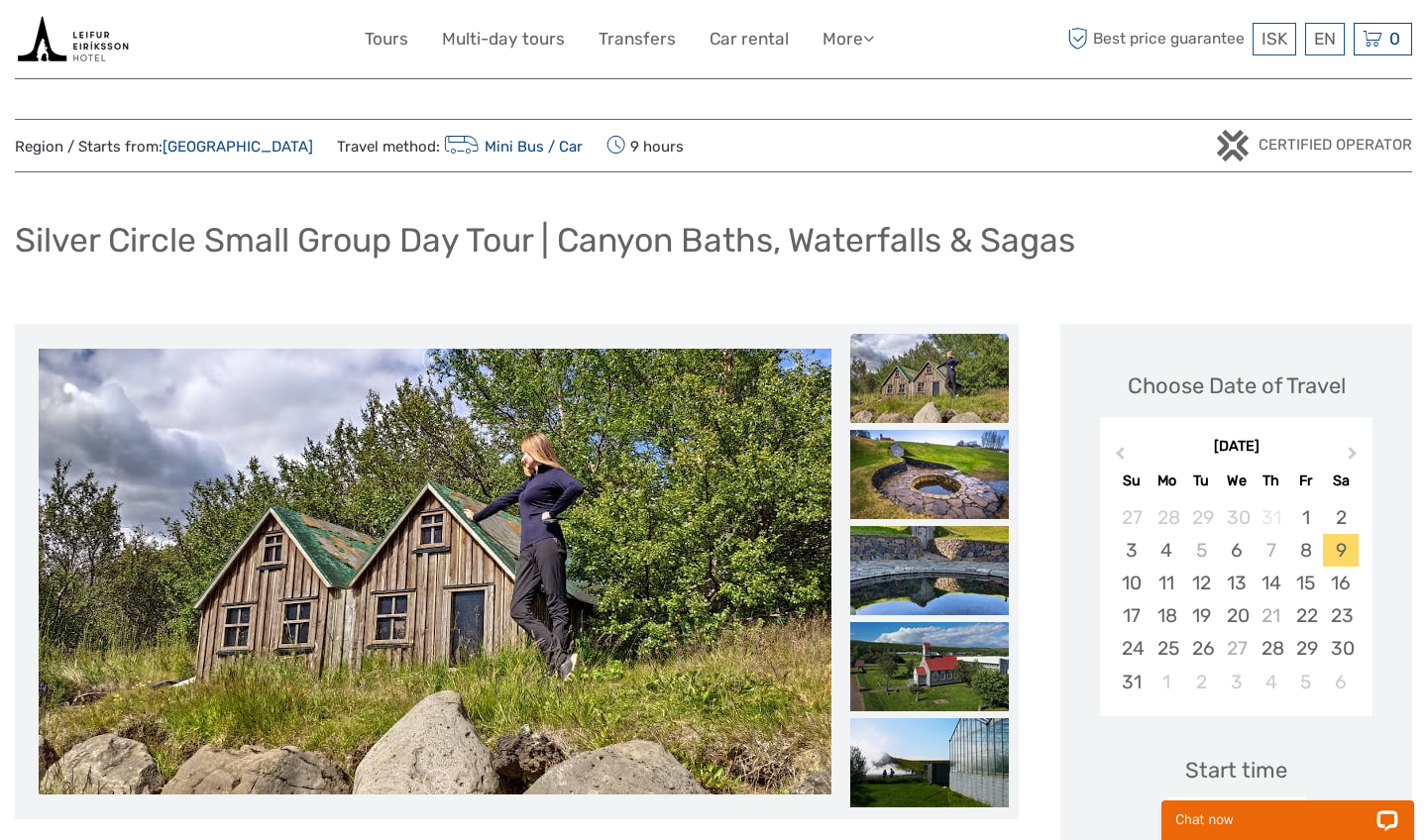 click at bounding box center (930, 378) 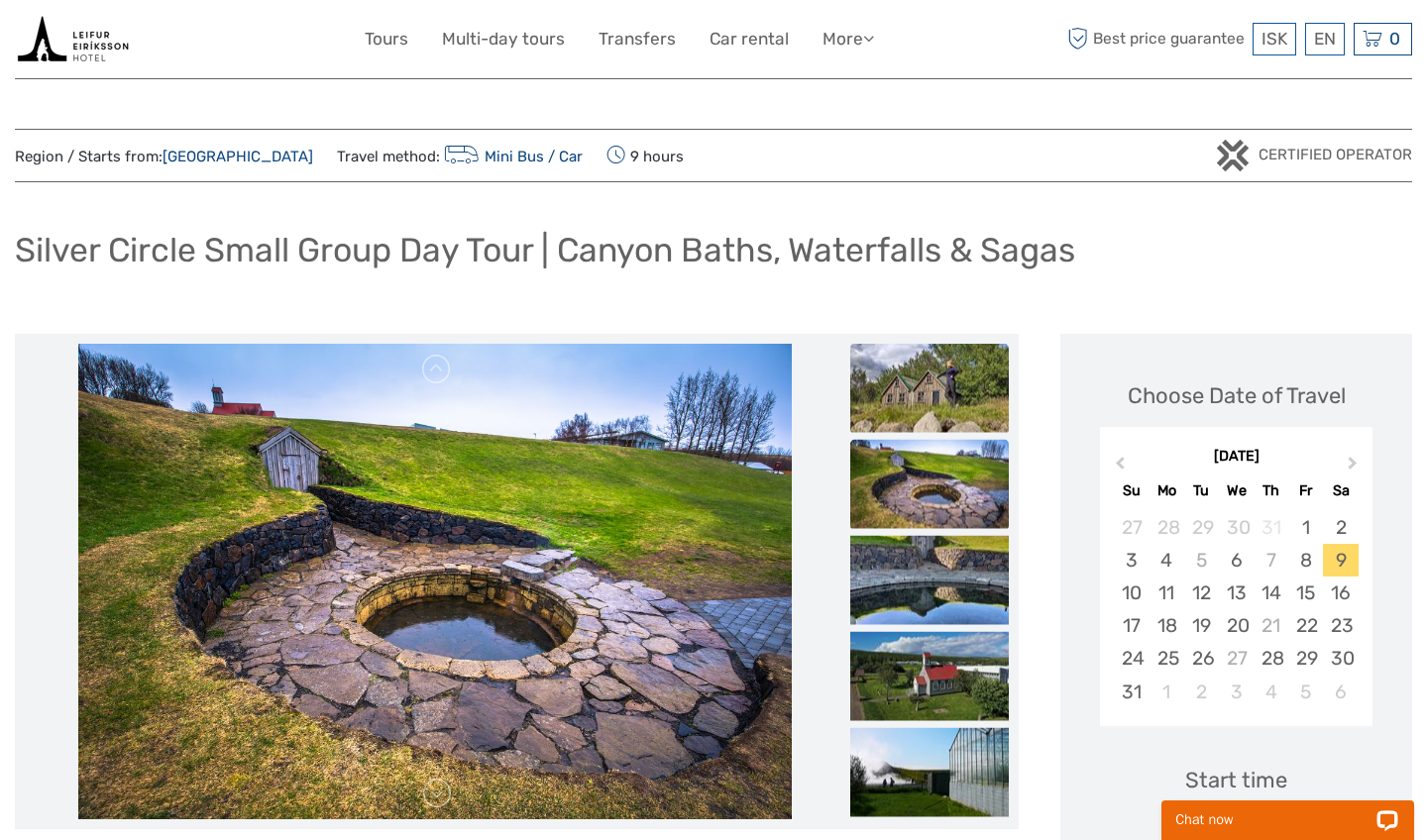 scroll, scrollTop: 0, scrollLeft: 0, axis: both 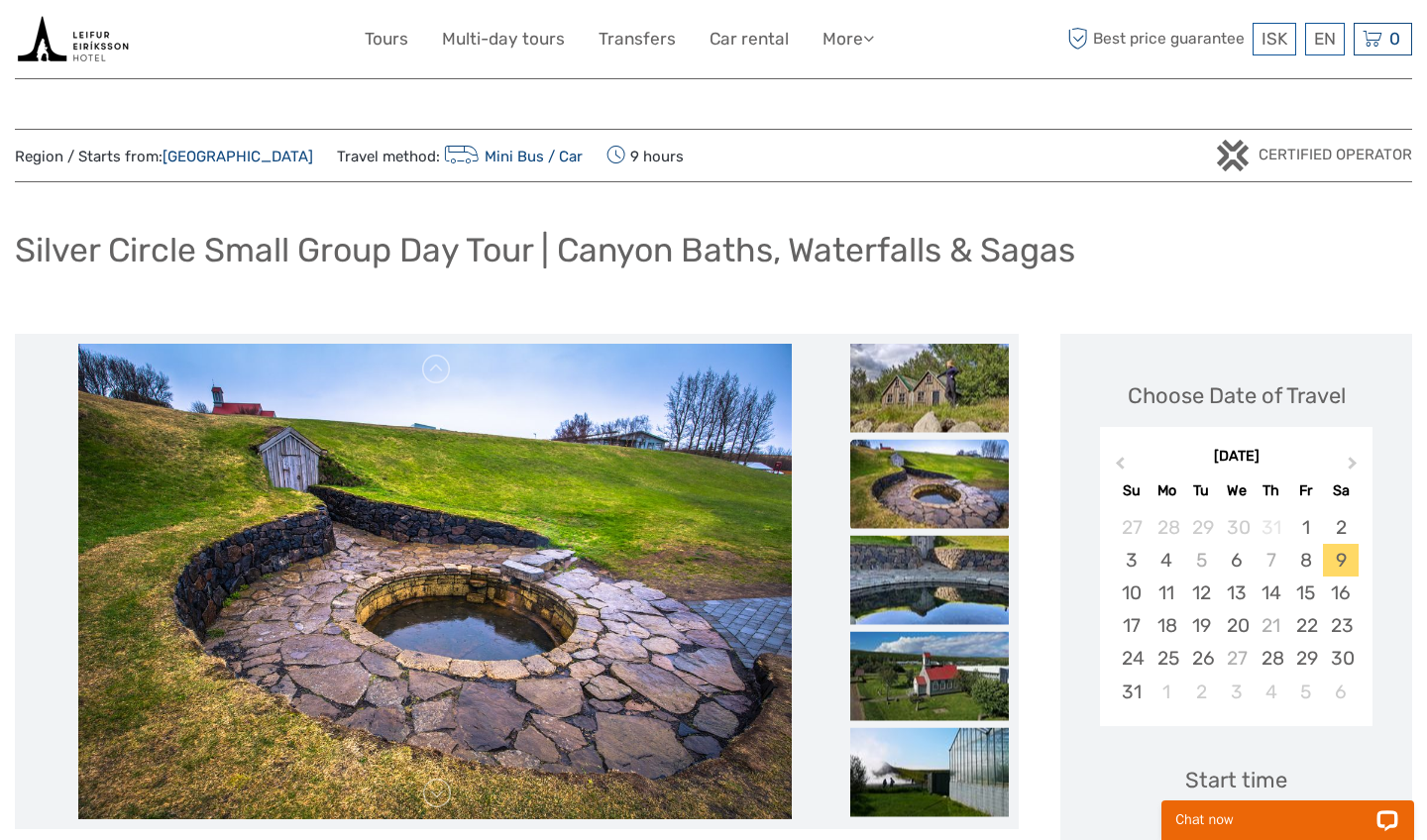click at bounding box center (930, 483) 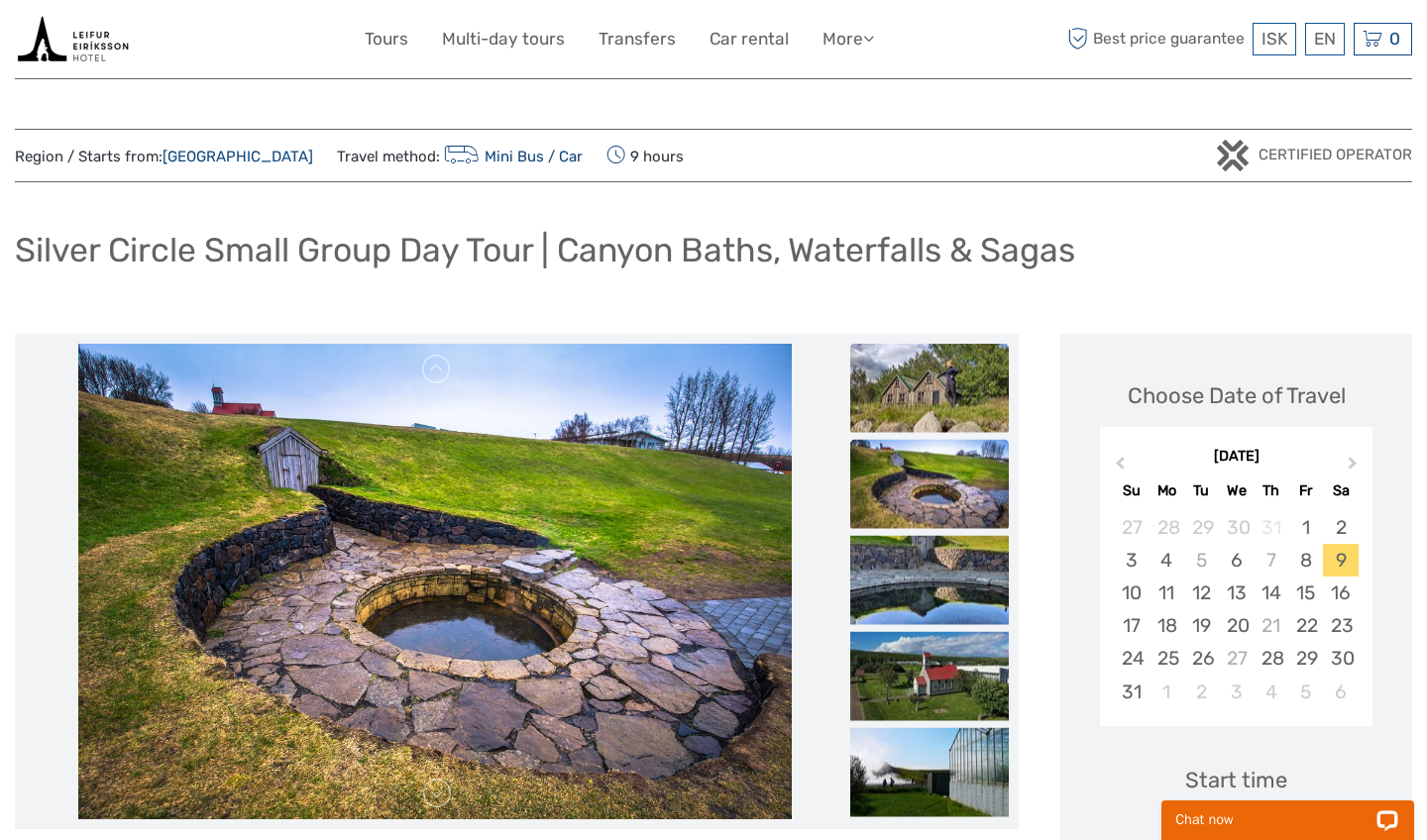 click at bounding box center [930, 387] 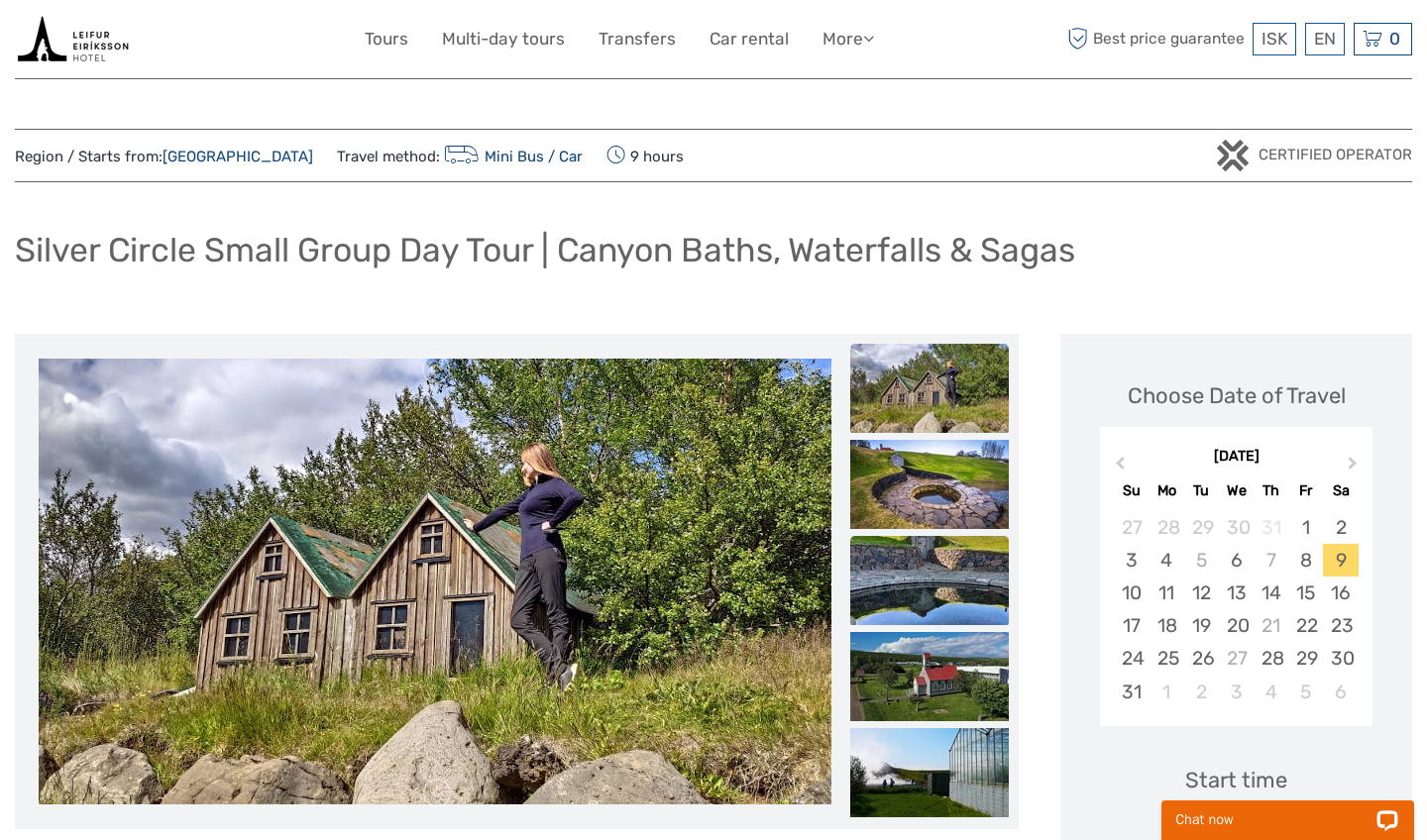 click at bounding box center [930, 580] 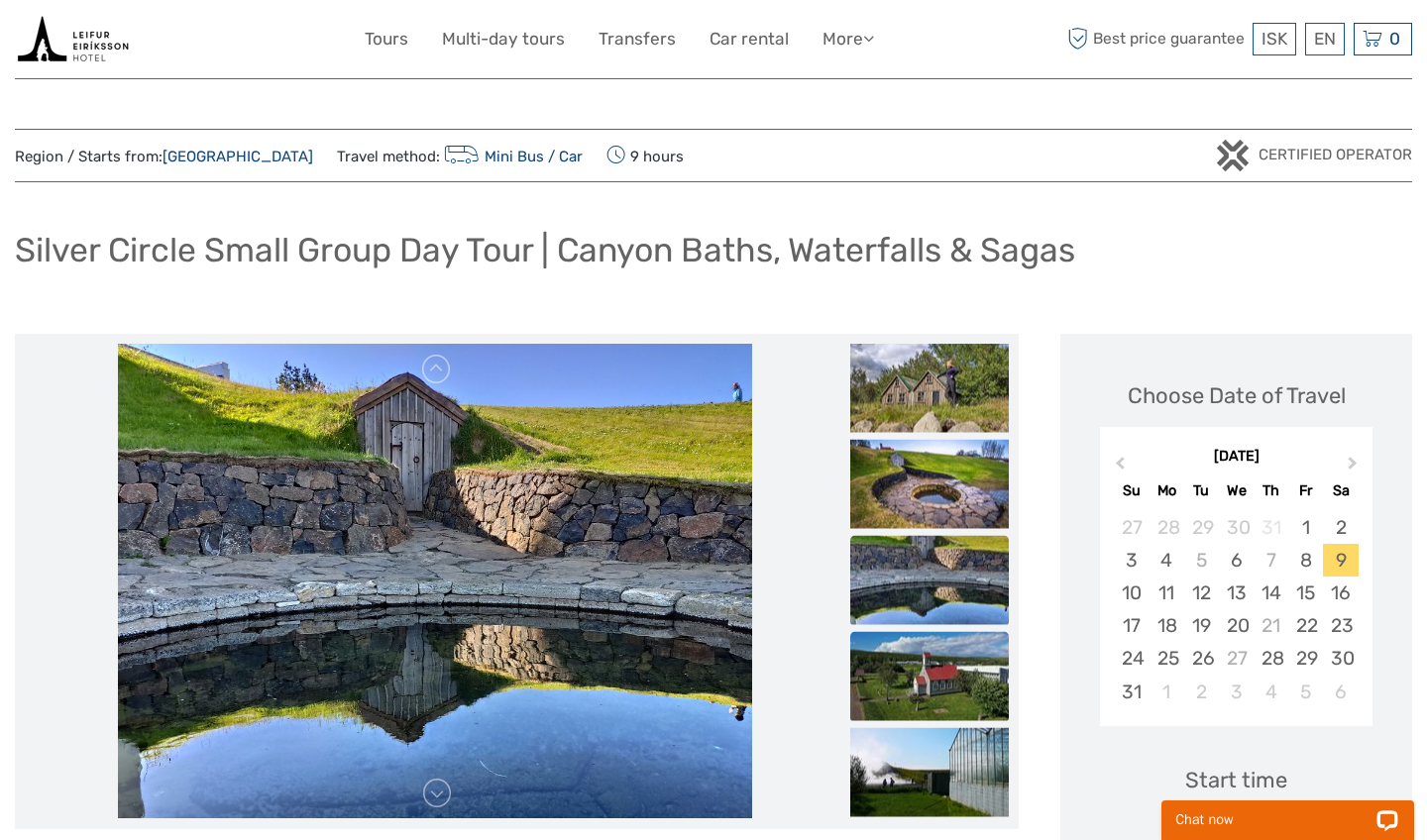 click at bounding box center (930, 676) 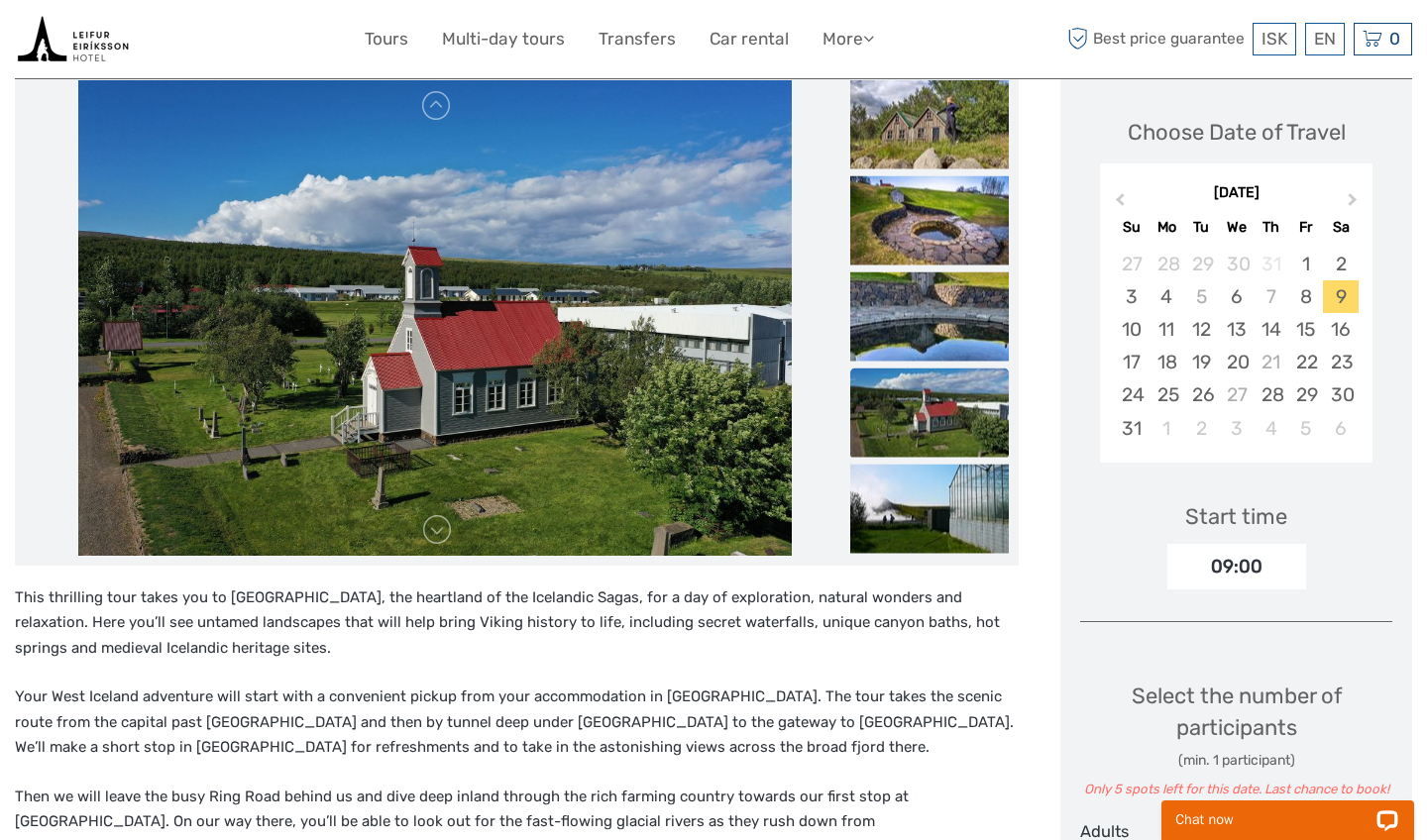 scroll, scrollTop: 264, scrollLeft: 0, axis: vertical 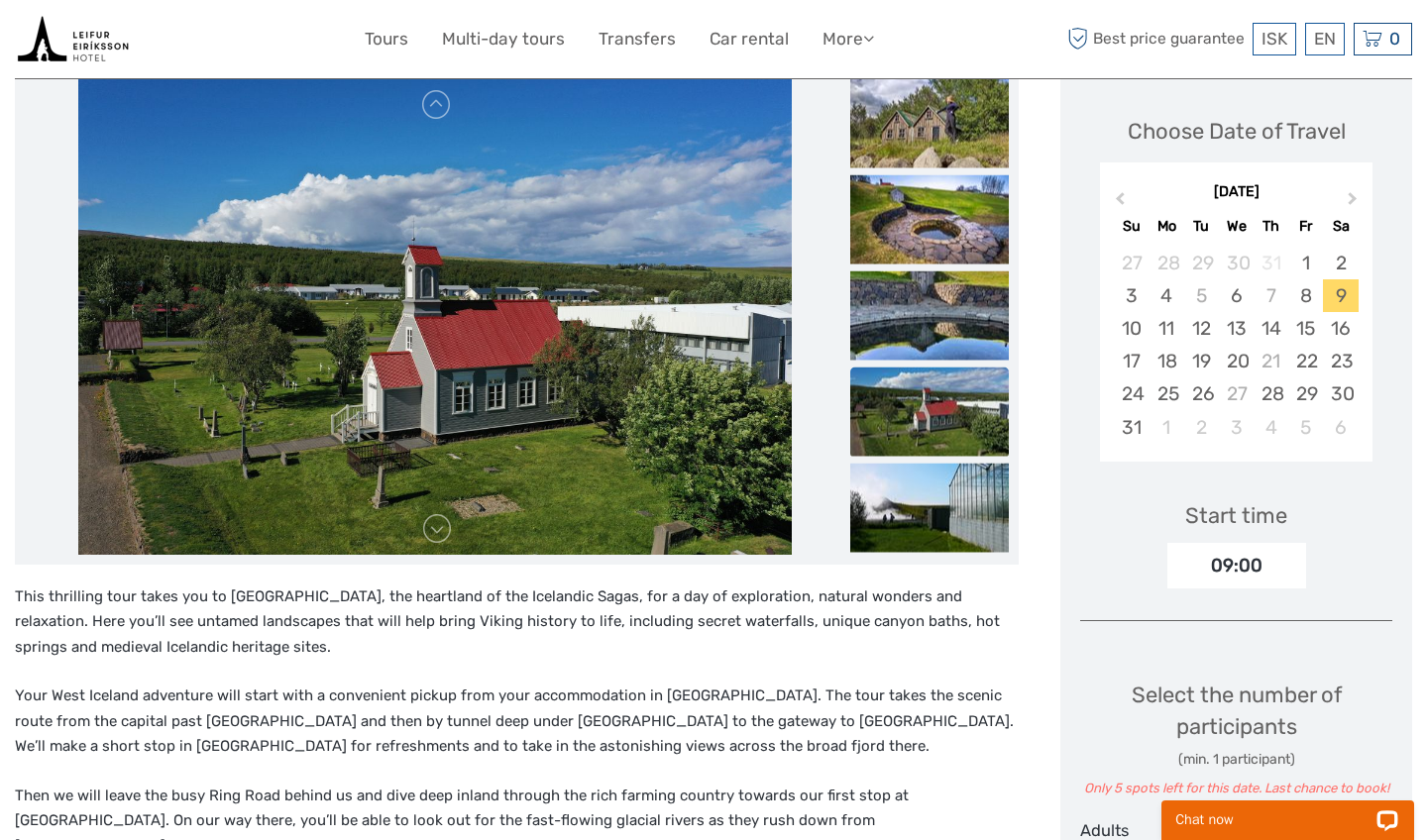click at bounding box center [930, 411] 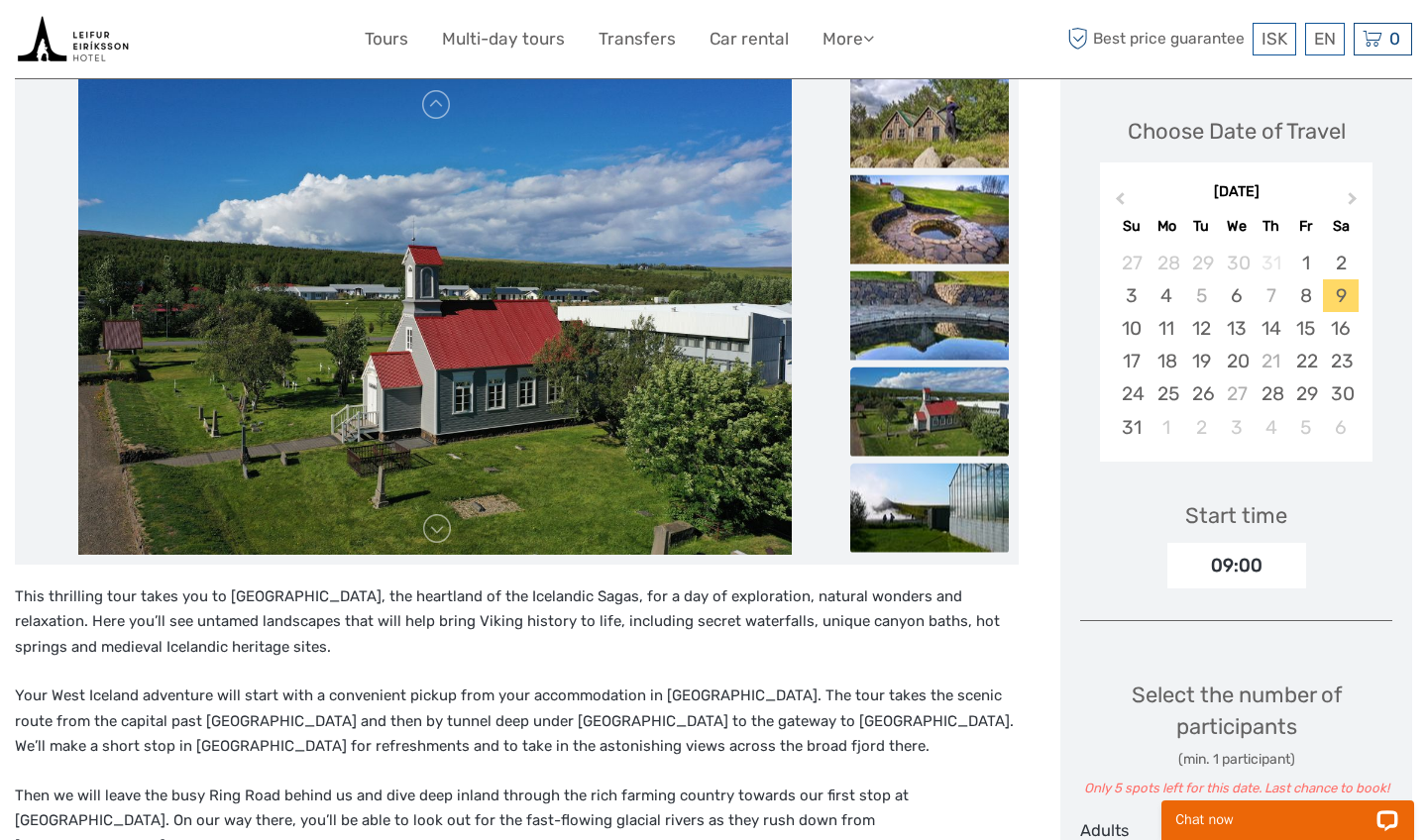 click at bounding box center (930, 507) 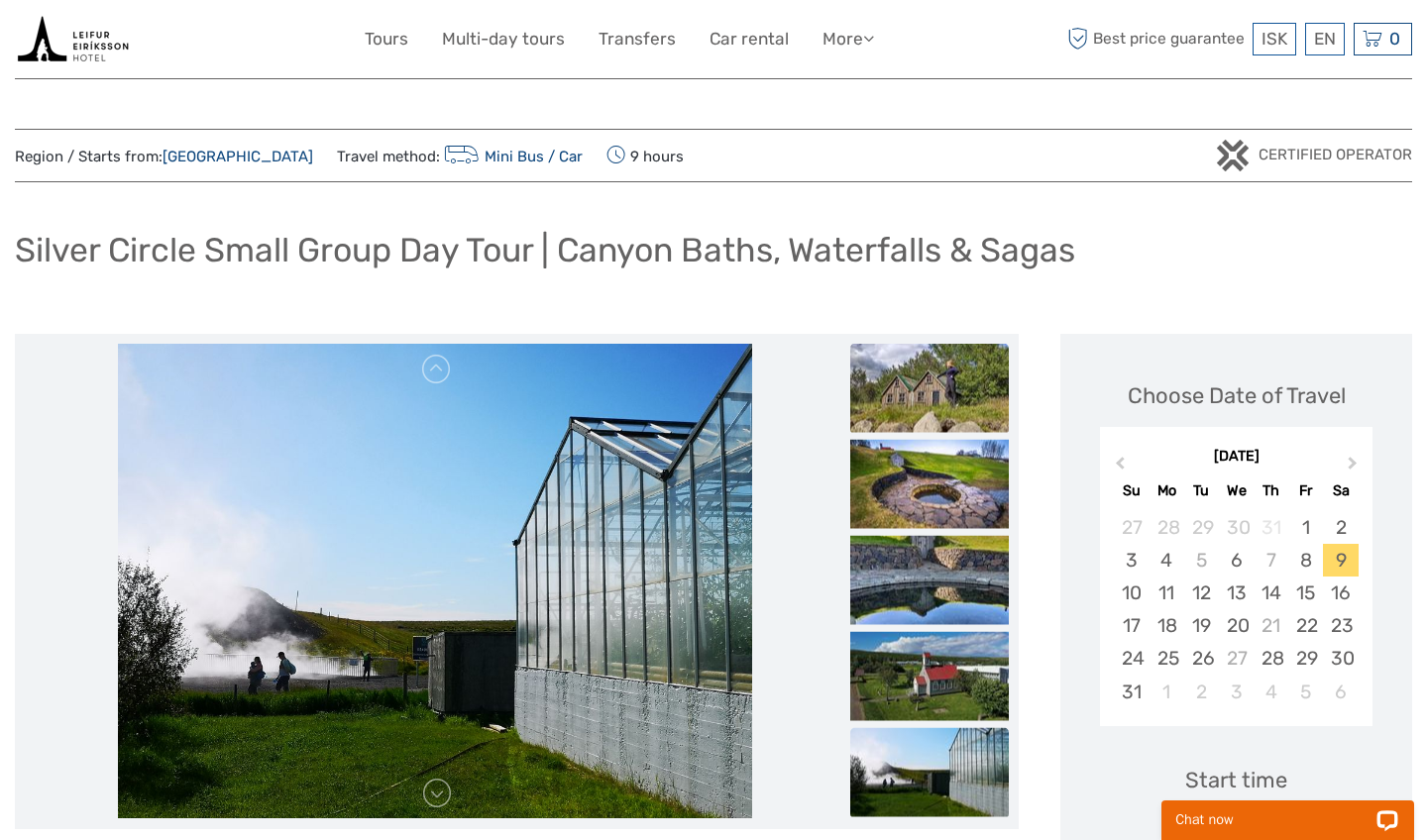 scroll, scrollTop: 0, scrollLeft: 0, axis: both 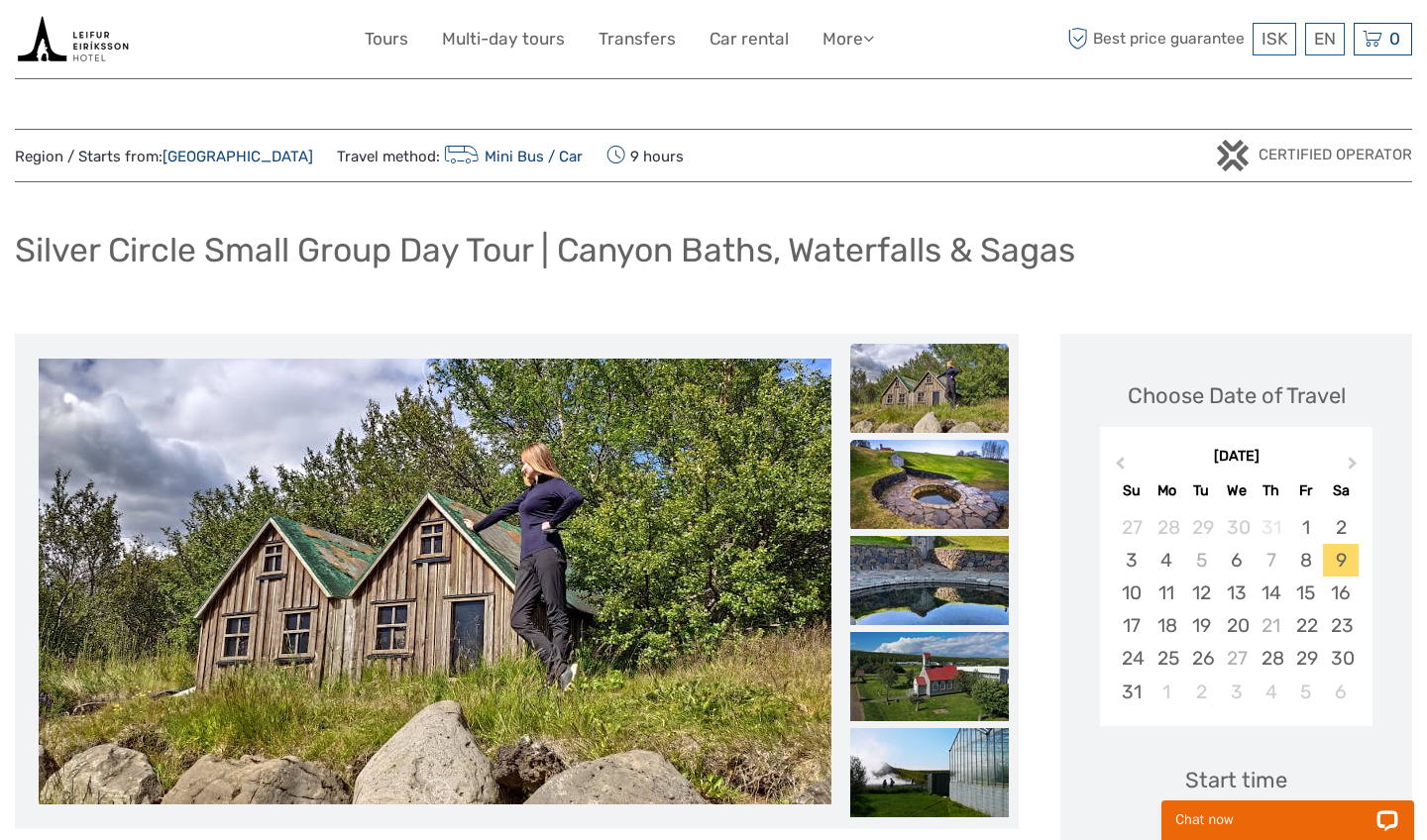 click at bounding box center (930, 484) 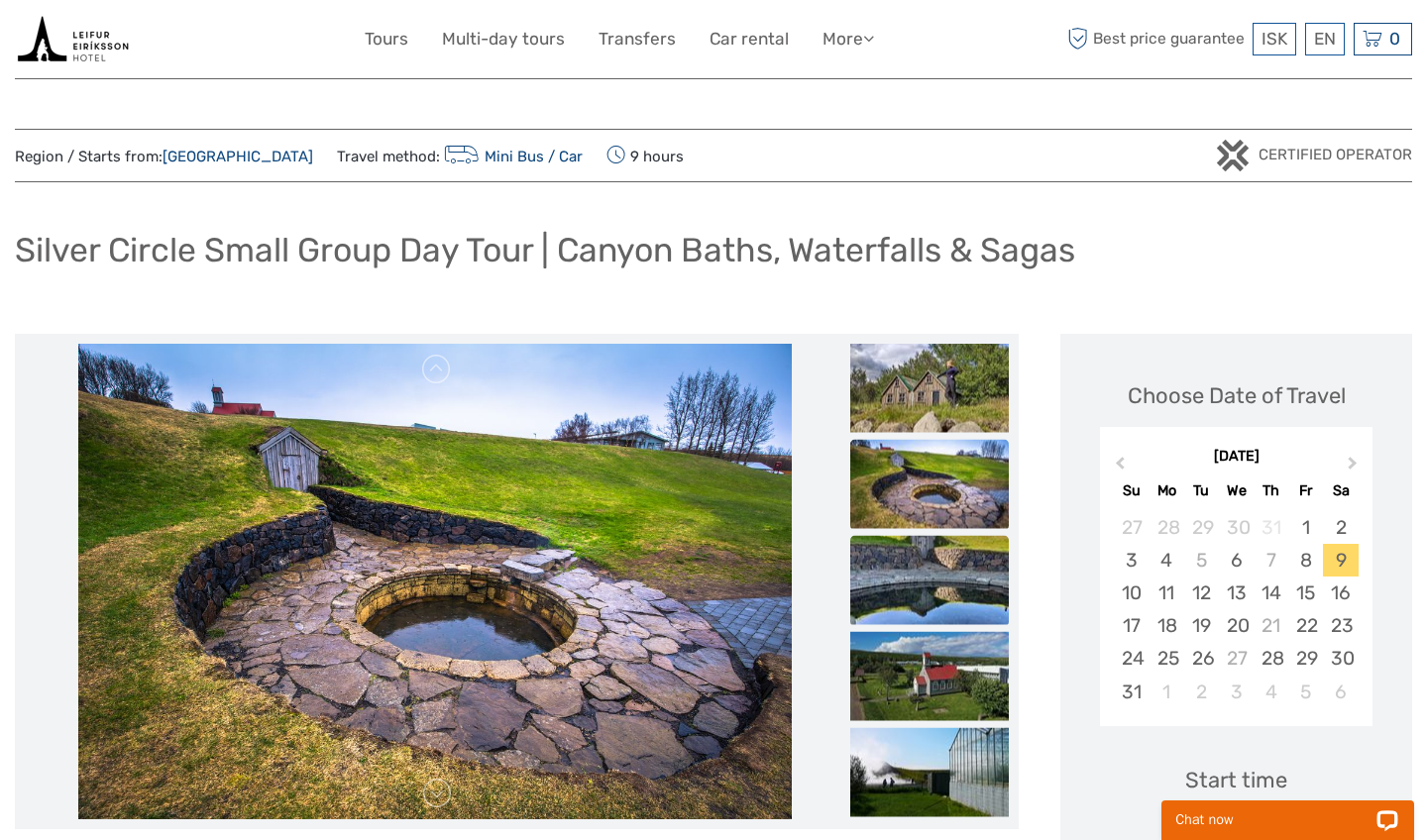 click at bounding box center (930, 579) 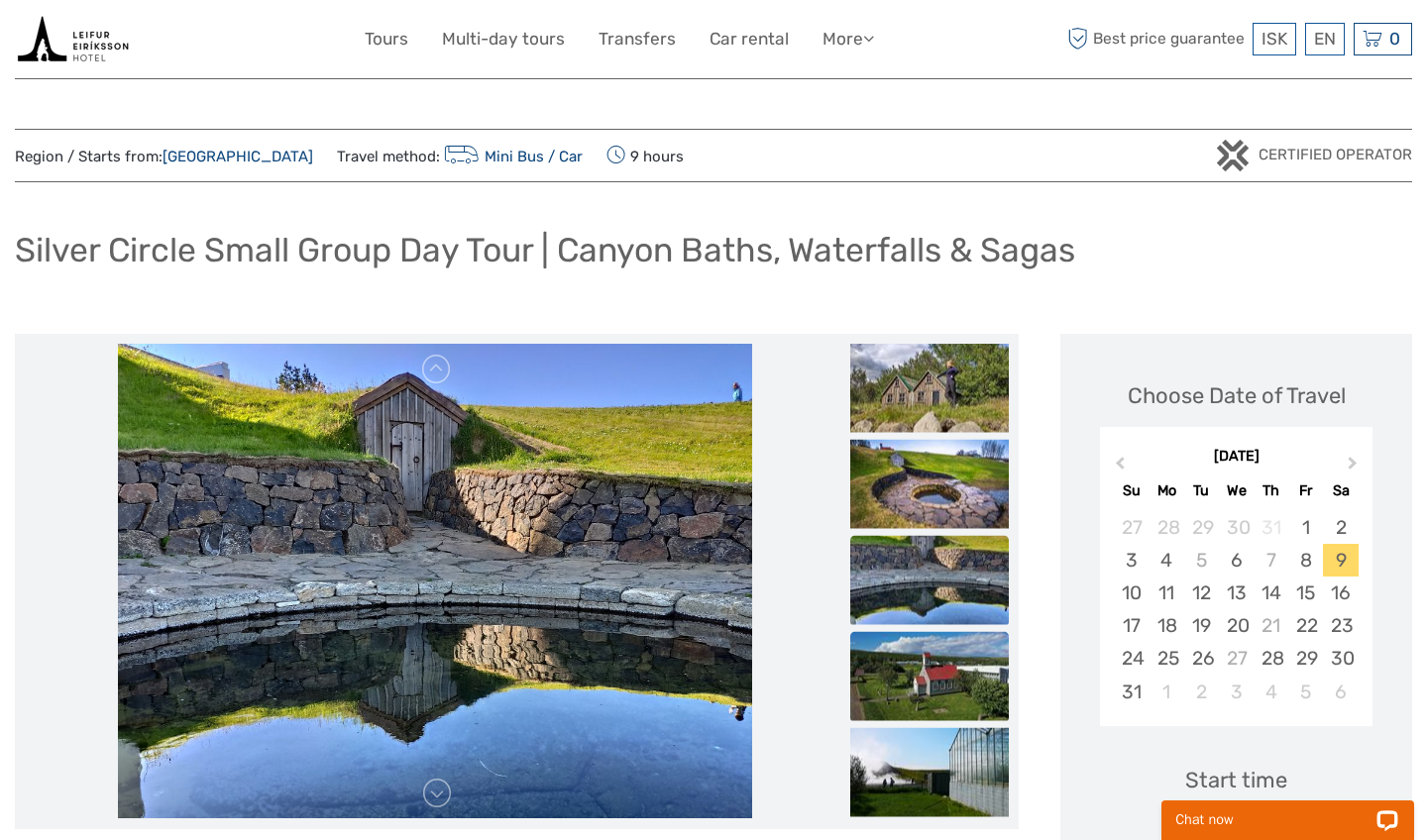 click at bounding box center (930, 676) 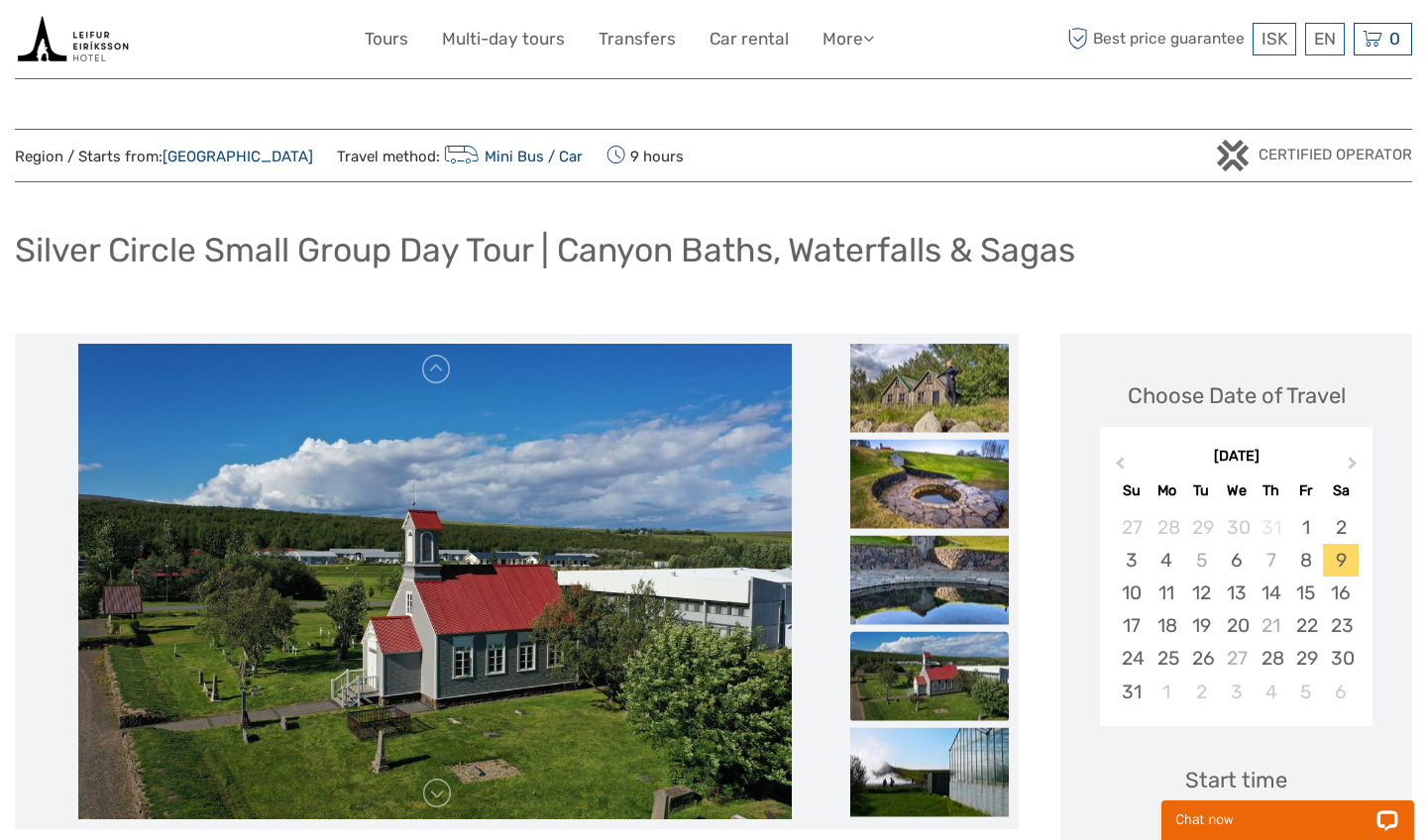 click at bounding box center (930, 676) 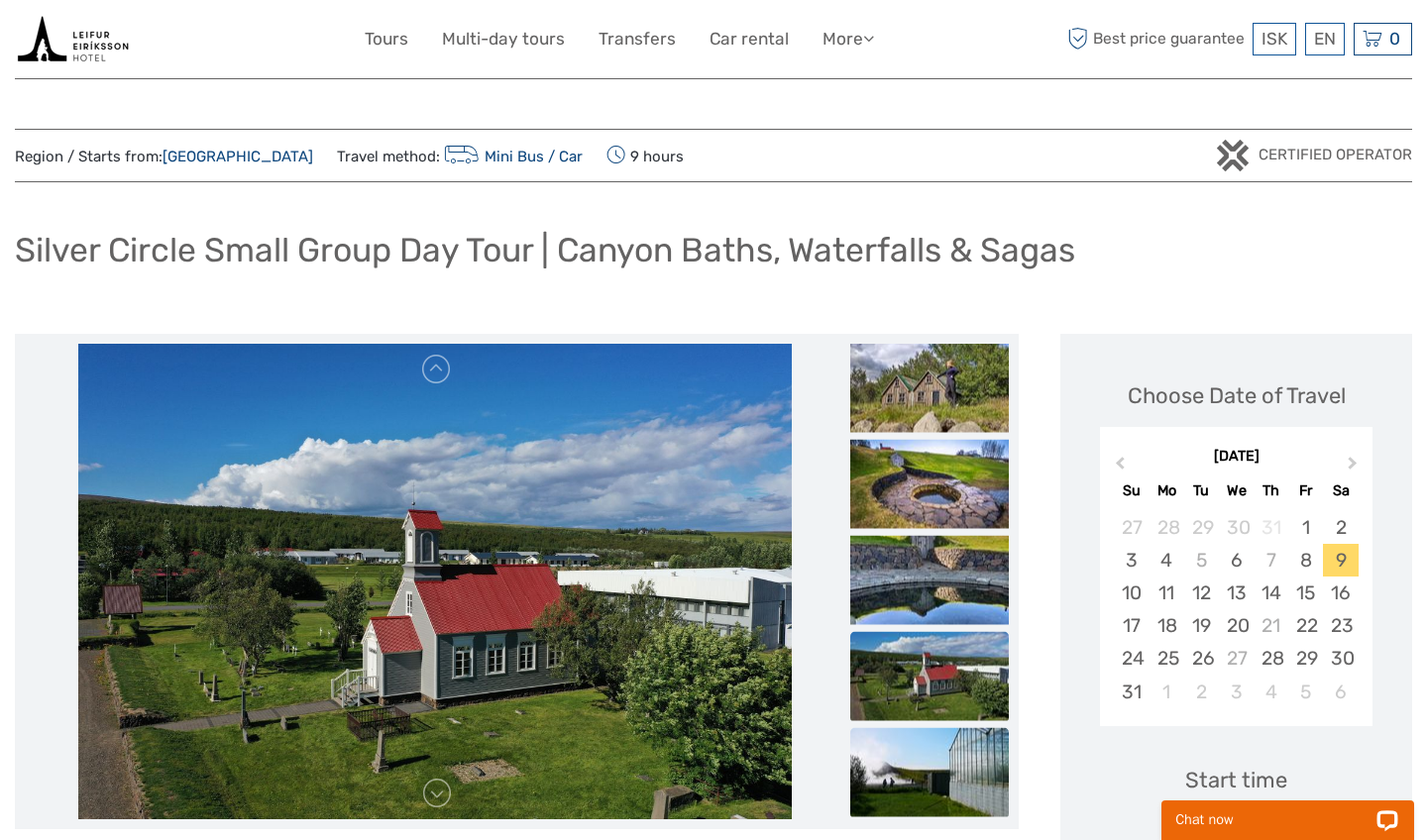 click at bounding box center (930, 772) 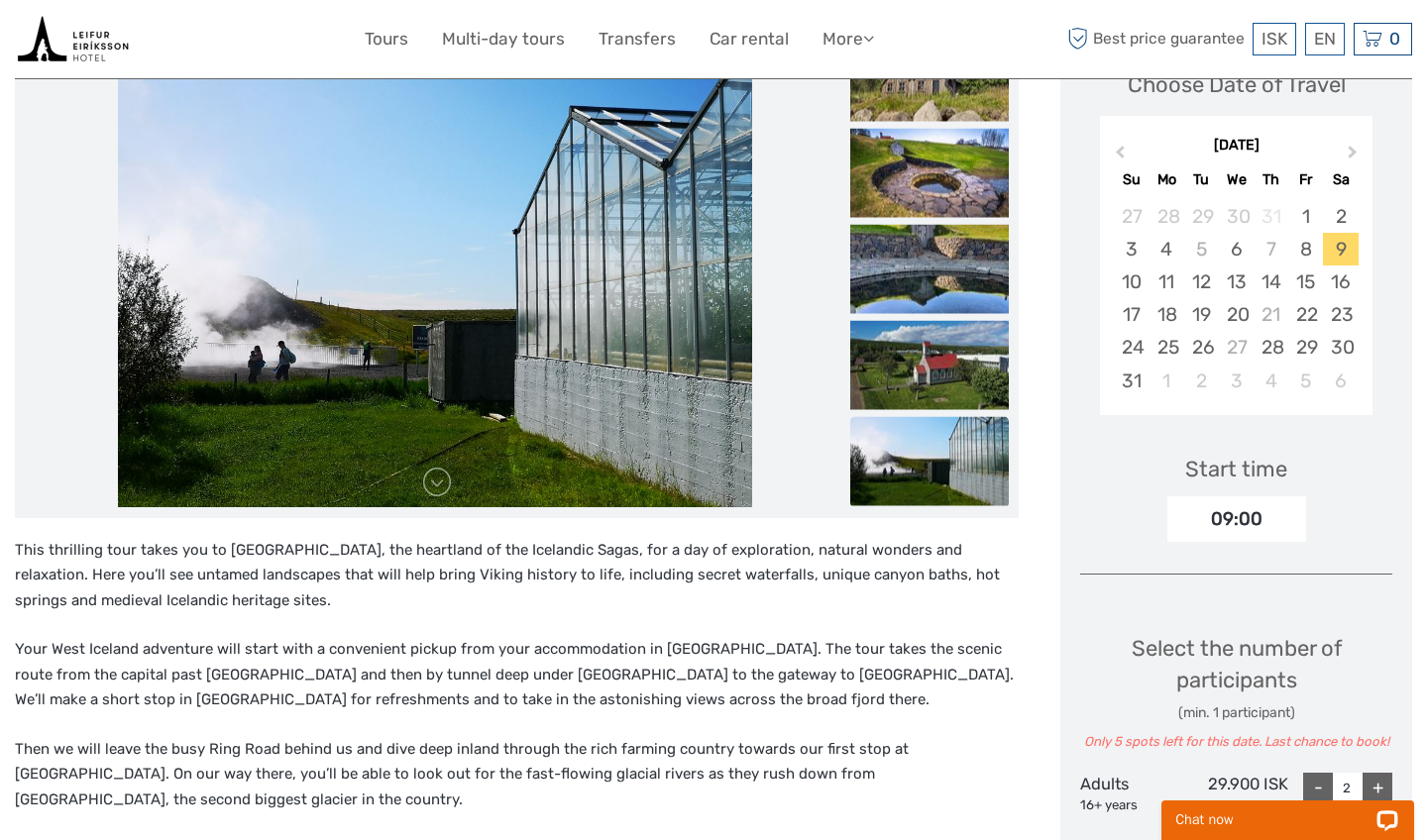 scroll, scrollTop: 332, scrollLeft: 0, axis: vertical 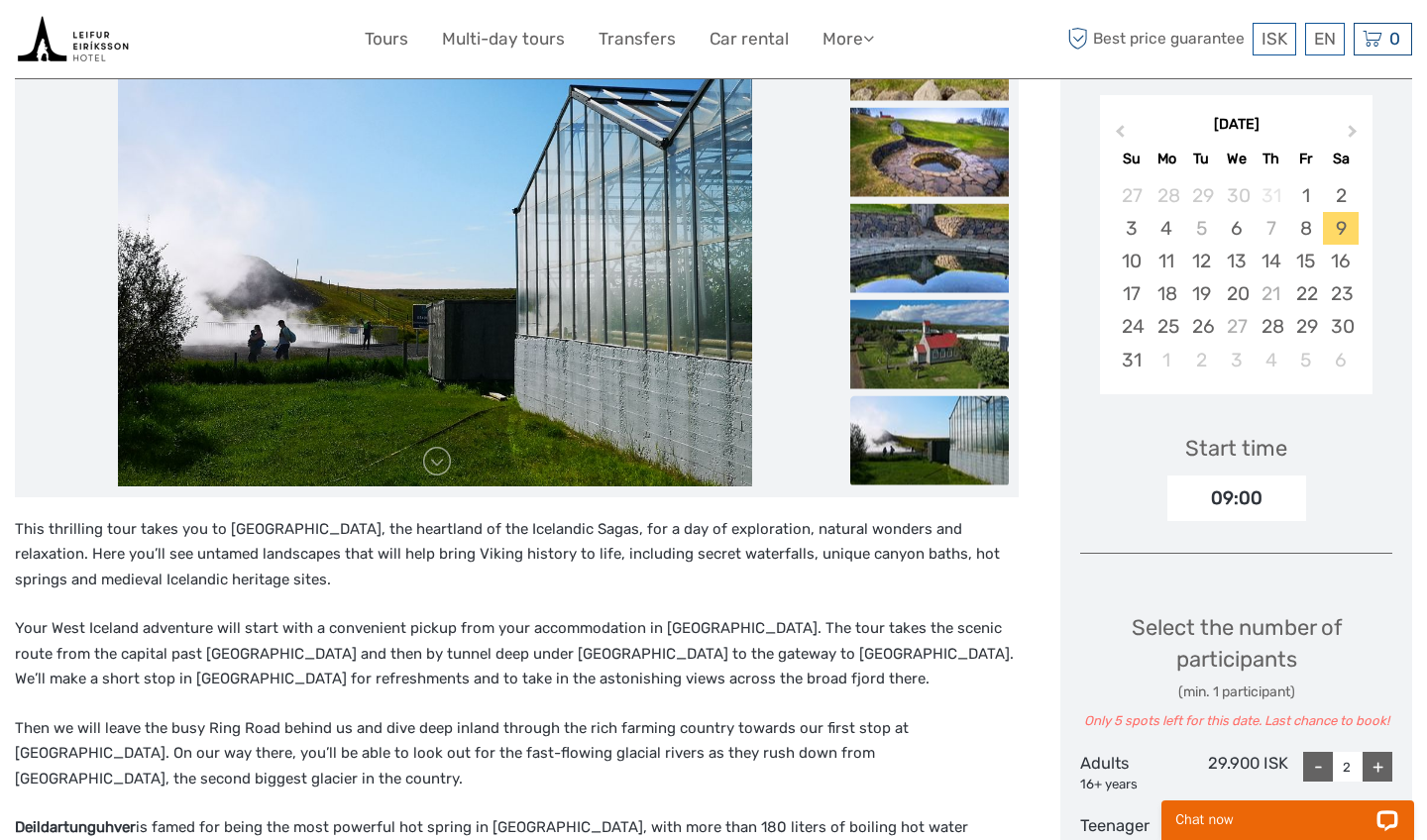 click at bounding box center [930, 440] 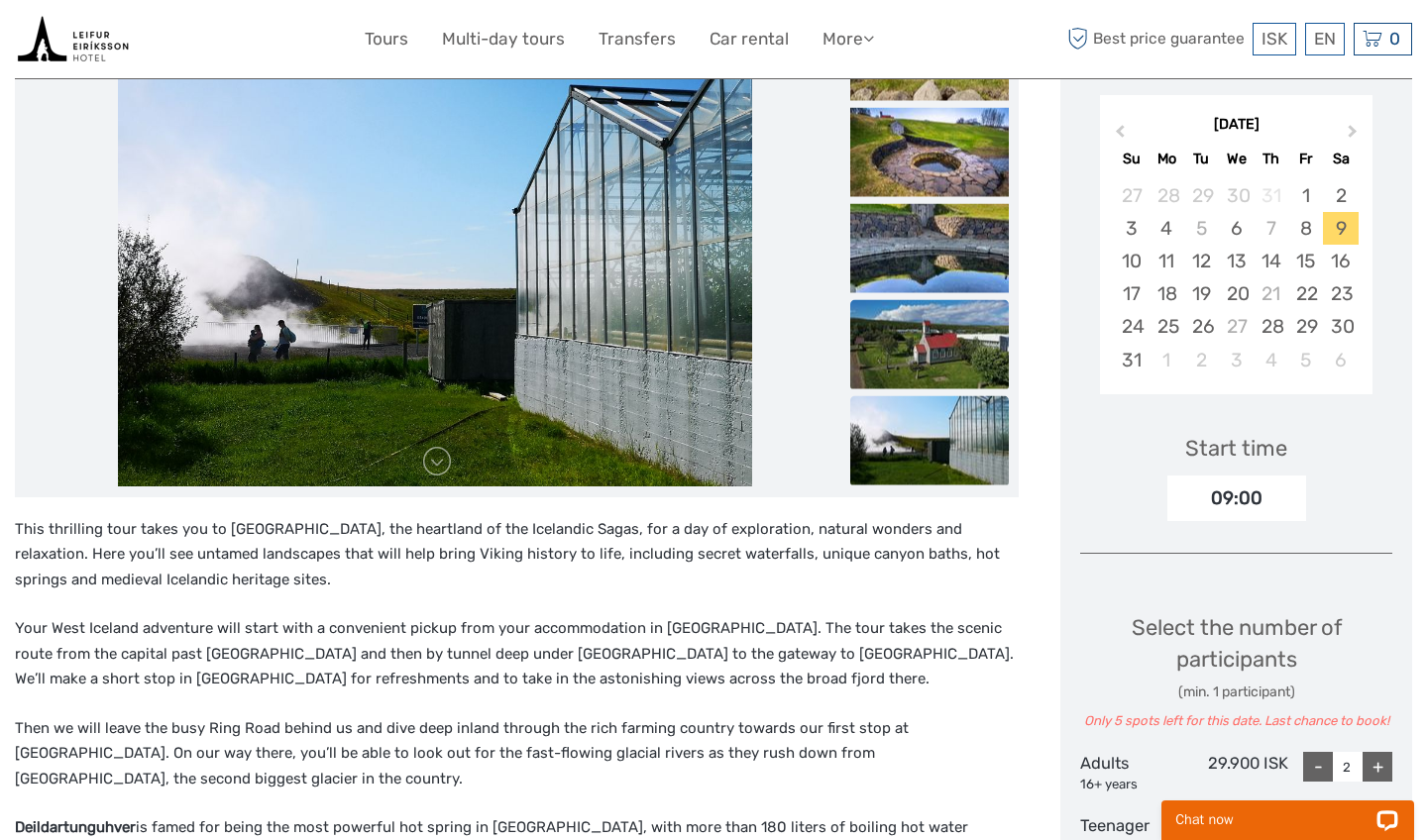 click at bounding box center [930, 344] 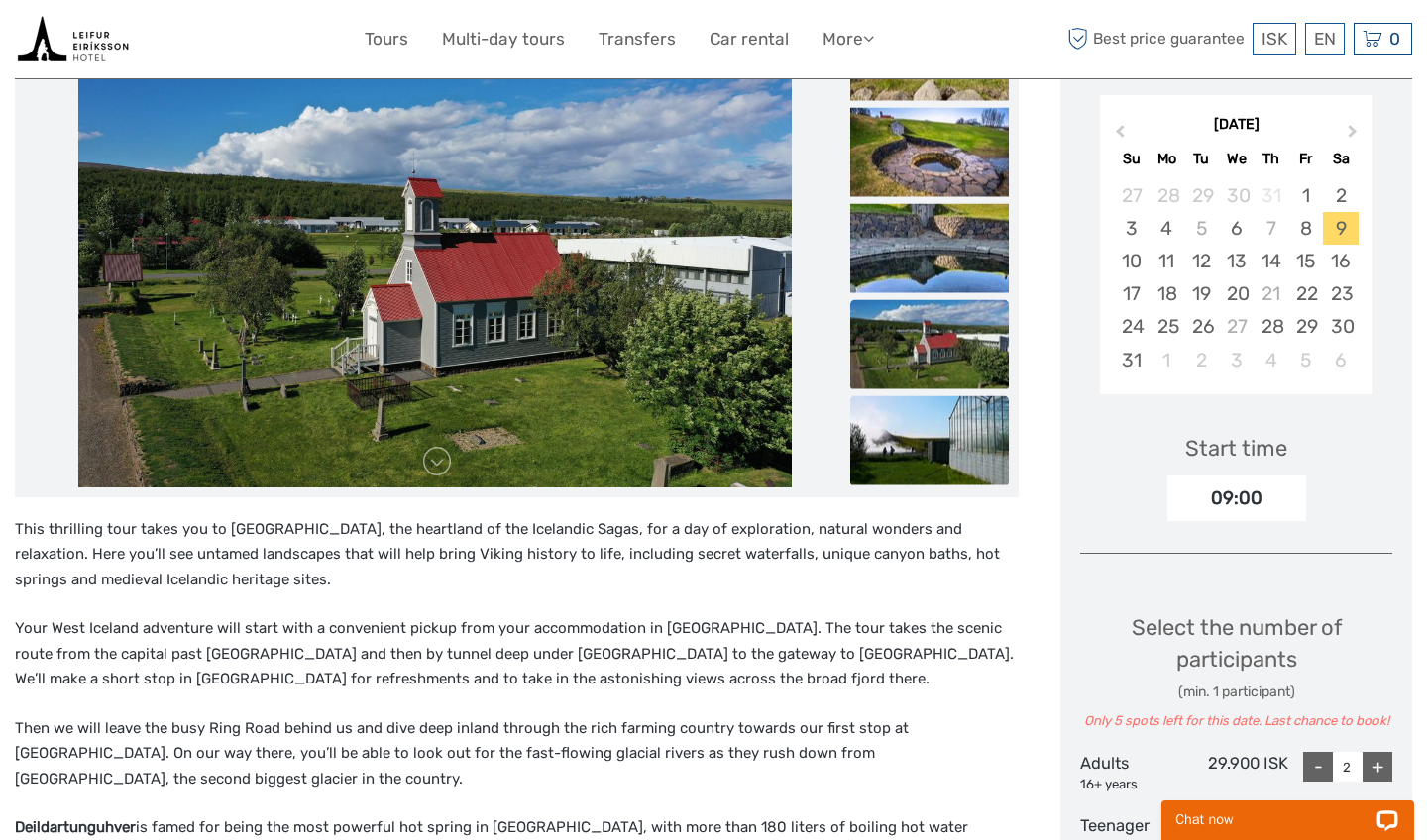 click at bounding box center [930, 440] 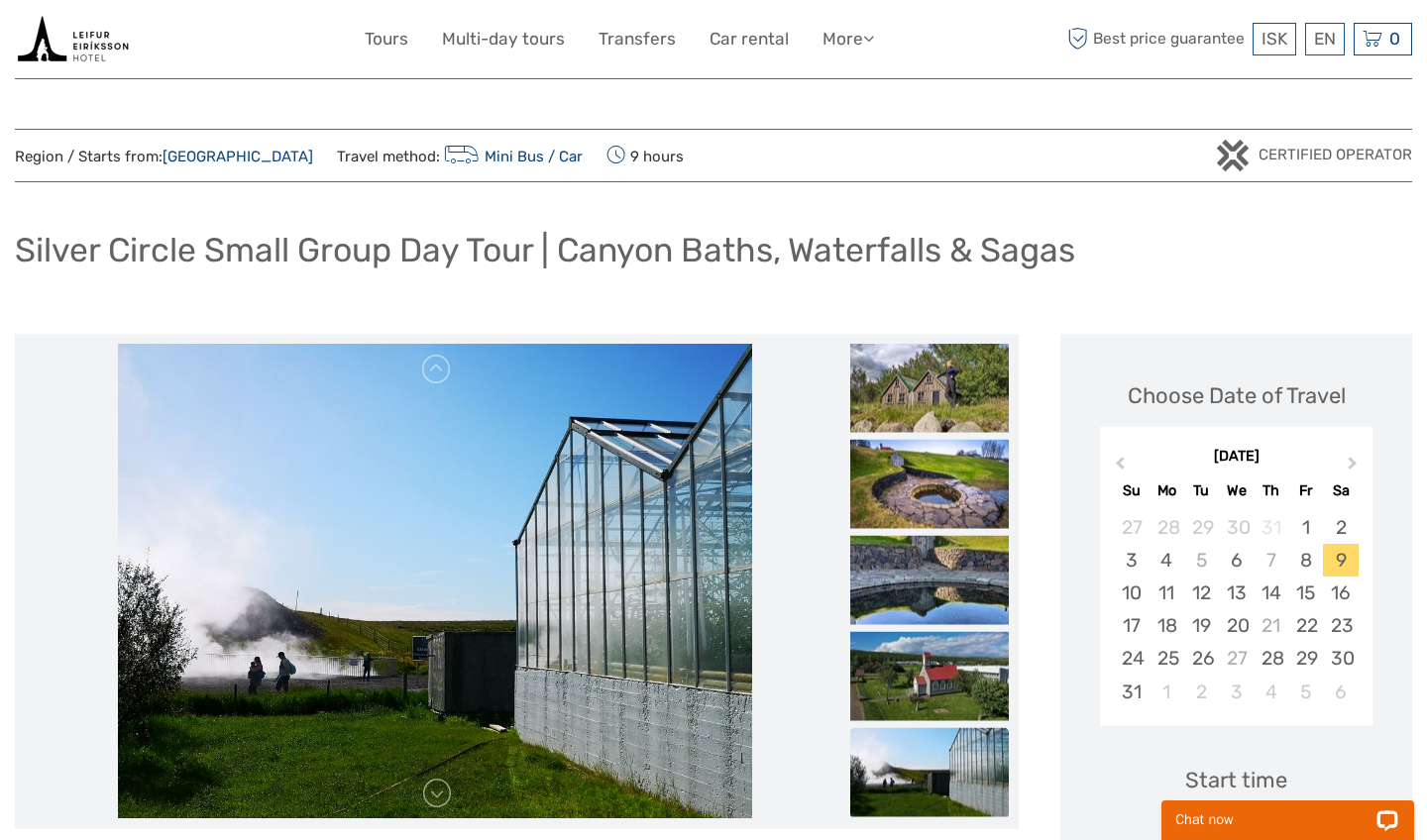 scroll, scrollTop: 0, scrollLeft: 0, axis: both 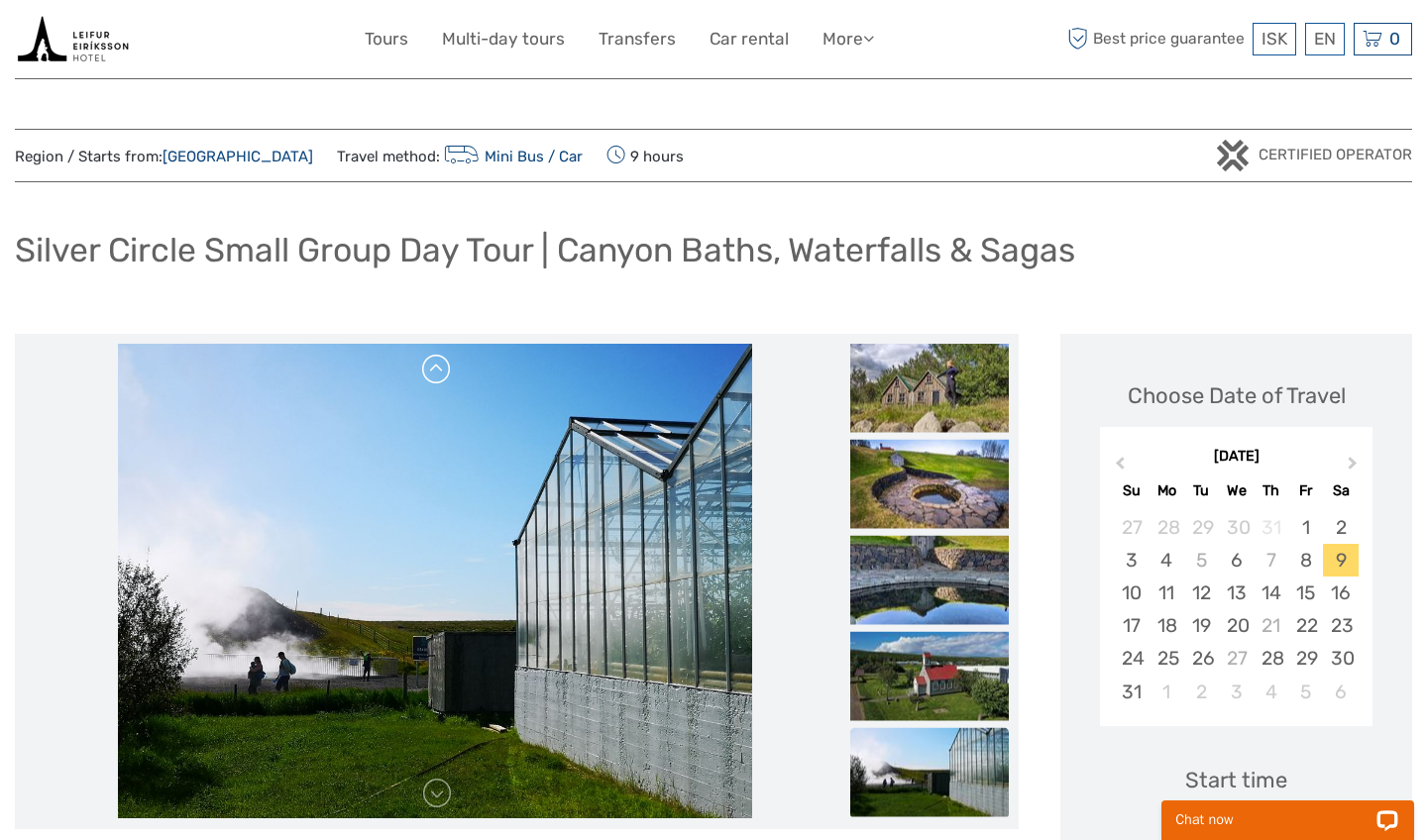 click at bounding box center [437, 369] 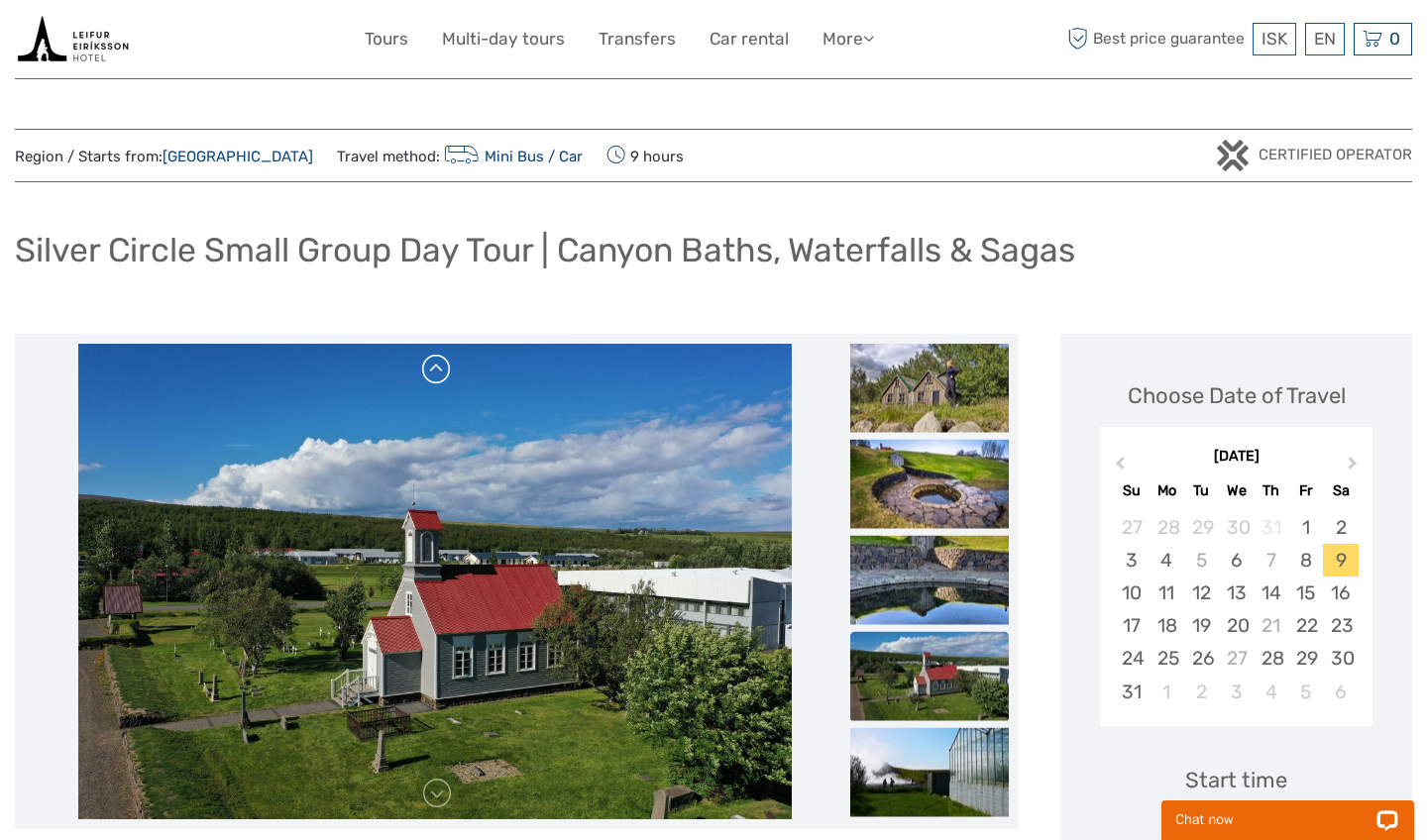click at bounding box center (437, 369) 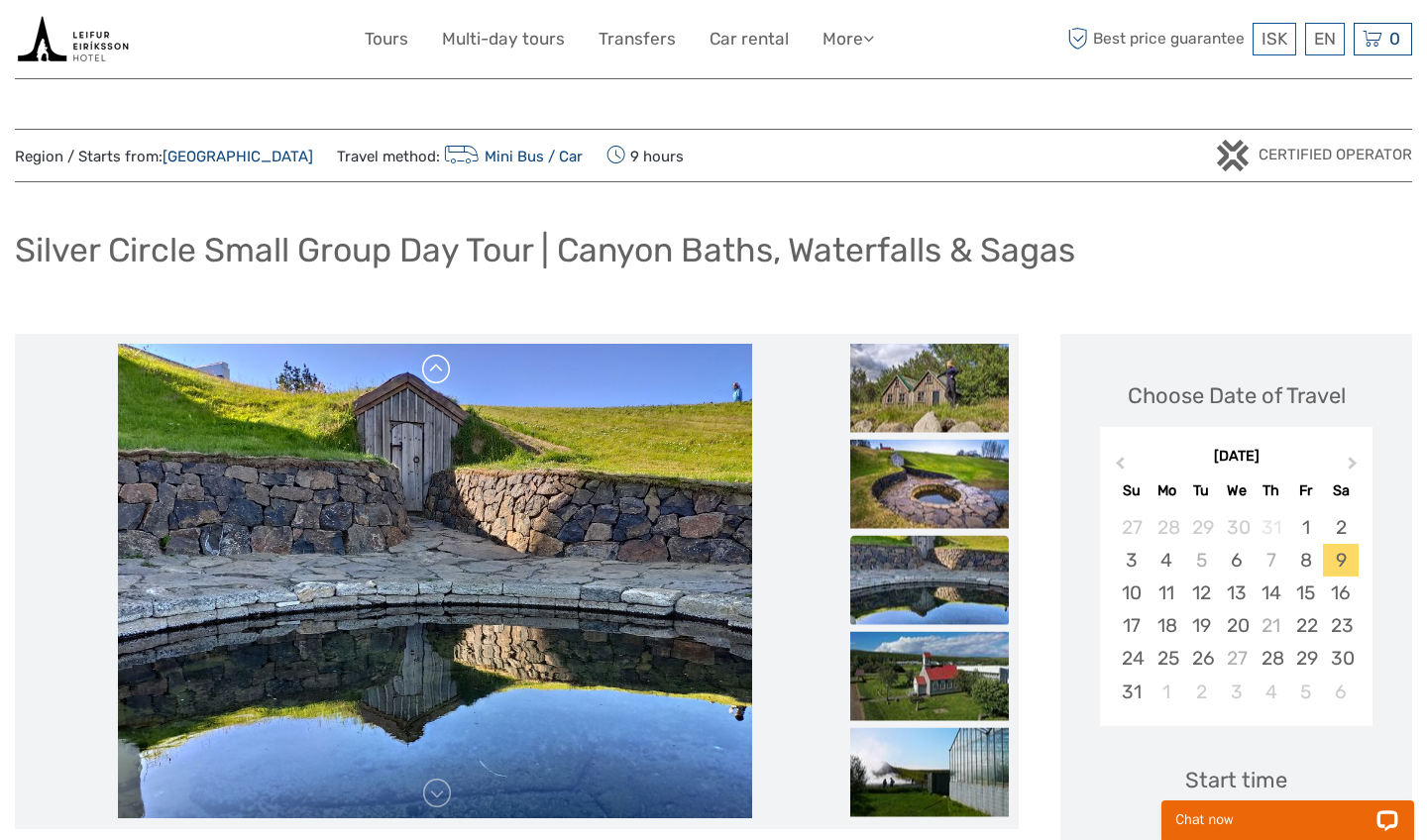 click at bounding box center (437, 369) 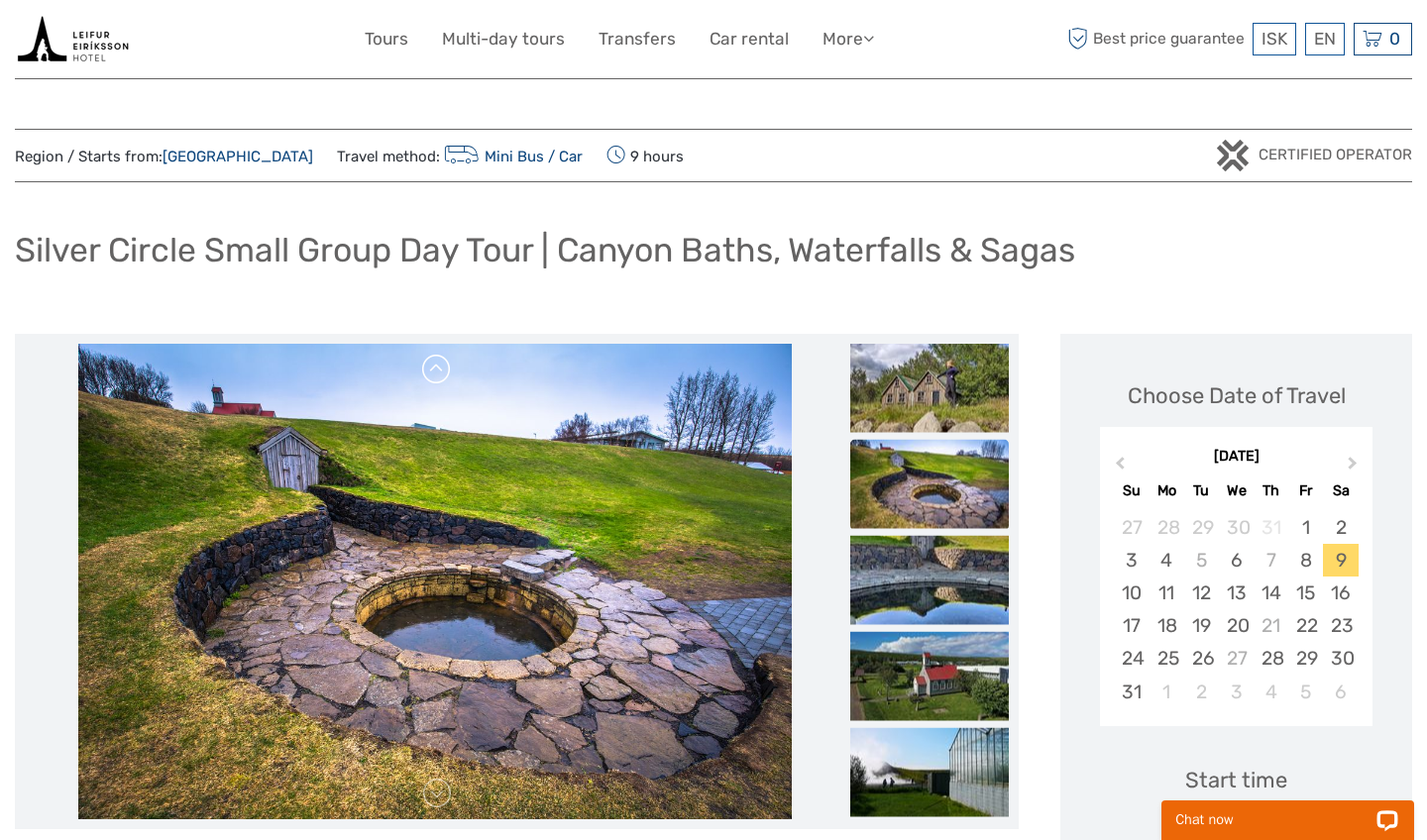 click at bounding box center (437, 369) 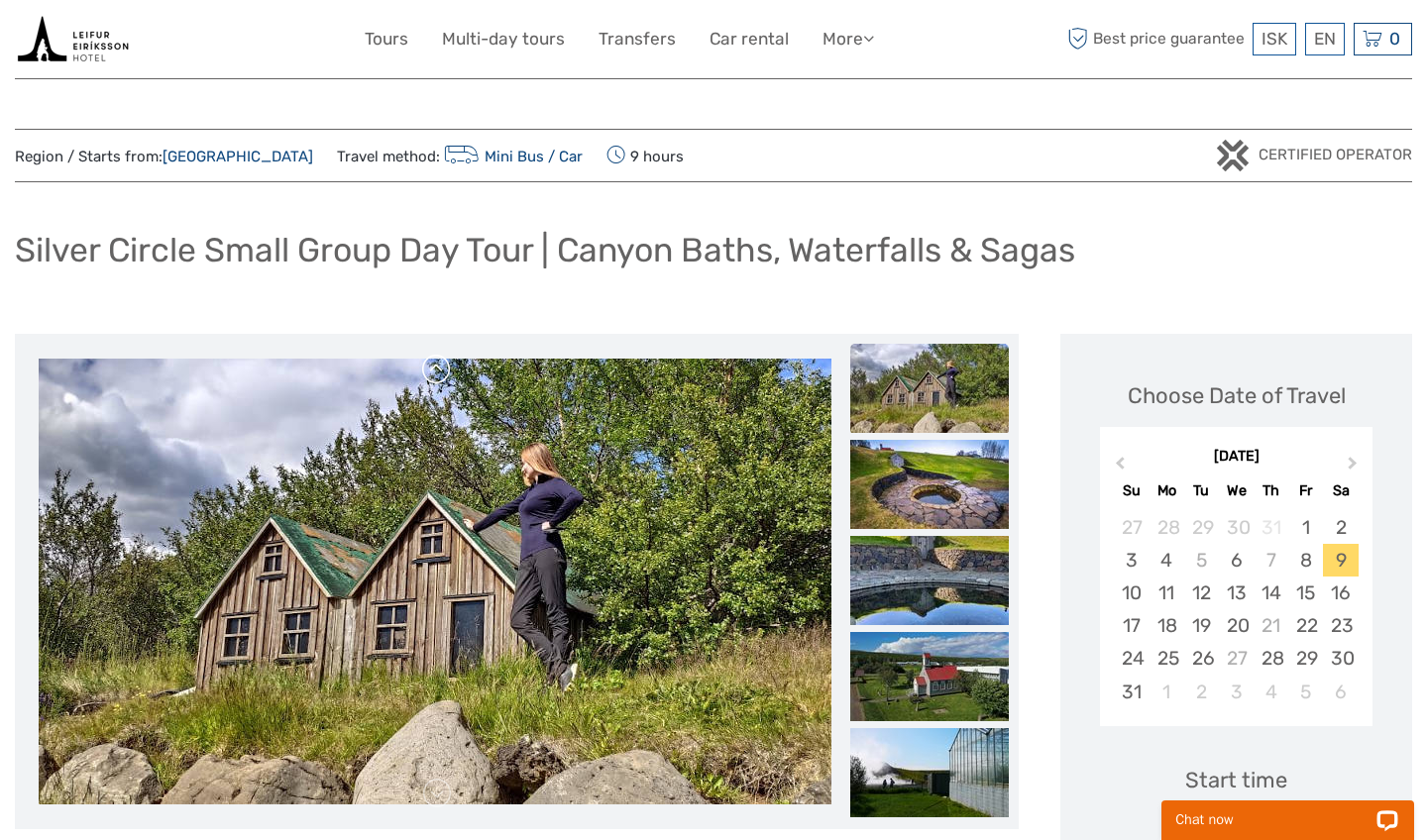 click at bounding box center (437, 369) 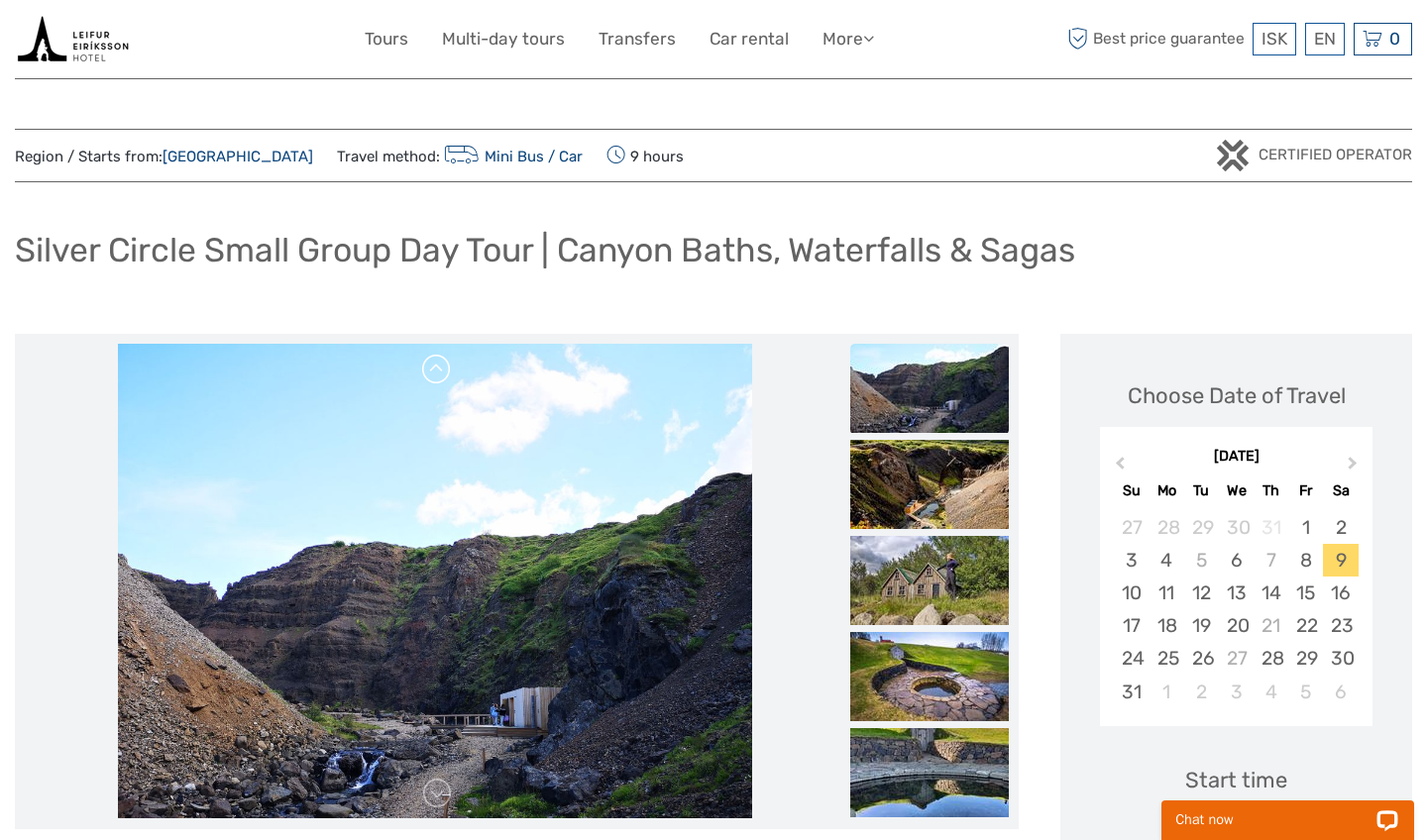 click at bounding box center [437, 369] 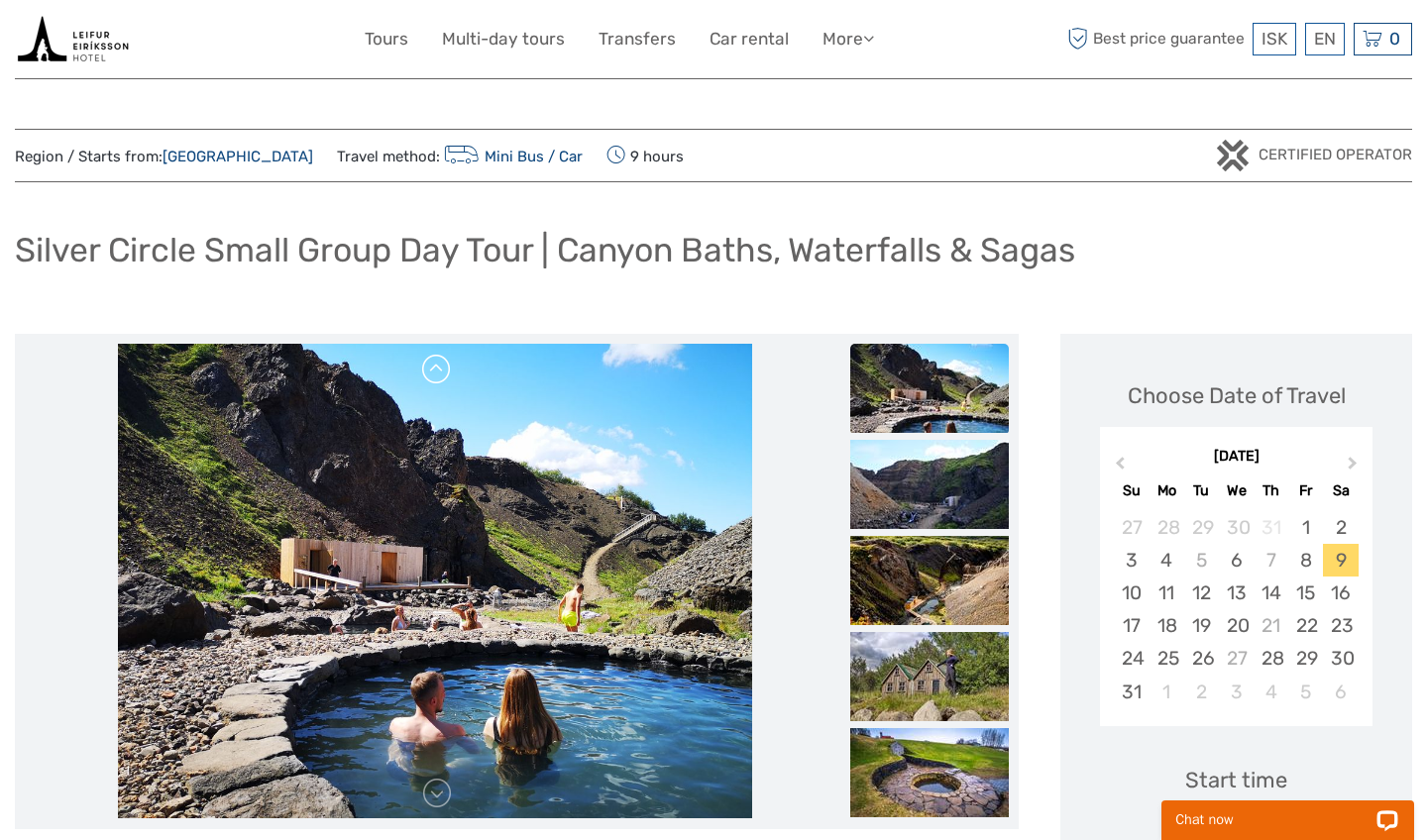 click at bounding box center [437, 369] 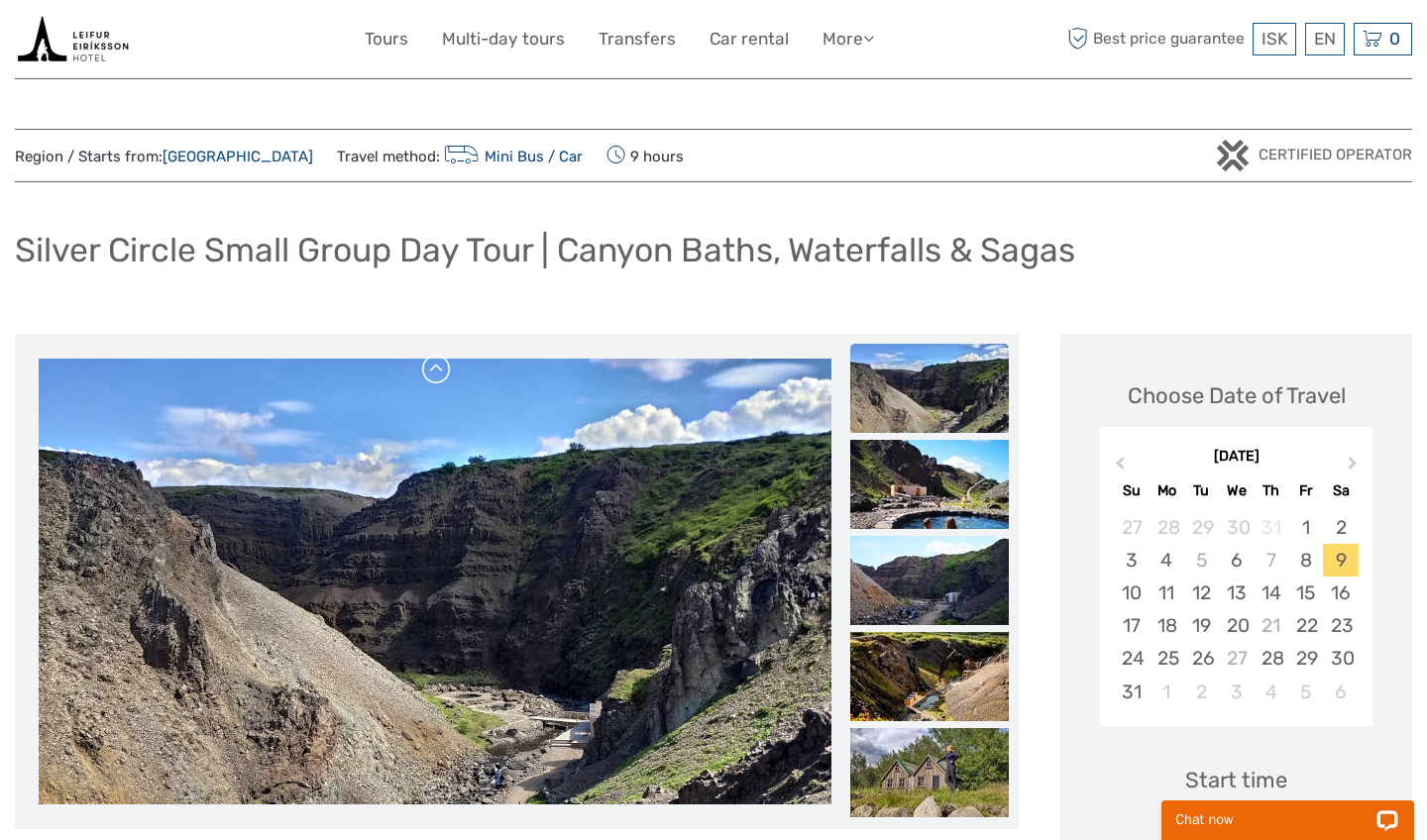 click at bounding box center (437, 369) 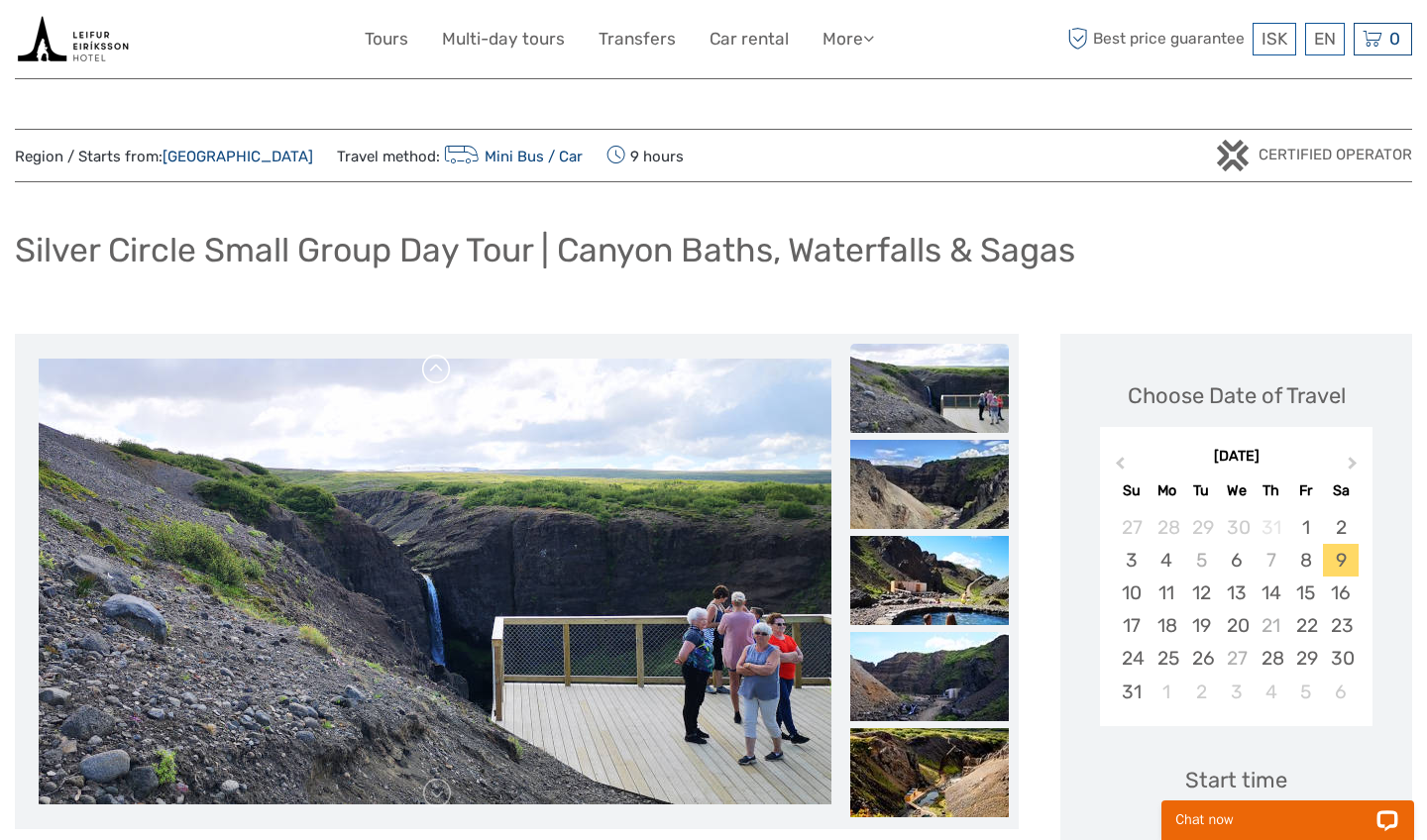 click at bounding box center (437, 369) 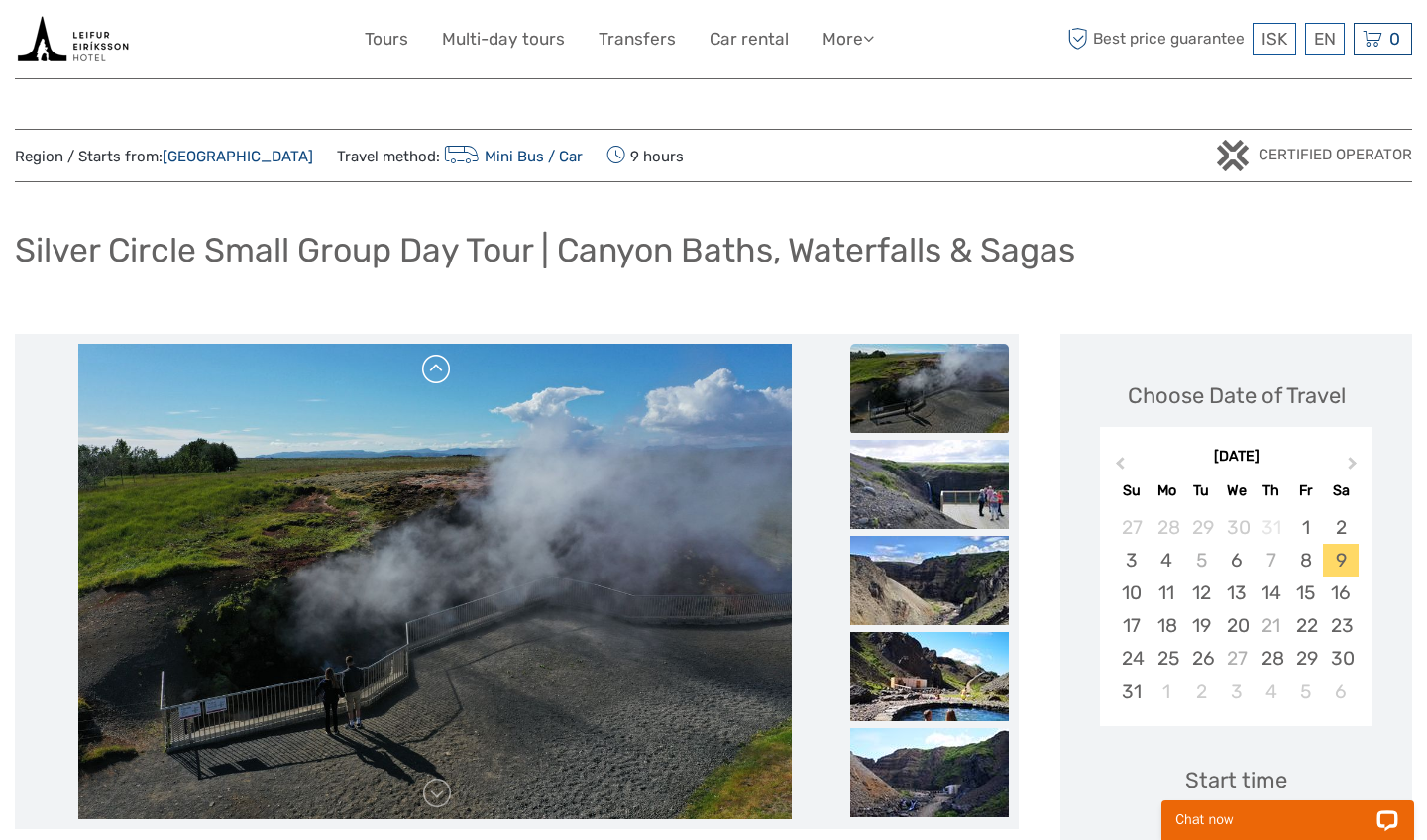 click at bounding box center [437, 369] 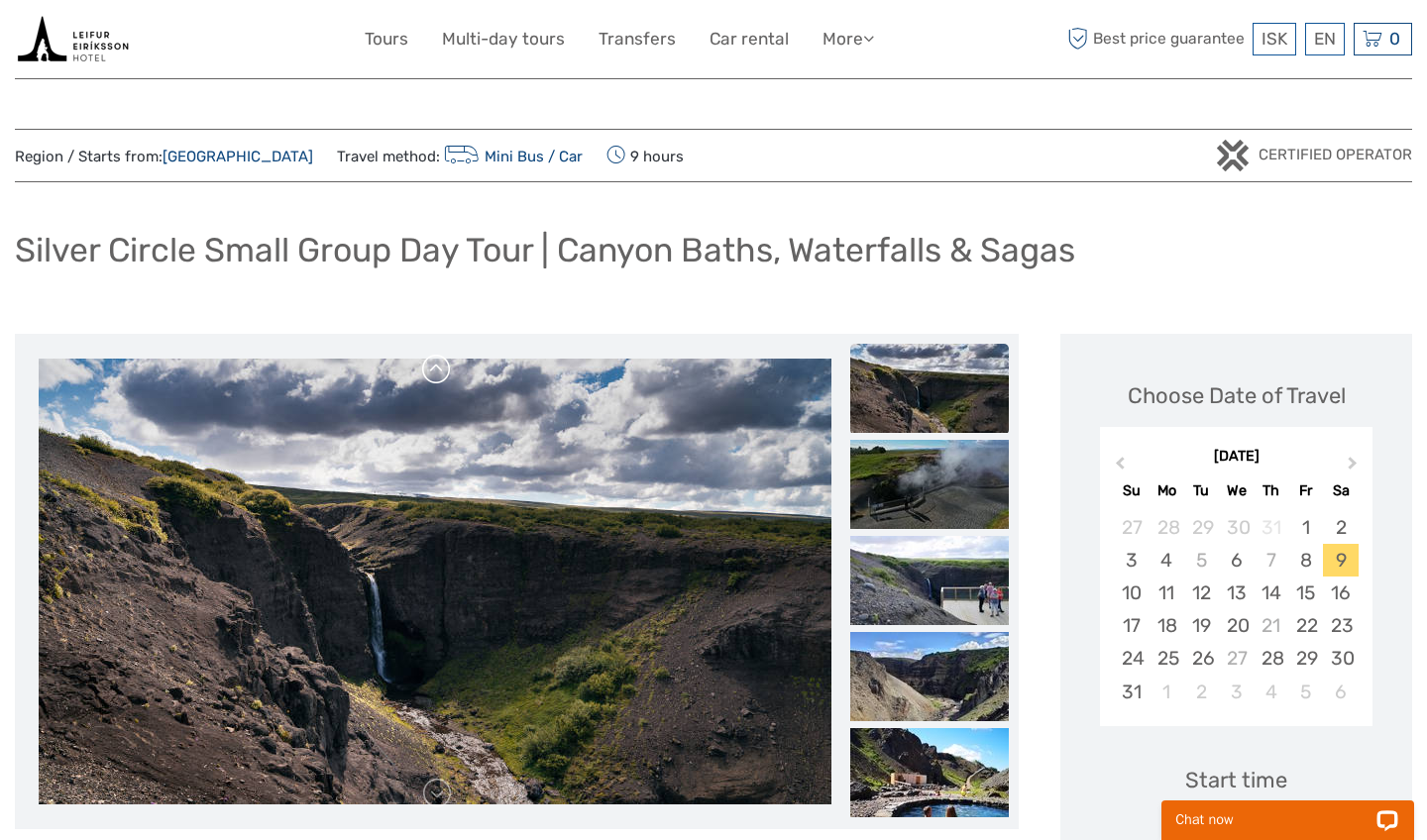 click at bounding box center [437, 369] 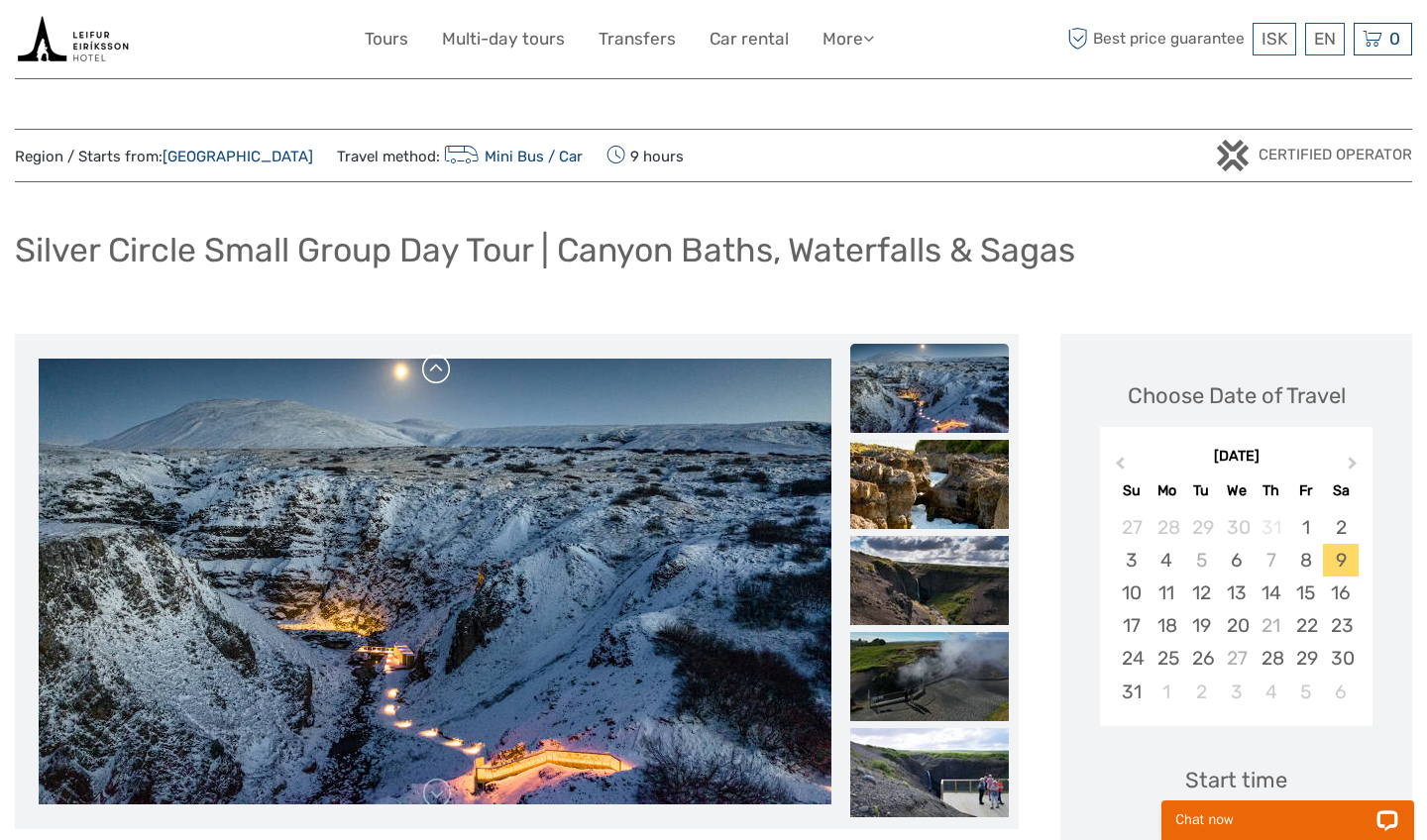 click at bounding box center [437, 369] 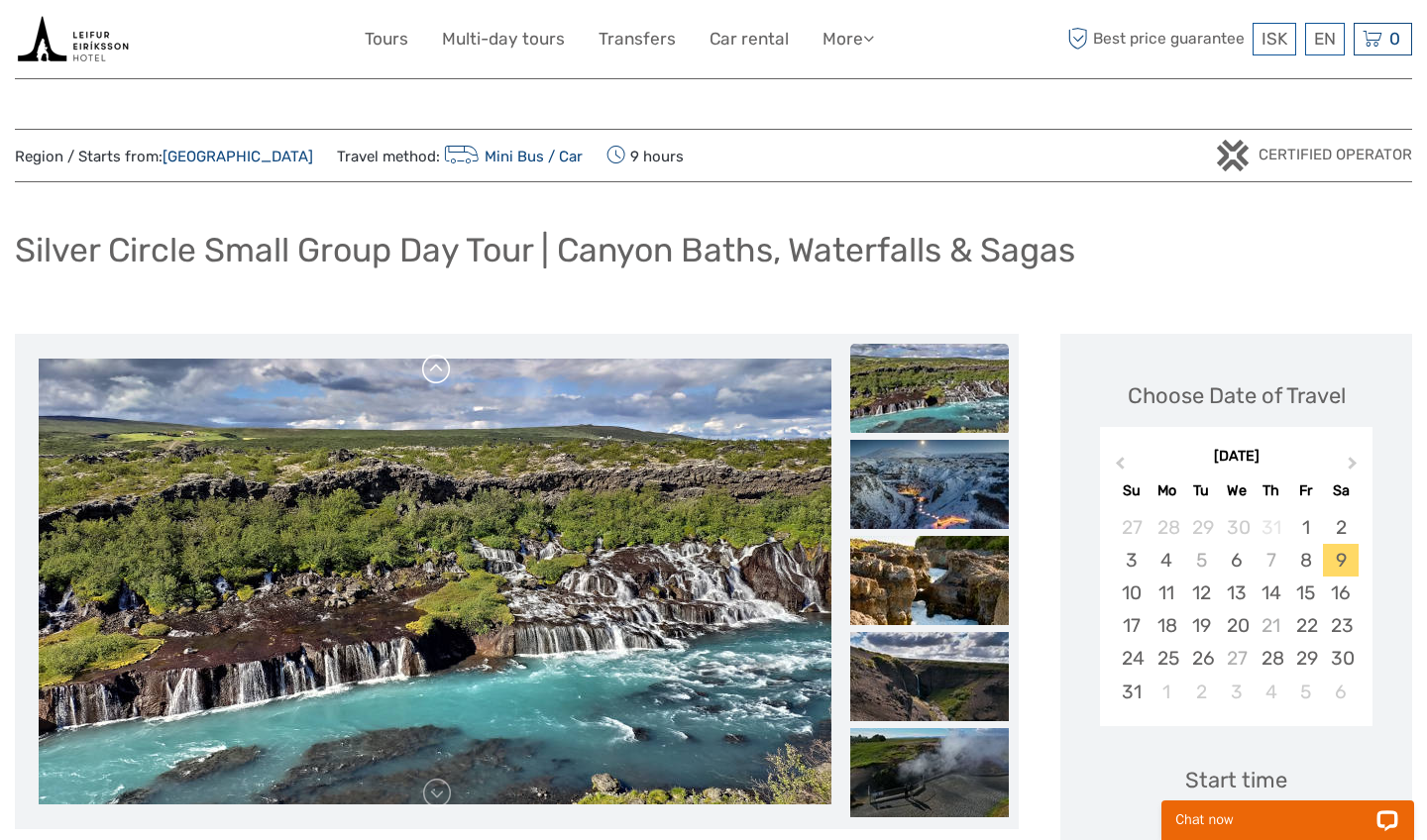 click at bounding box center [437, 369] 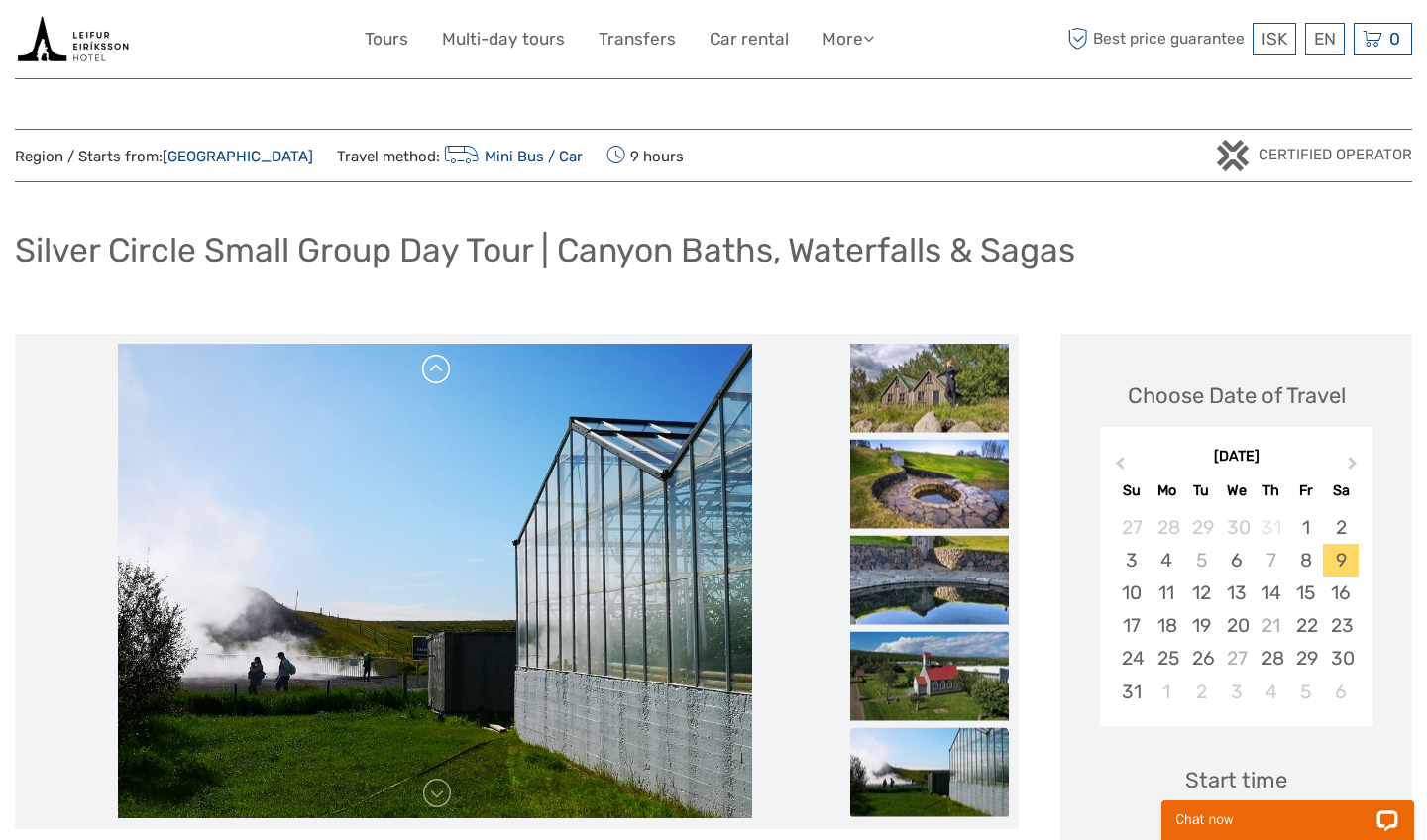 click at bounding box center (435, 581) 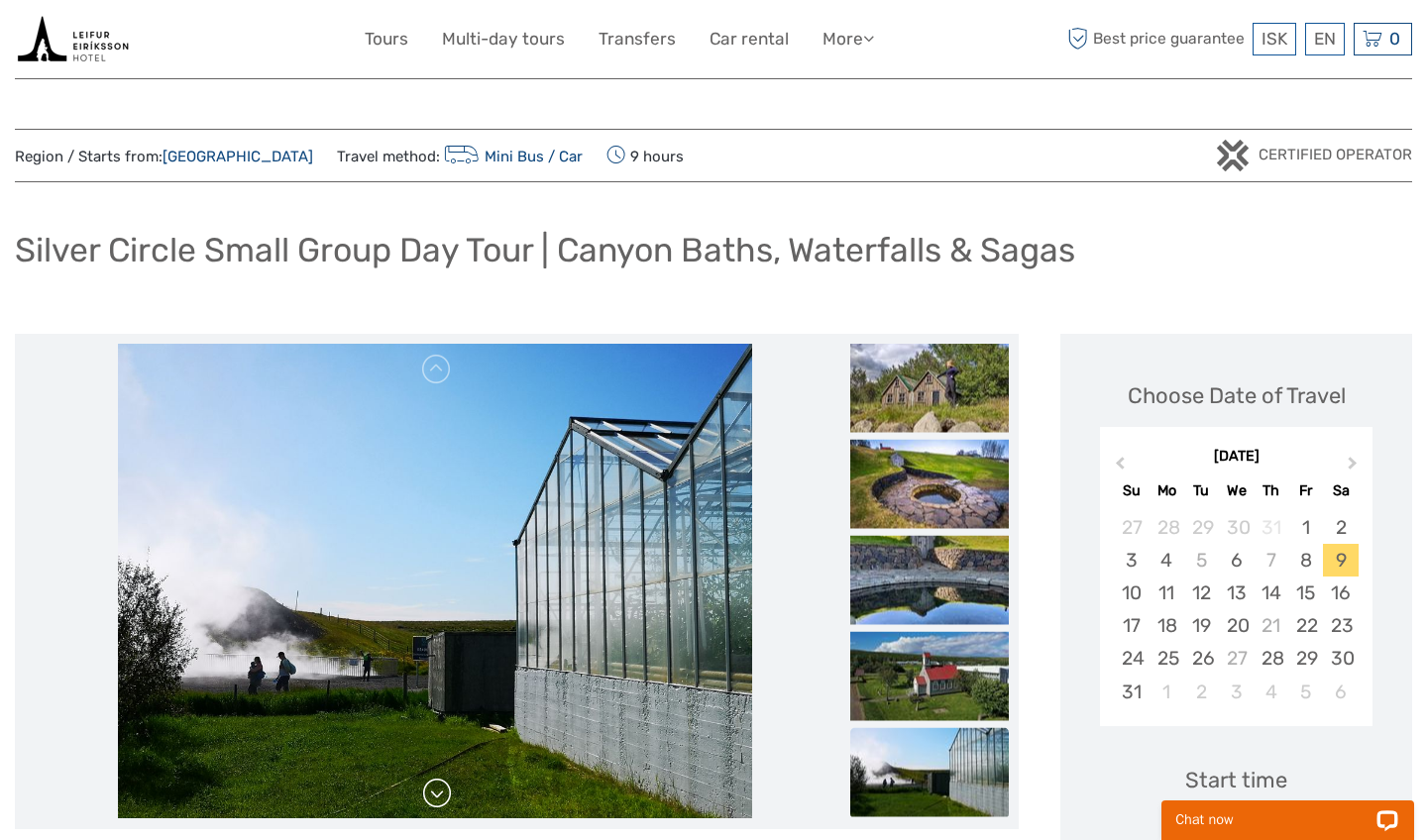 click at bounding box center (437, 793) 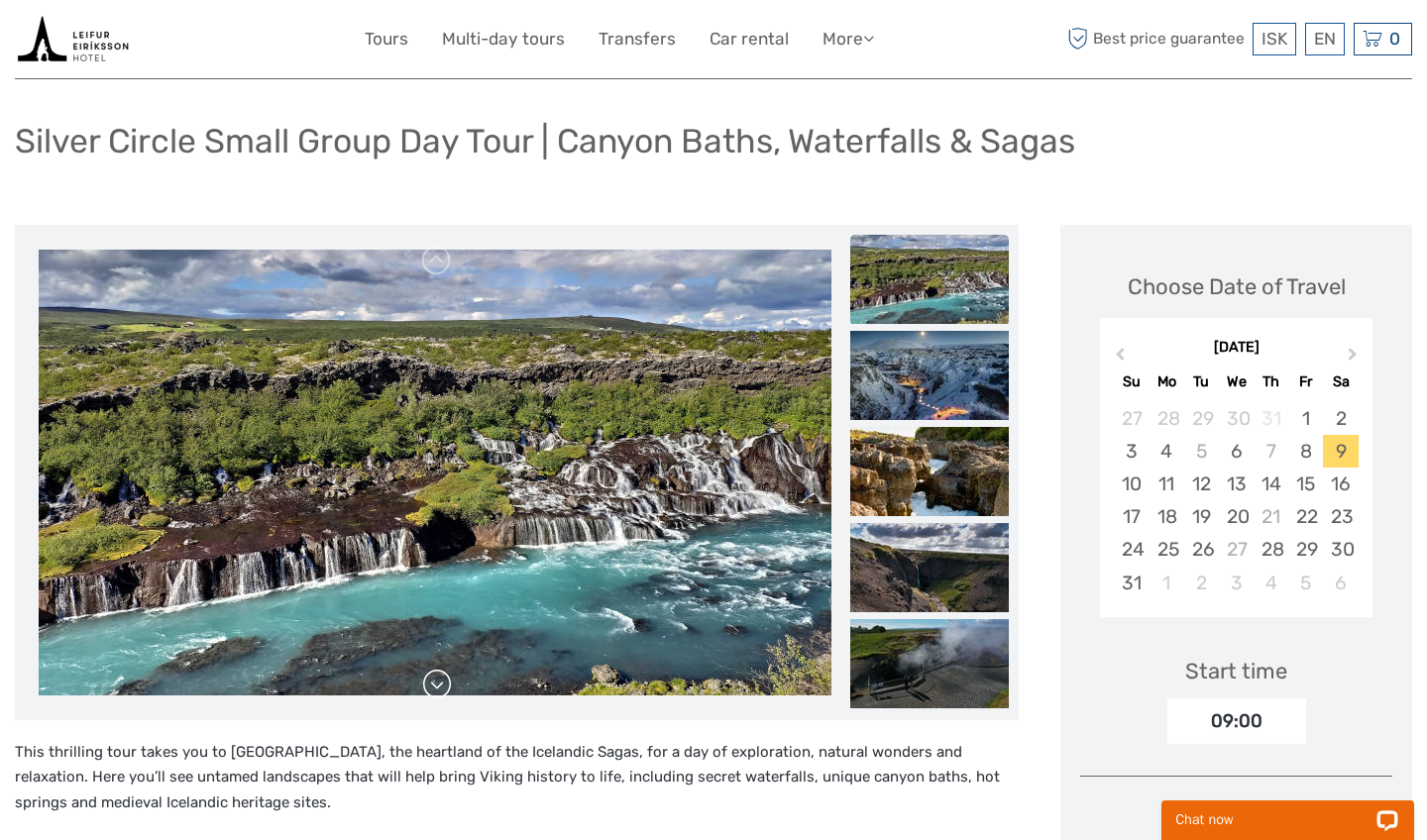 scroll, scrollTop: 113, scrollLeft: 0, axis: vertical 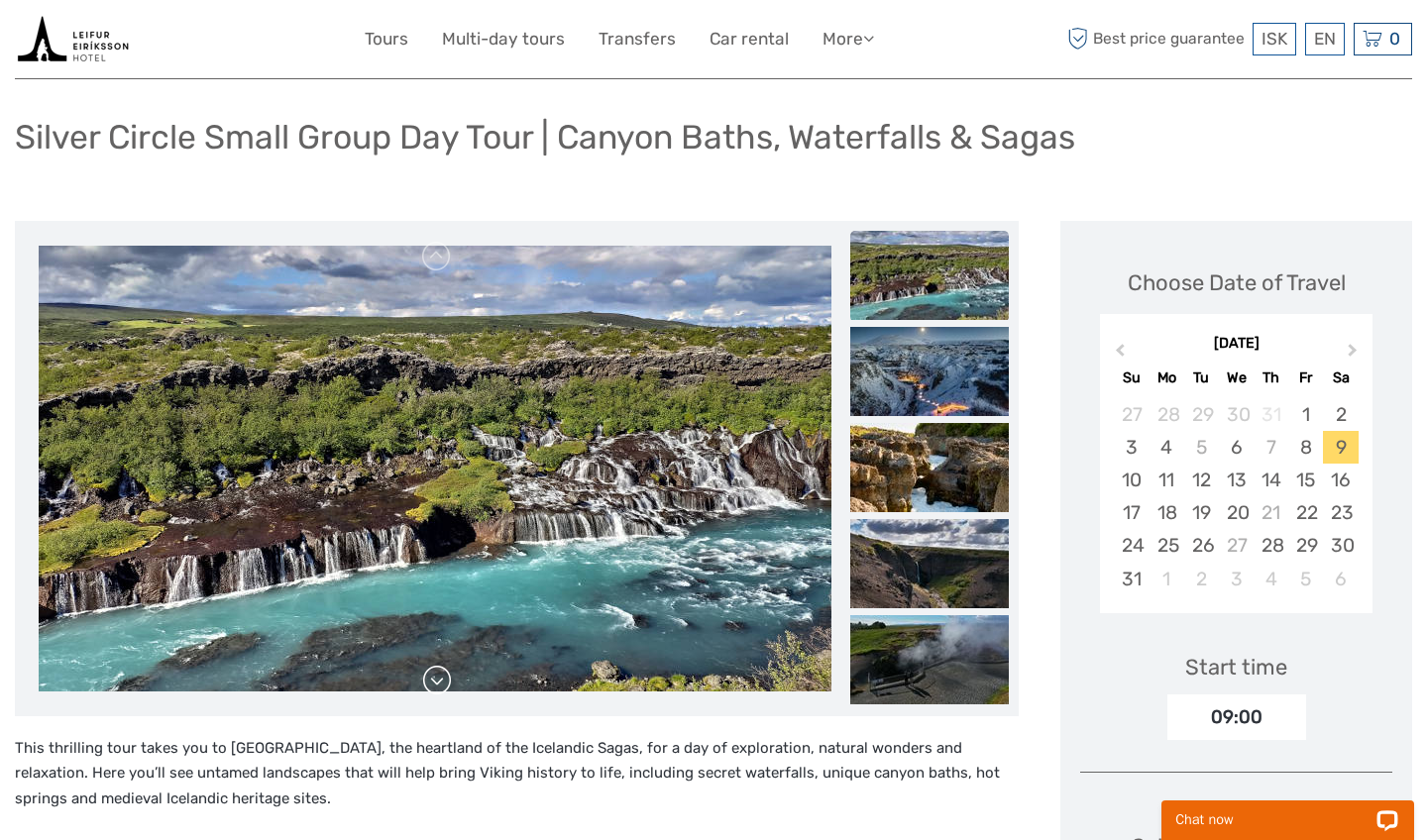click at bounding box center (437, 681) 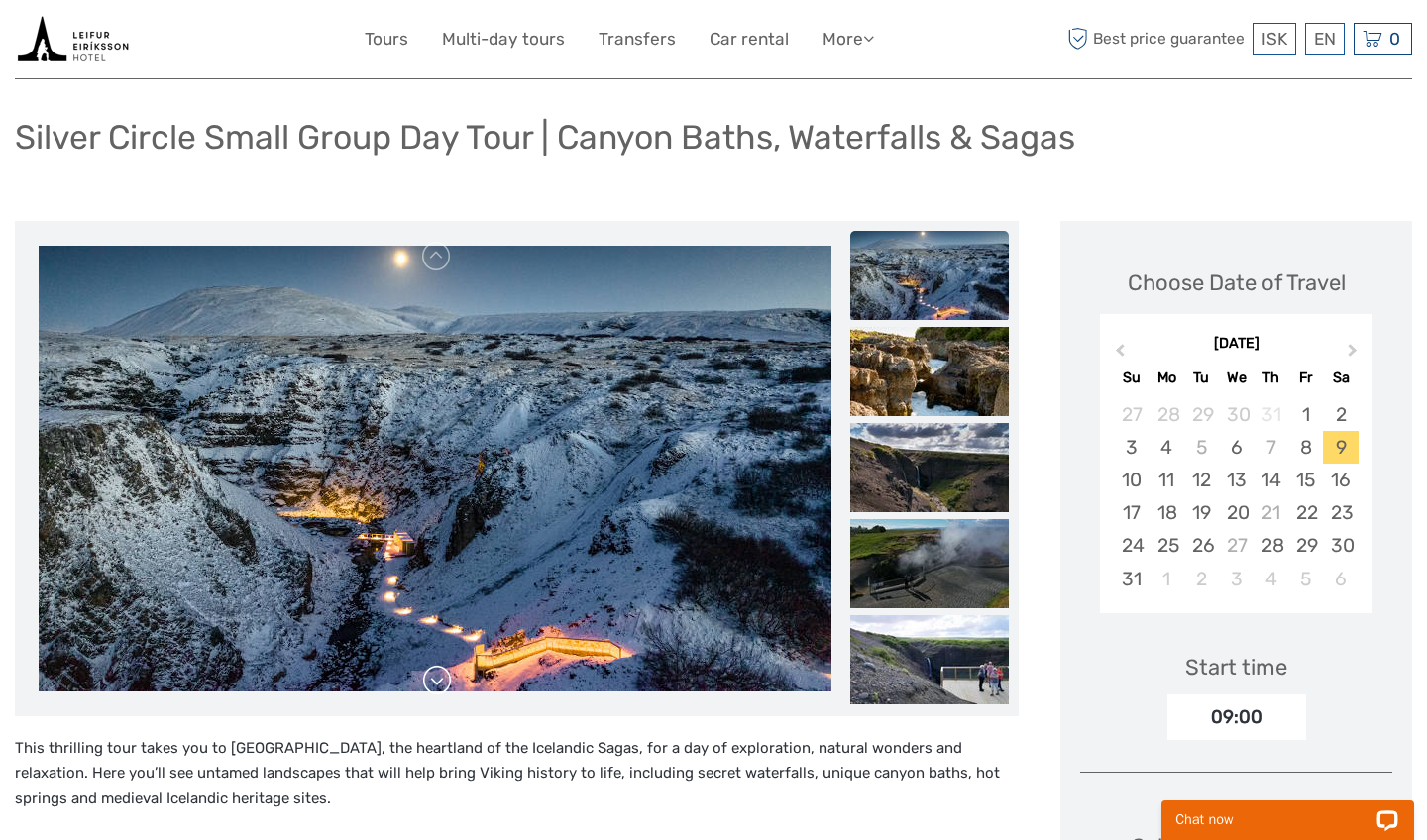 click at bounding box center [437, 681] 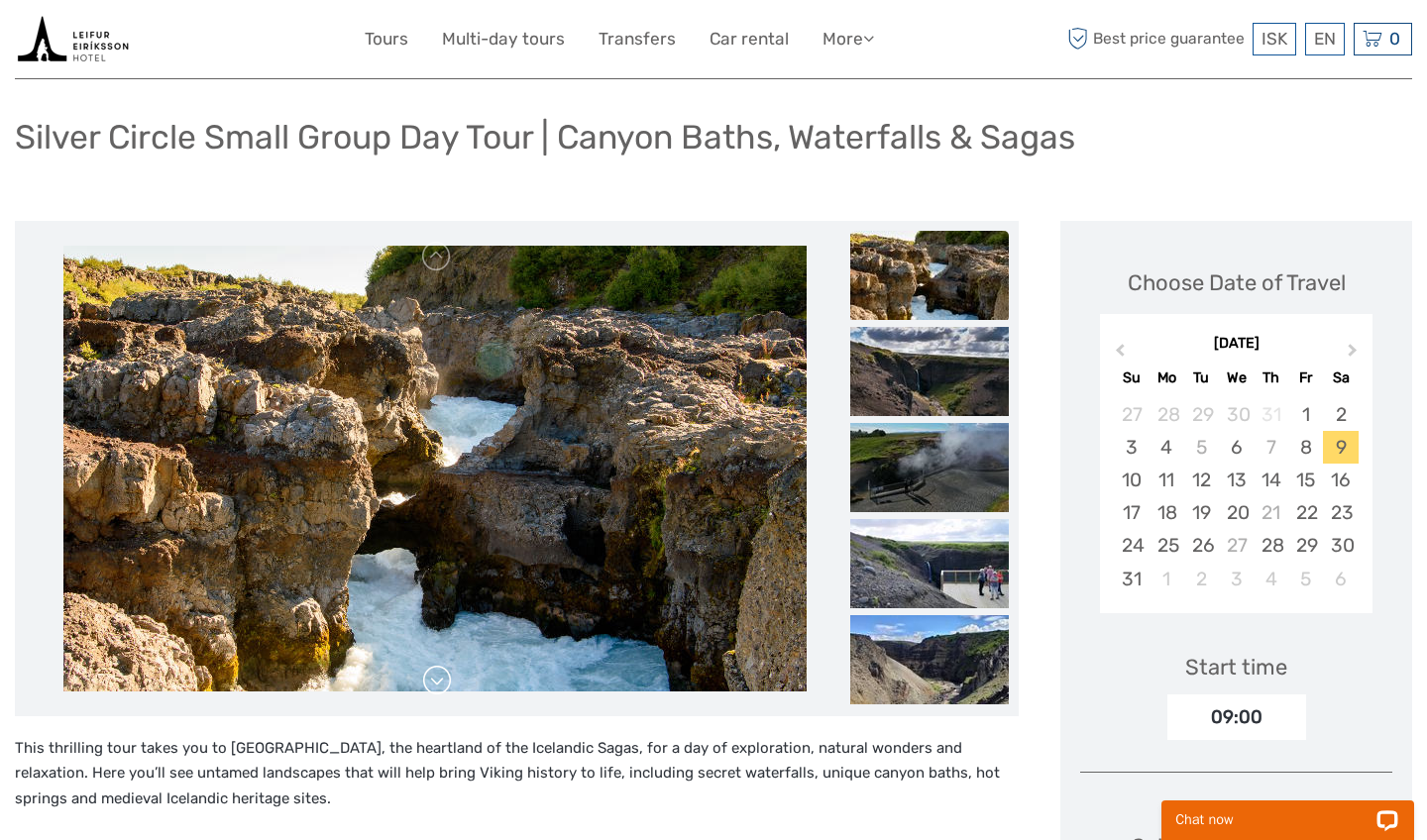 click at bounding box center [437, 681] 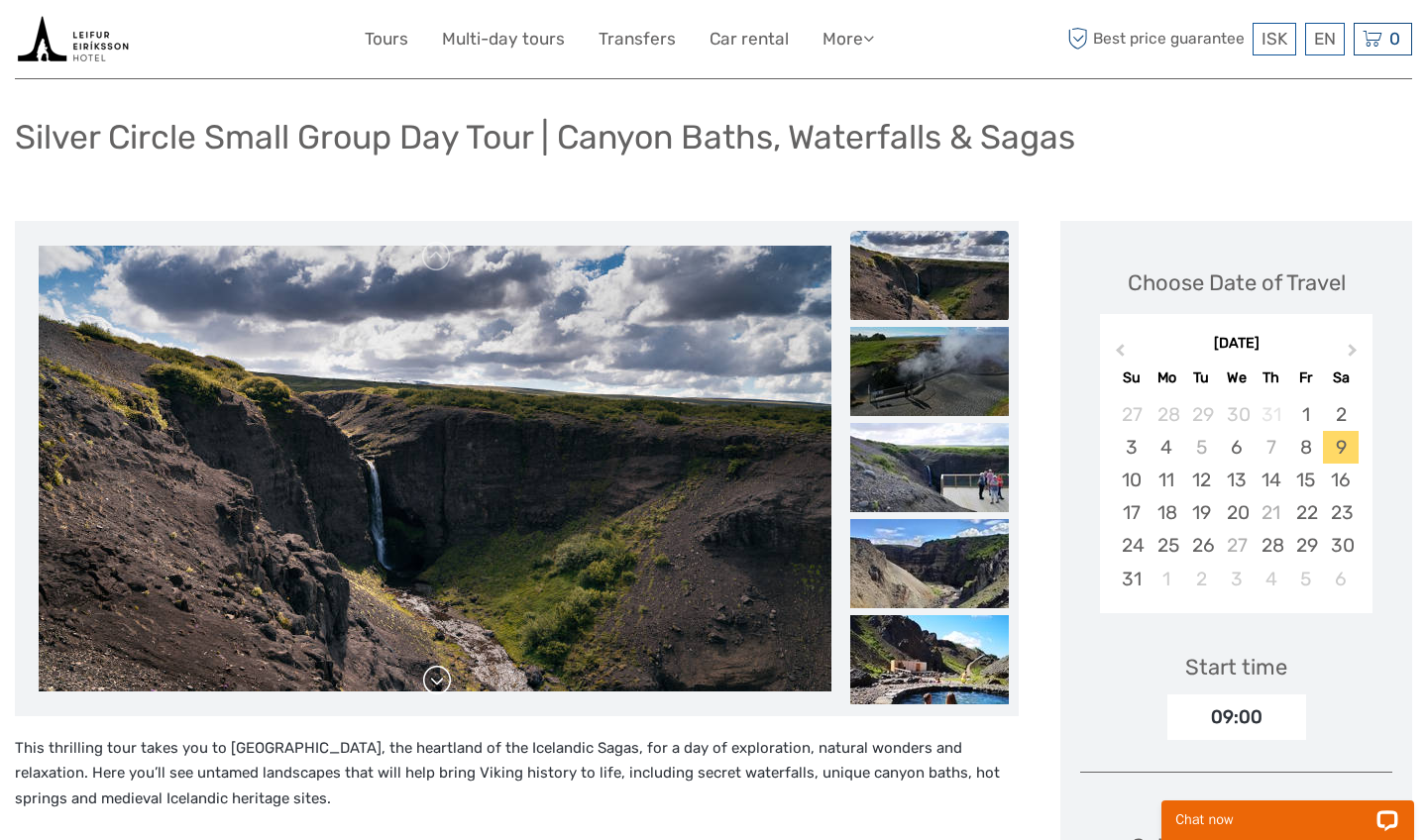 click at bounding box center (437, 681) 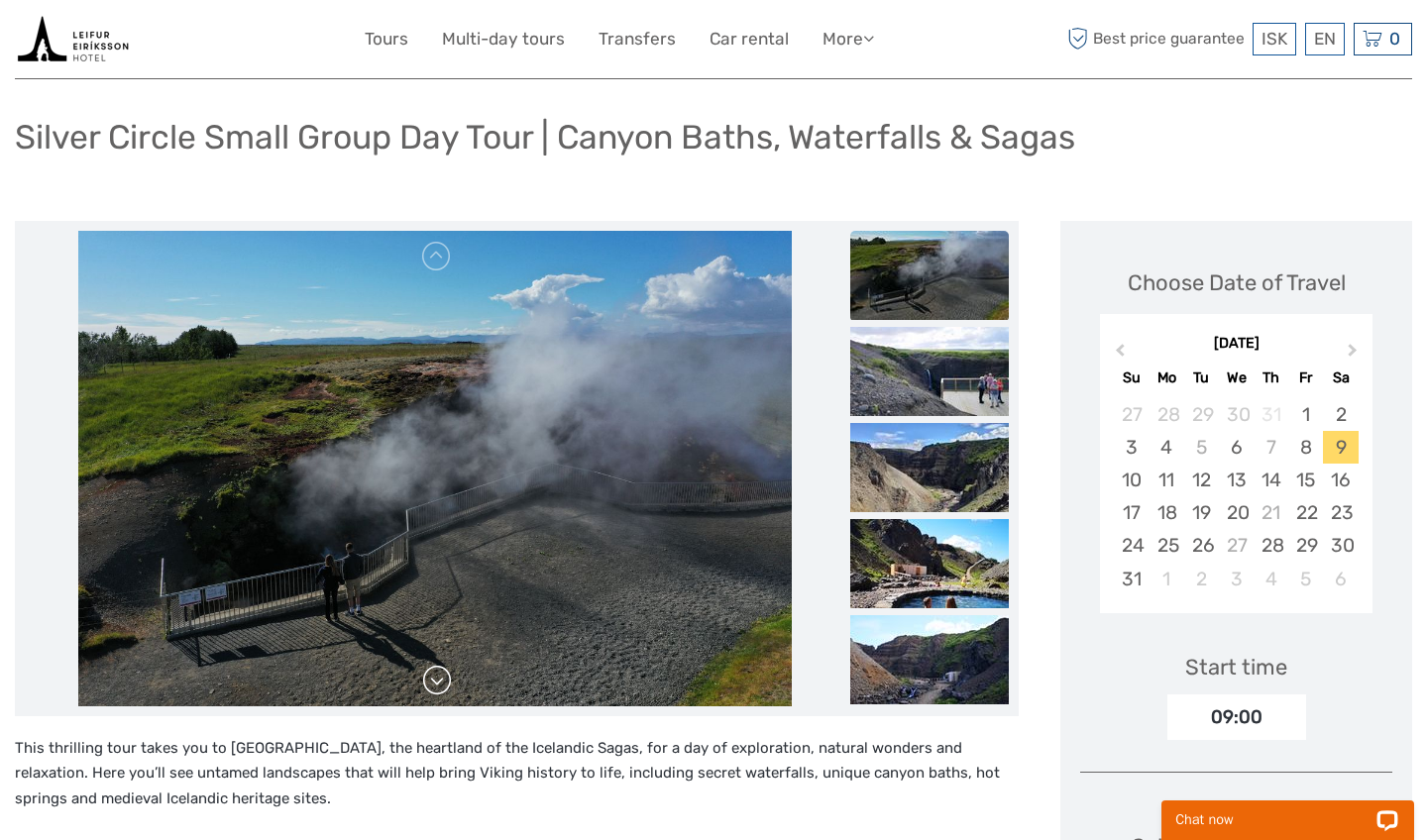 click at bounding box center [437, 681] 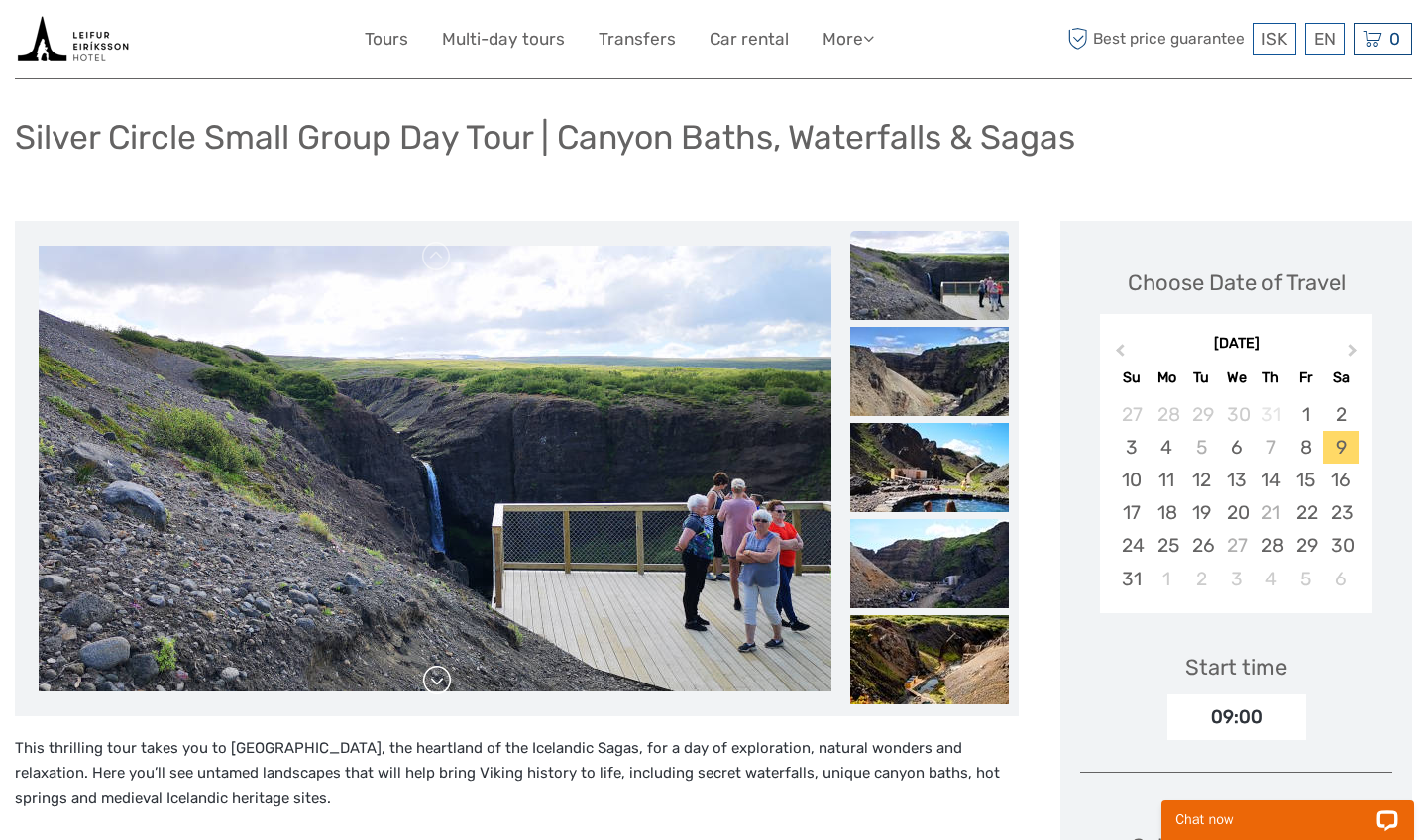 click at bounding box center [437, 681] 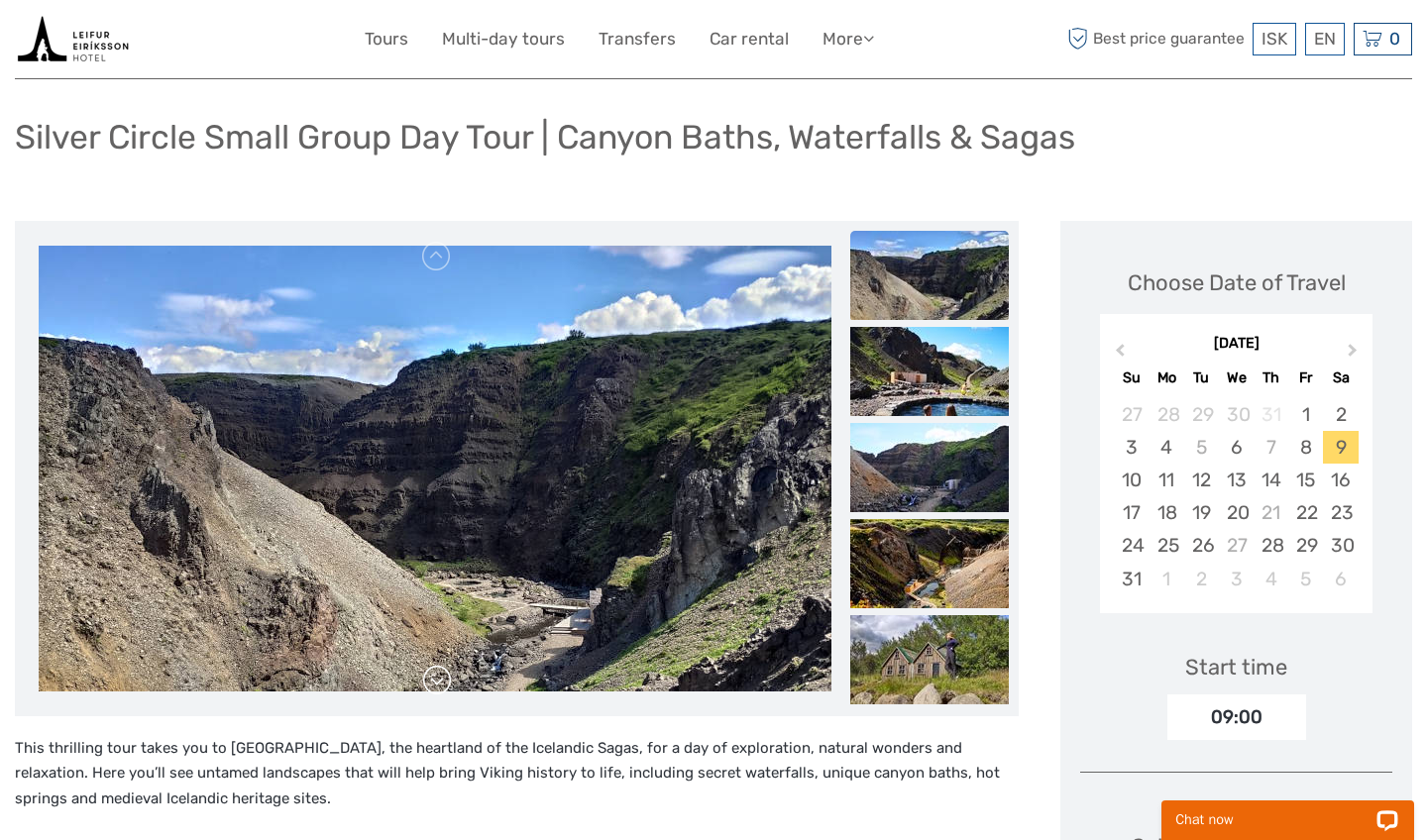 click at bounding box center (437, 681) 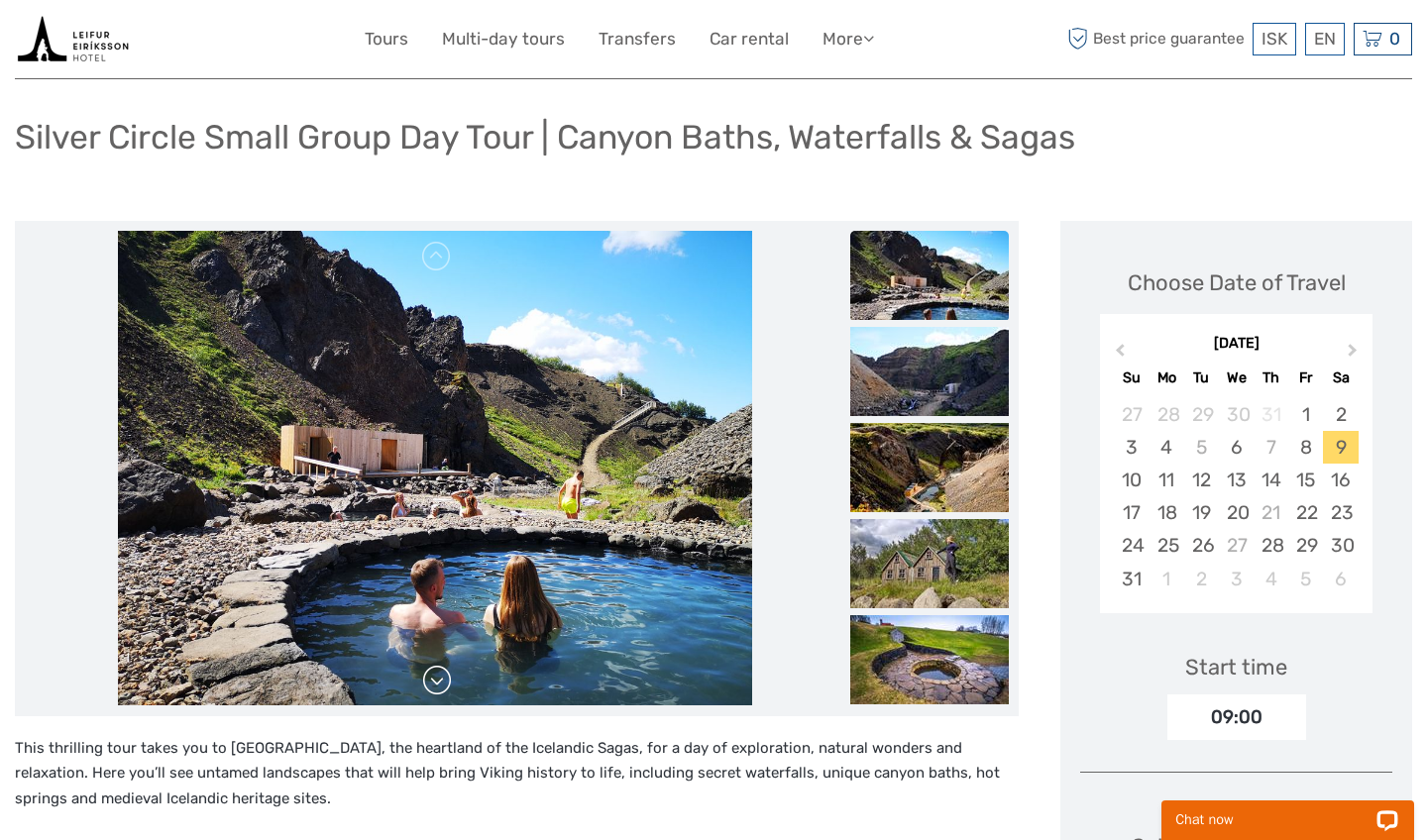 click at bounding box center (437, 681) 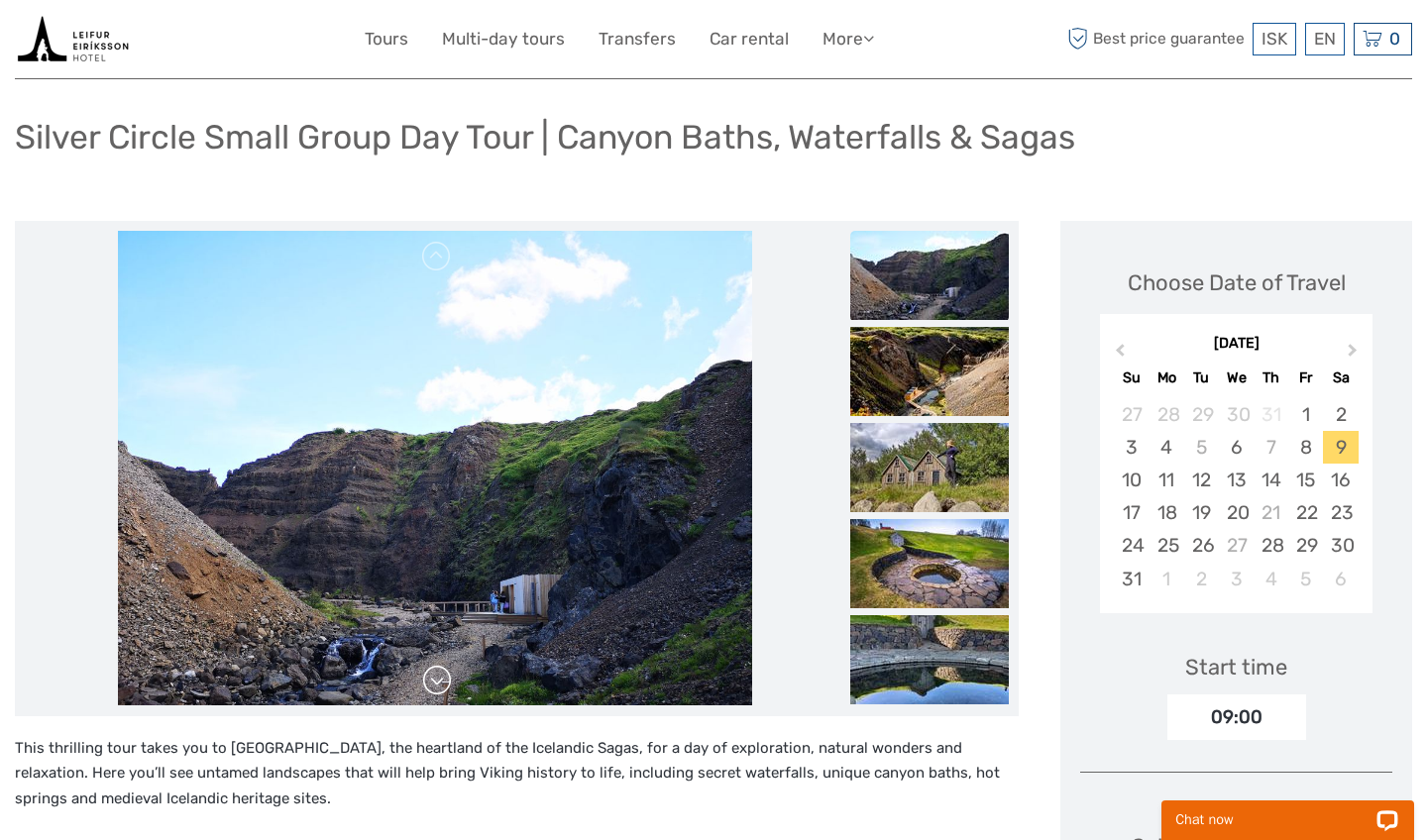 click at bounding box center (437, 681) 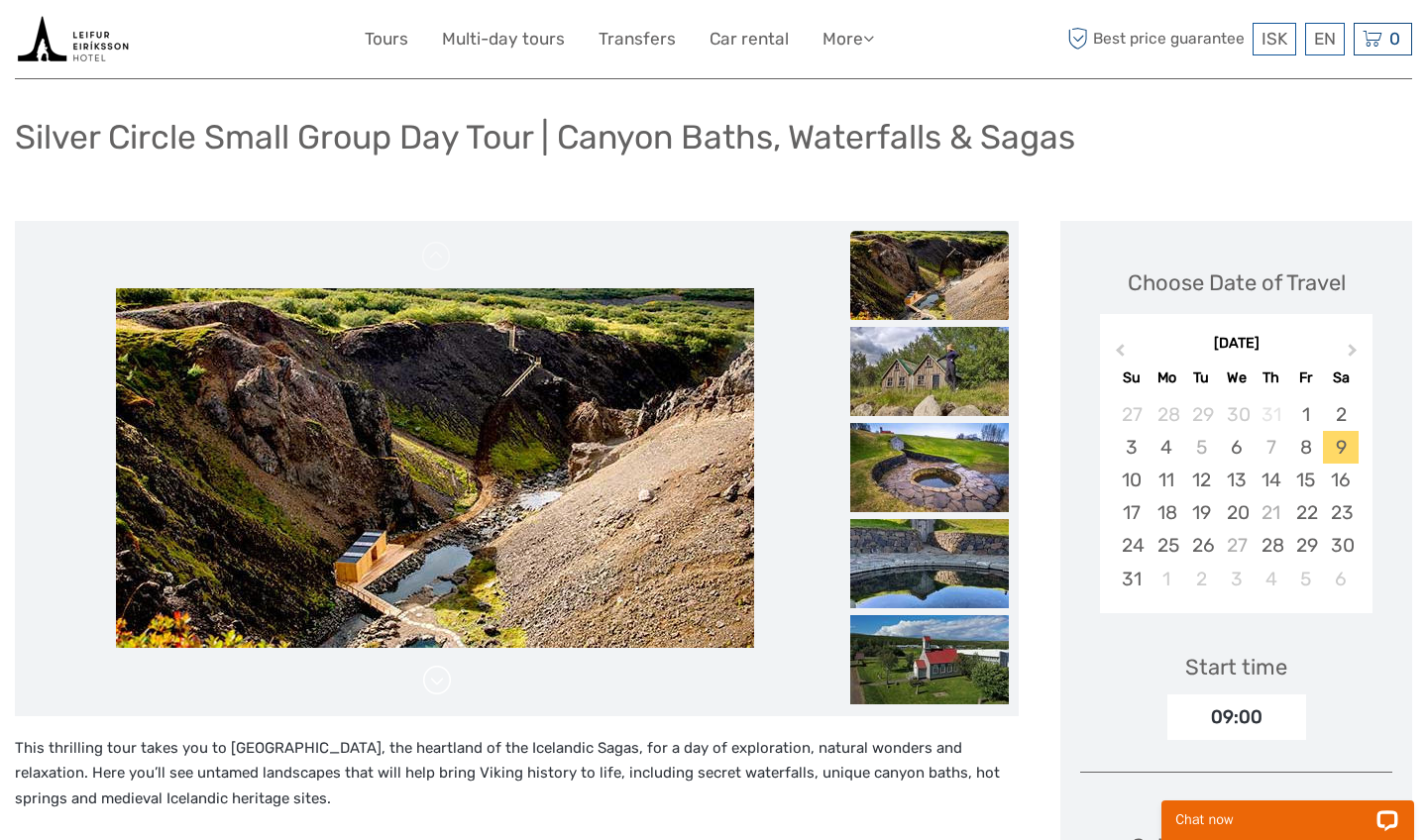 click at bounding box center [437, 681] 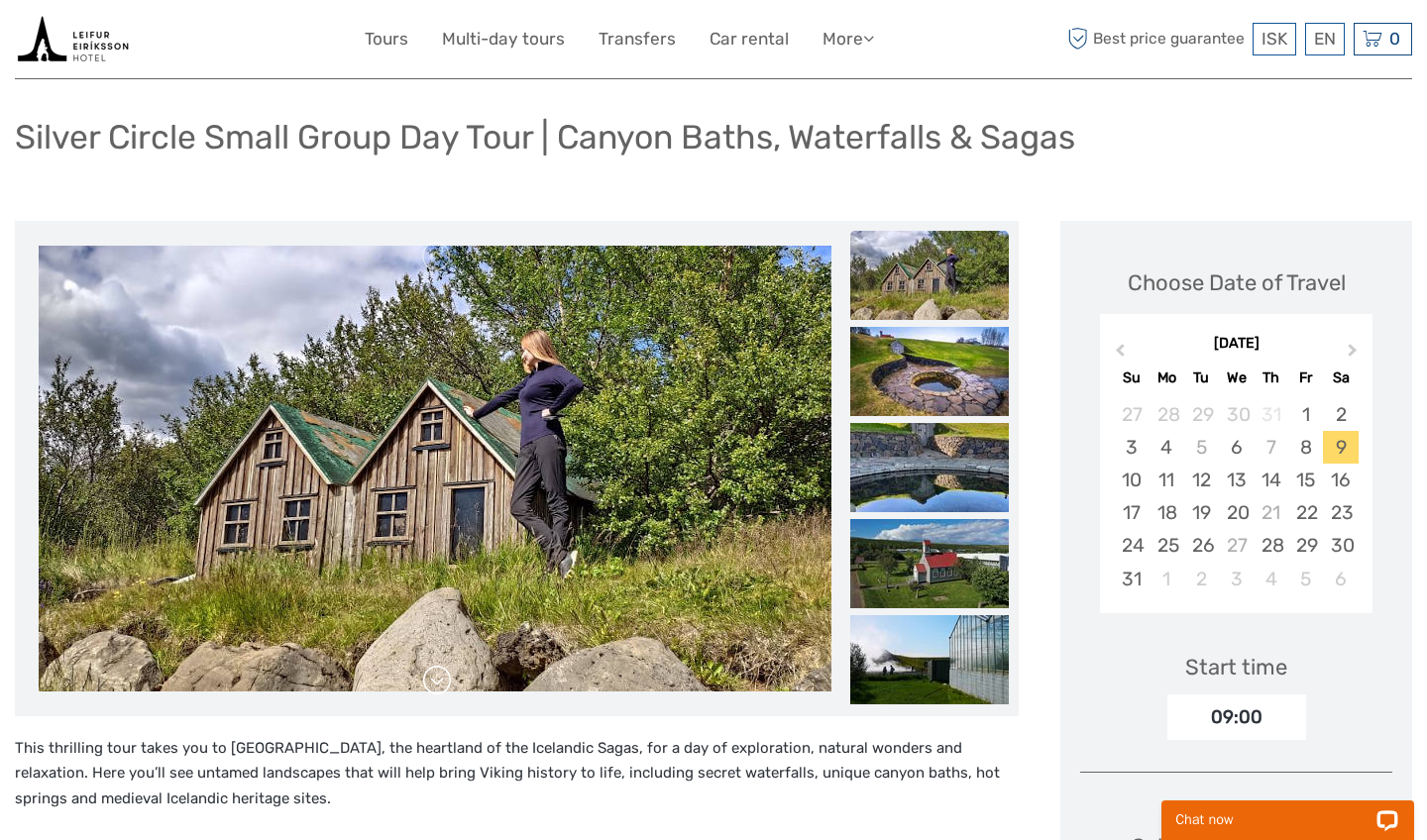 click at bounding box center [437, 681] 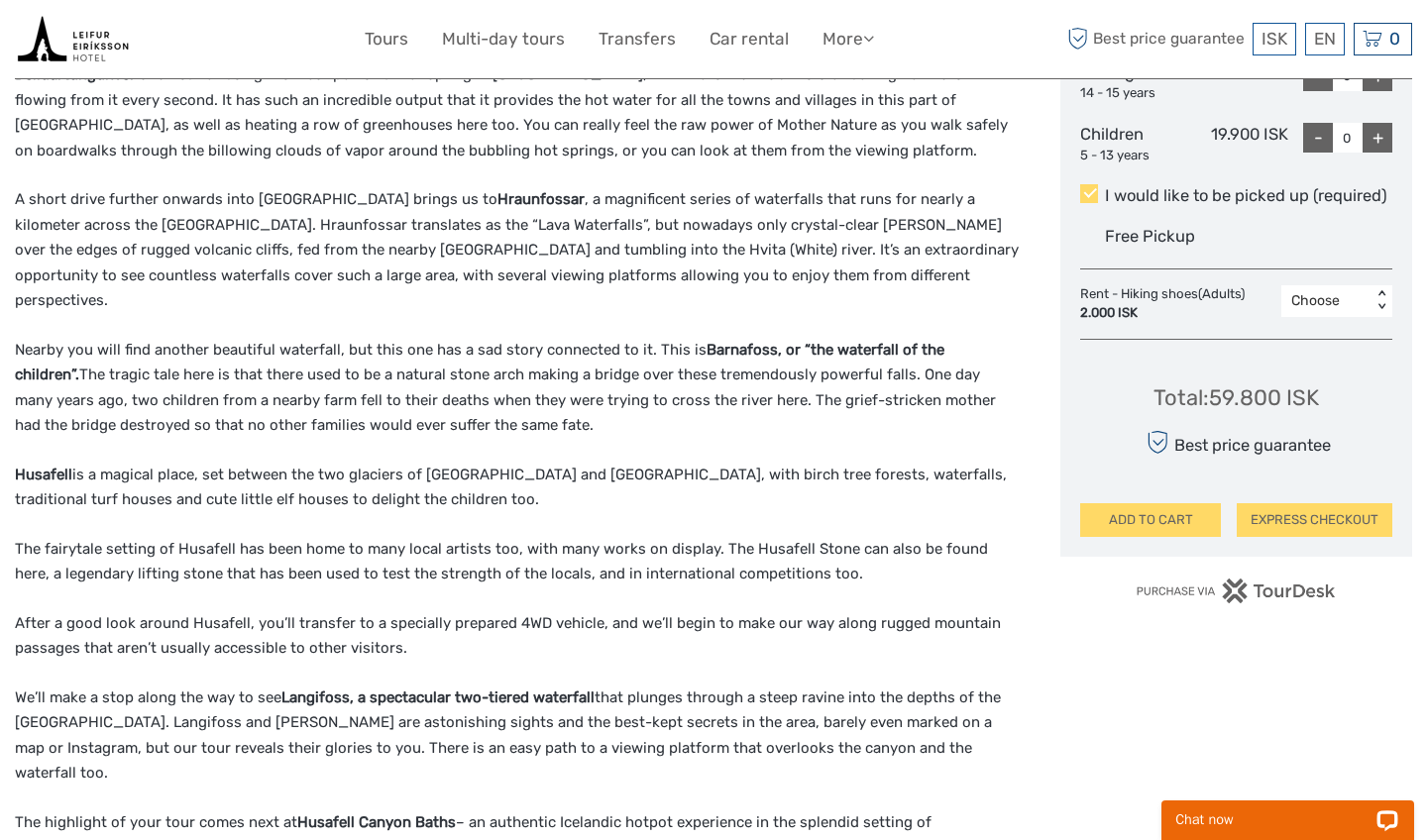 scroll, scrollTop: 1083, scrollLeft: 0, axis: vertical 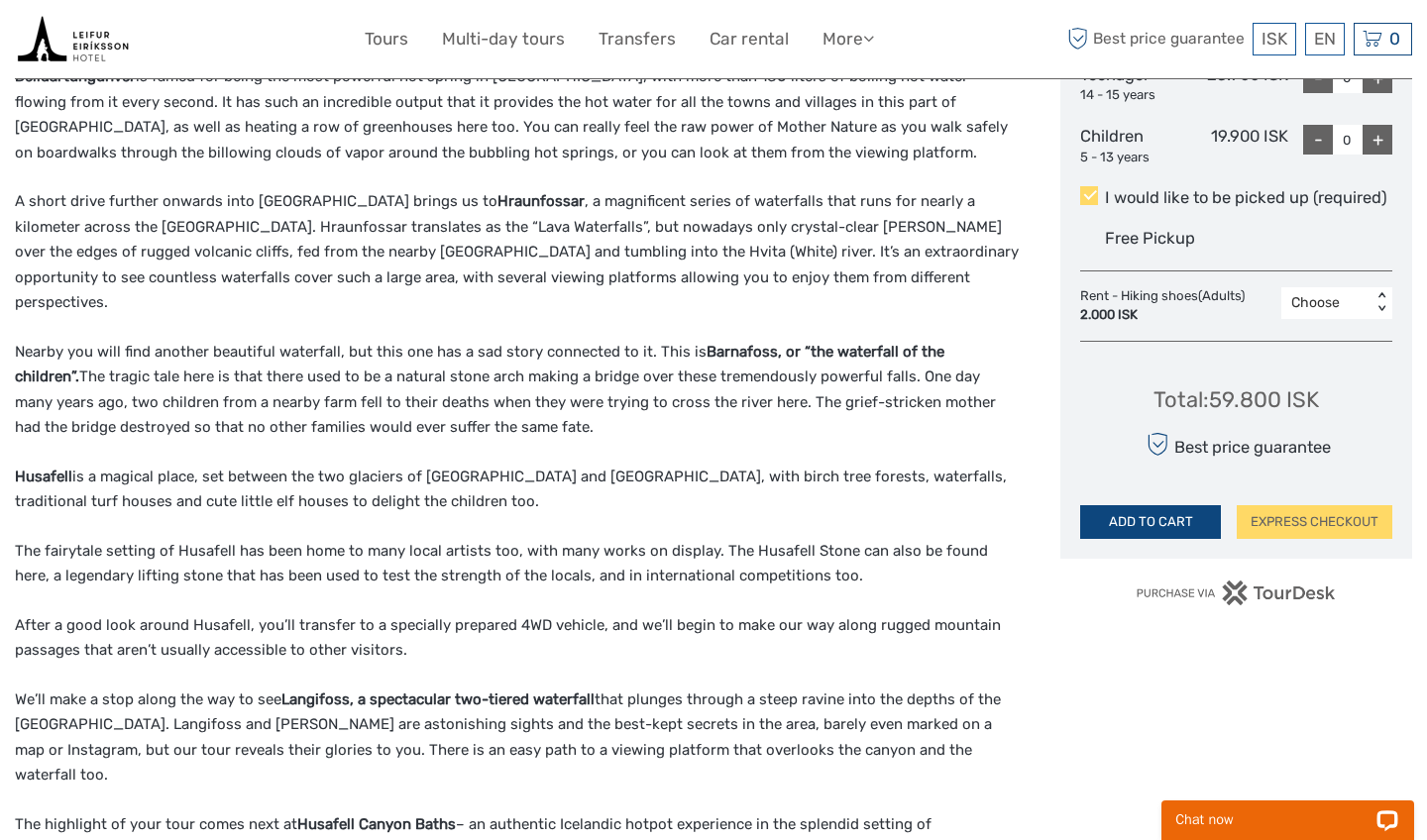 click on "ADD TO CART" at bounding box center [1151, 522] 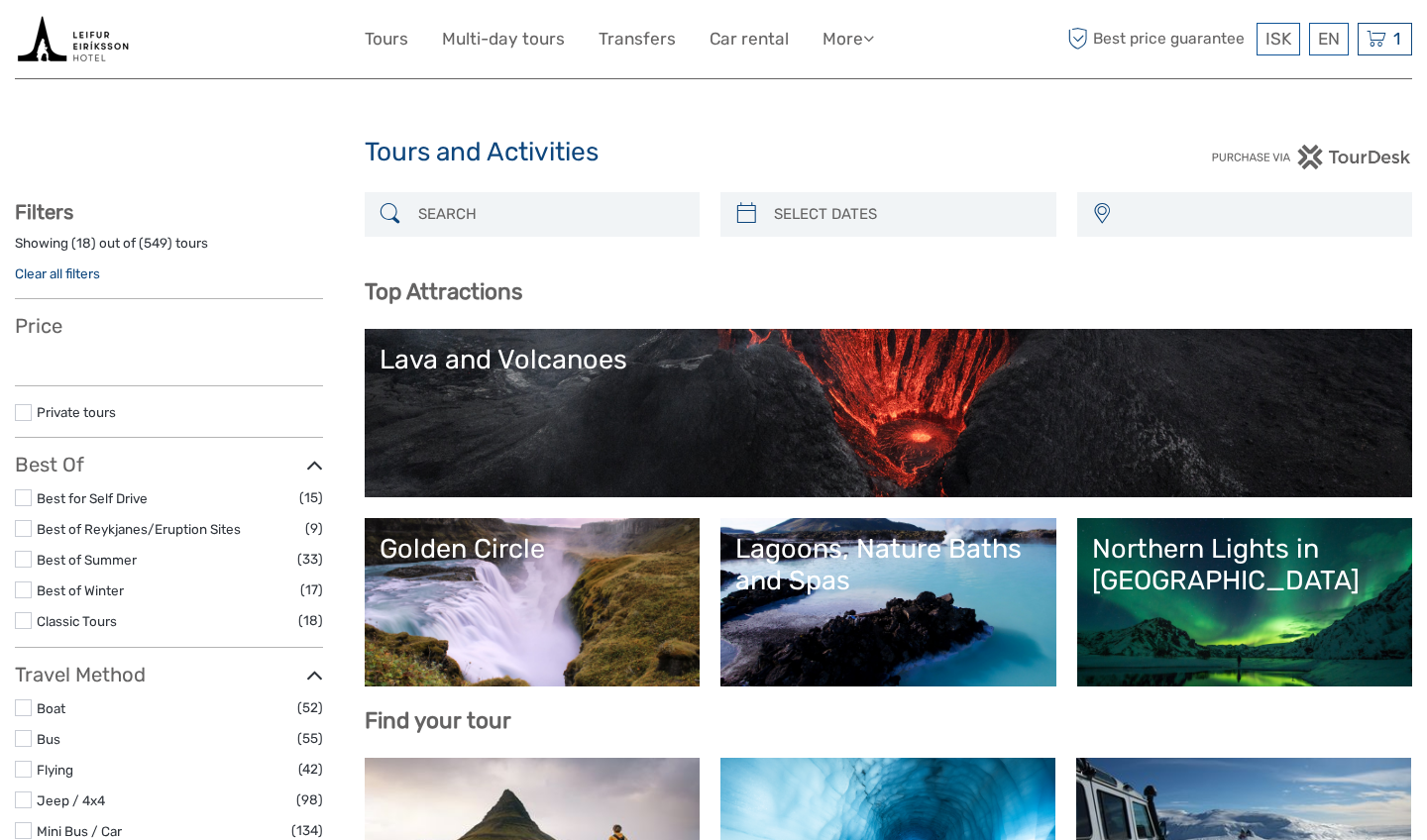 select 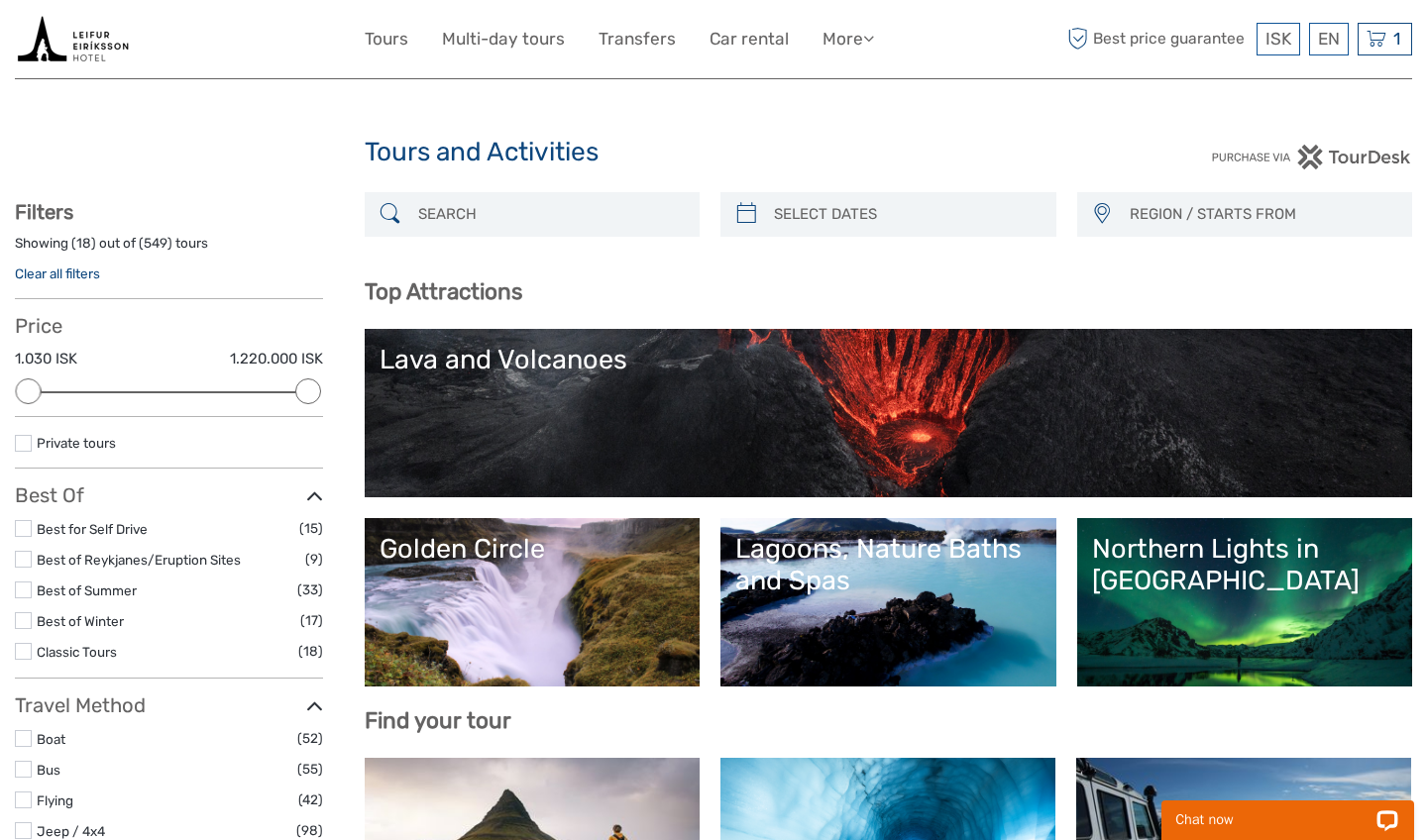scroll, scrollTop: 0, scrollLeft: 0, axis: both 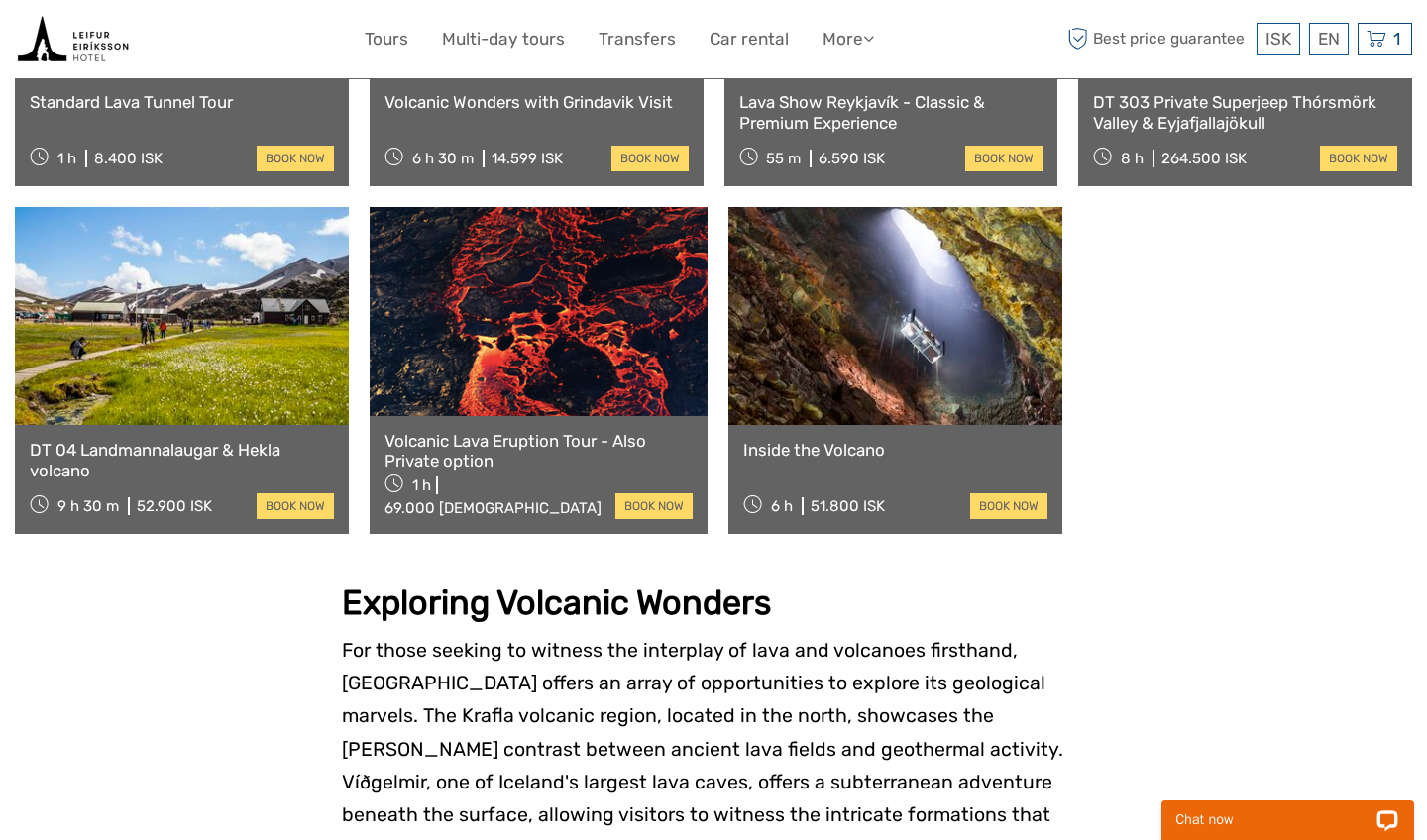 click at bounding box center [538, 311] 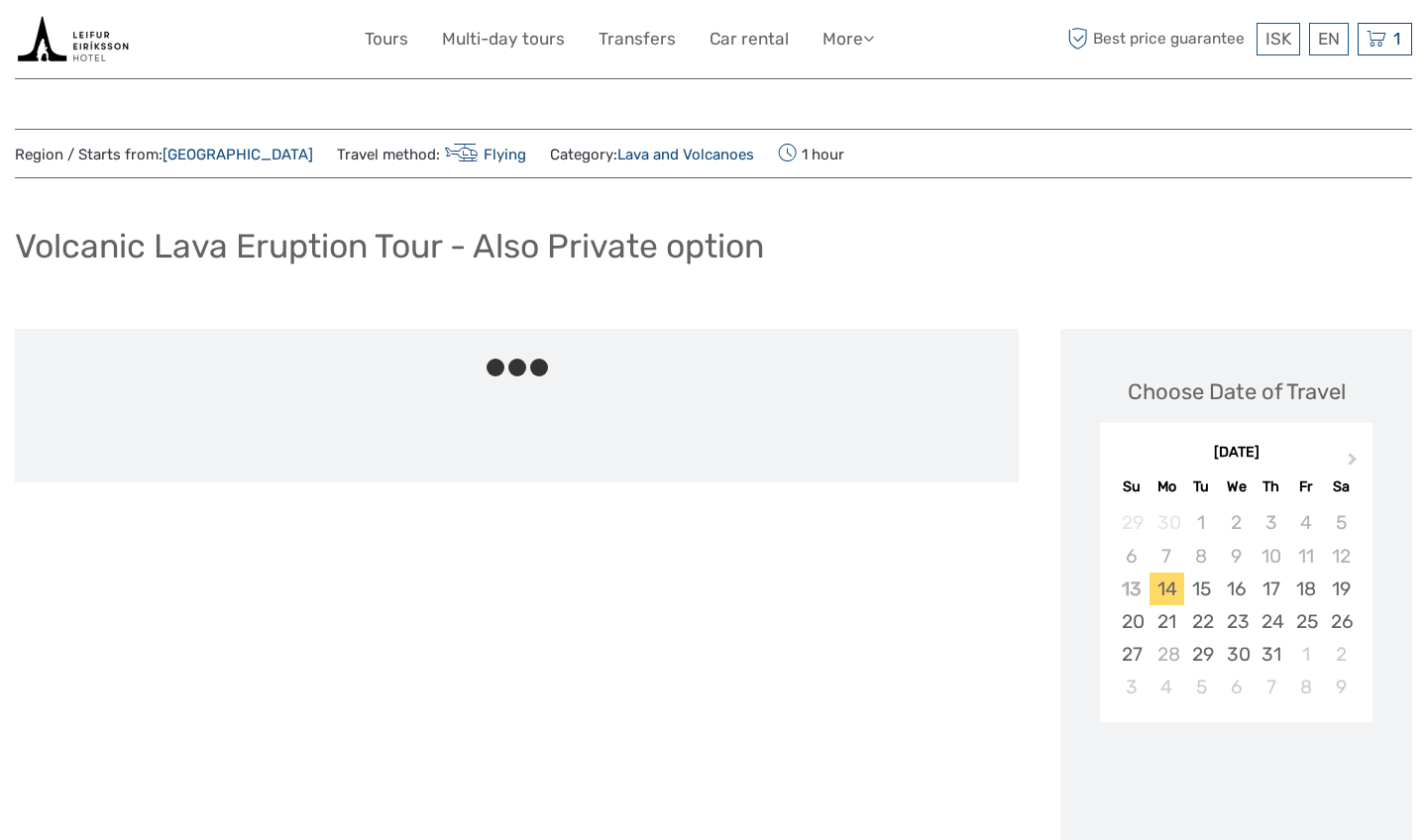 scroll, scrollTop: 0, scrollLeft: 0, axis: both 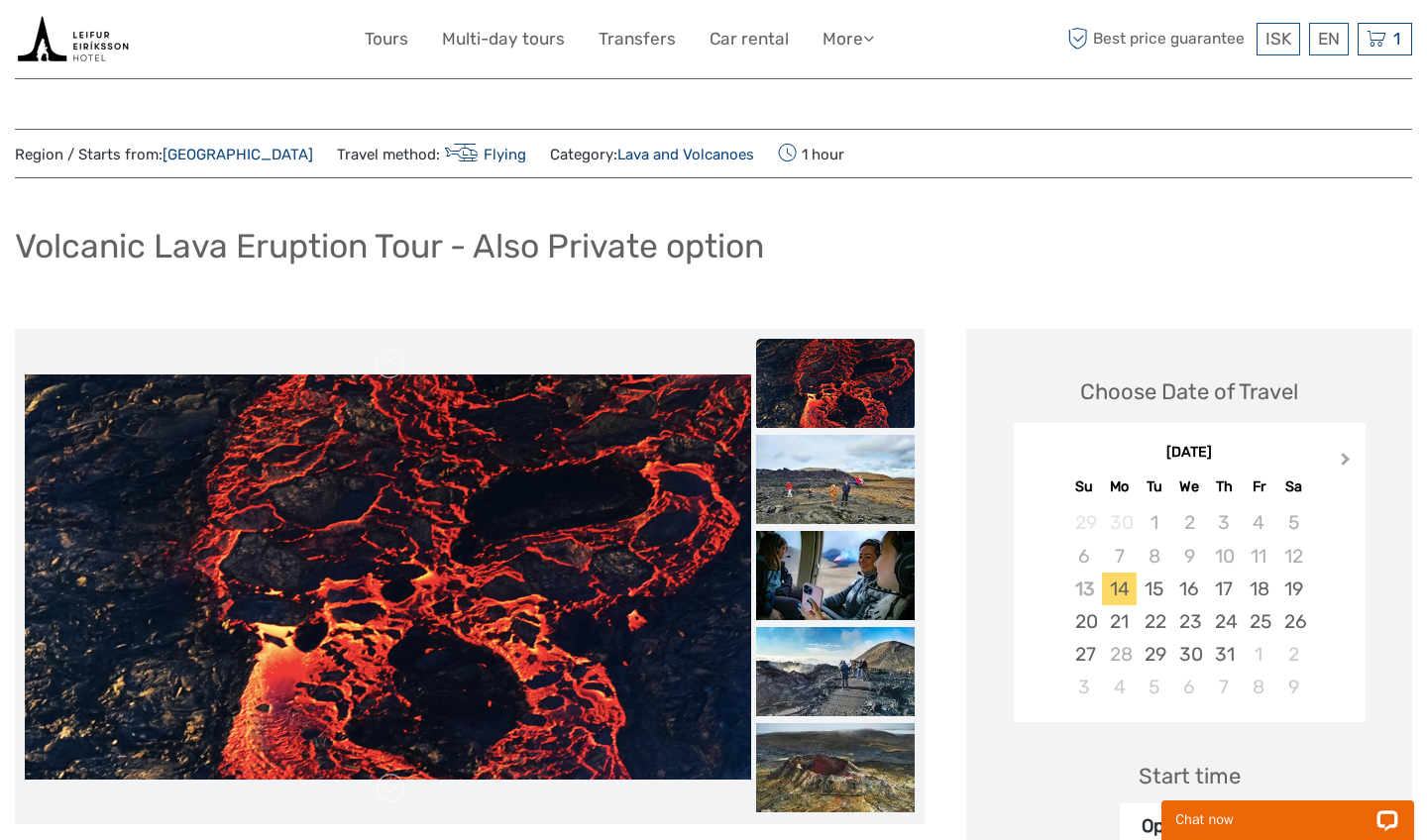 click on "Next Month" at bounding box center (1348, 464) 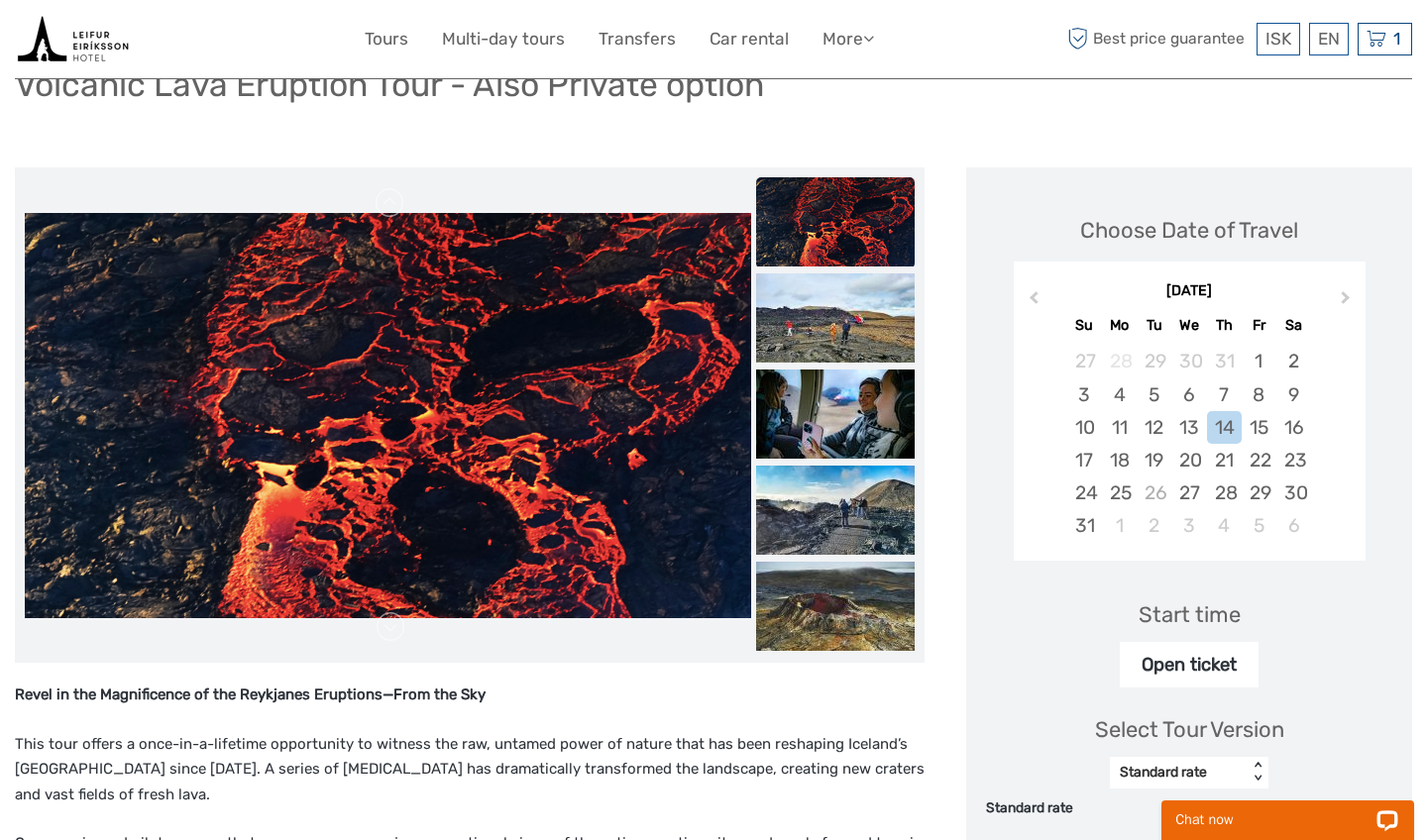 scroll, scrollTop: 164, scrollLeft: 0, axis: vertical 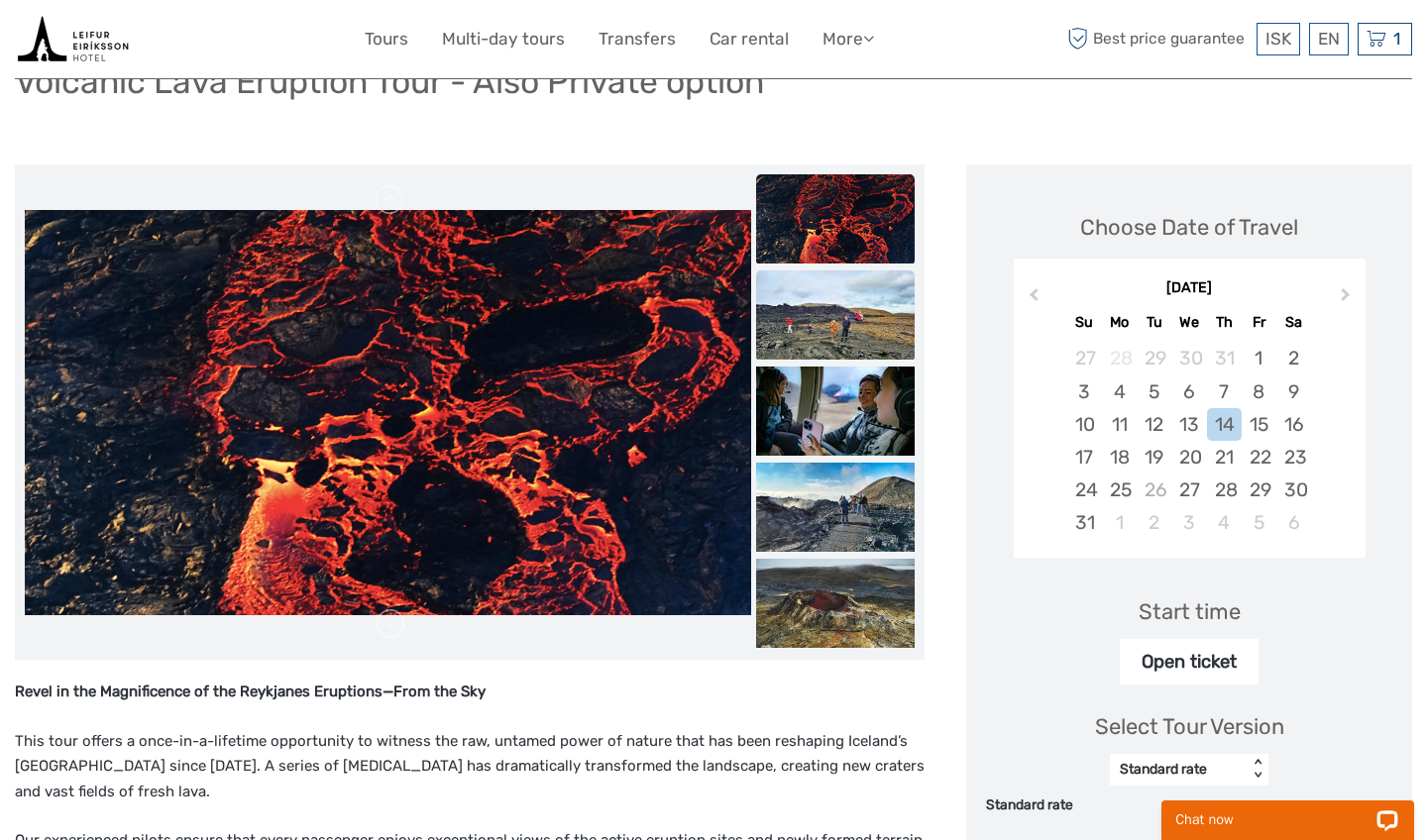 click at bounding box center (835, 315) 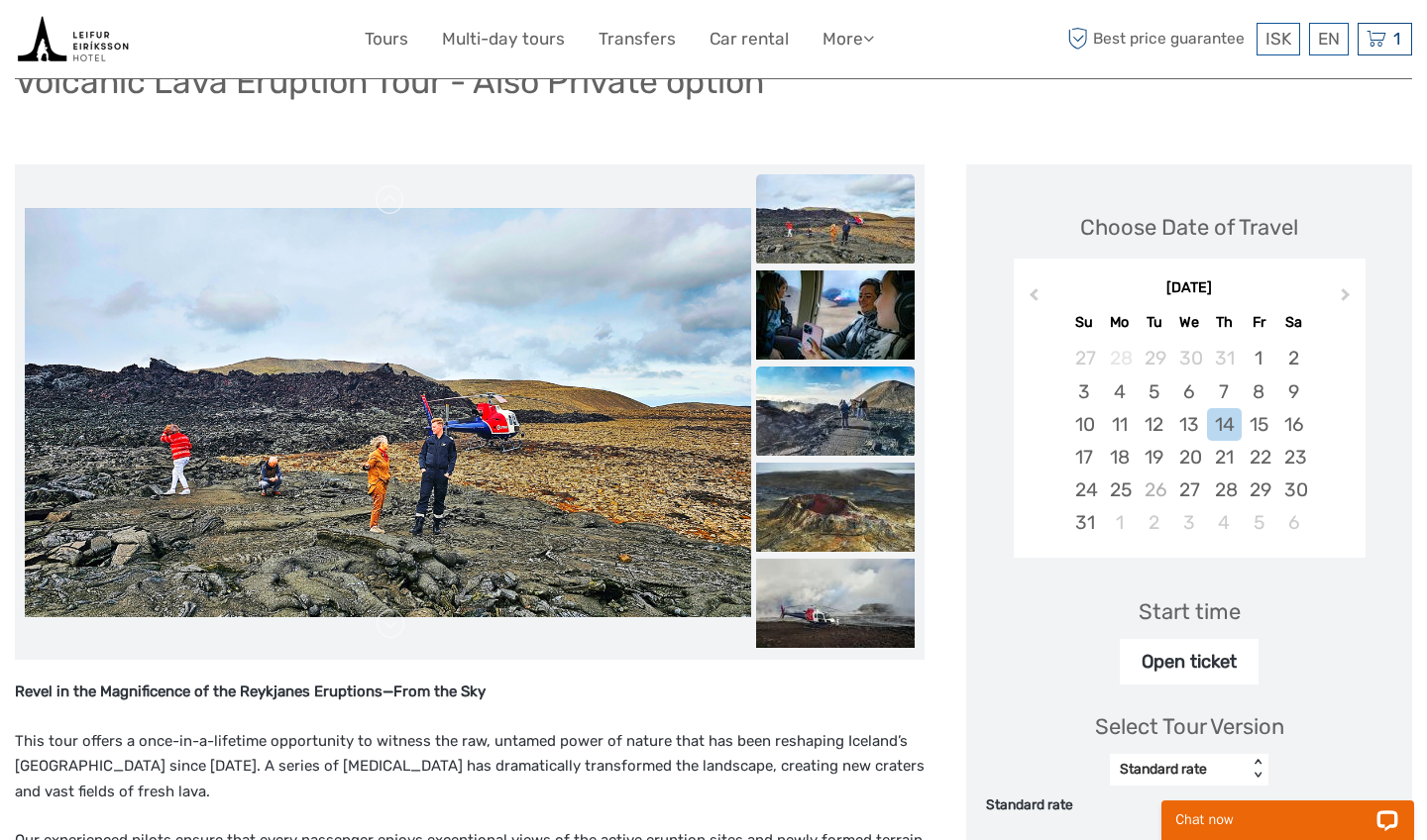 click at bounding box center [835, 411] 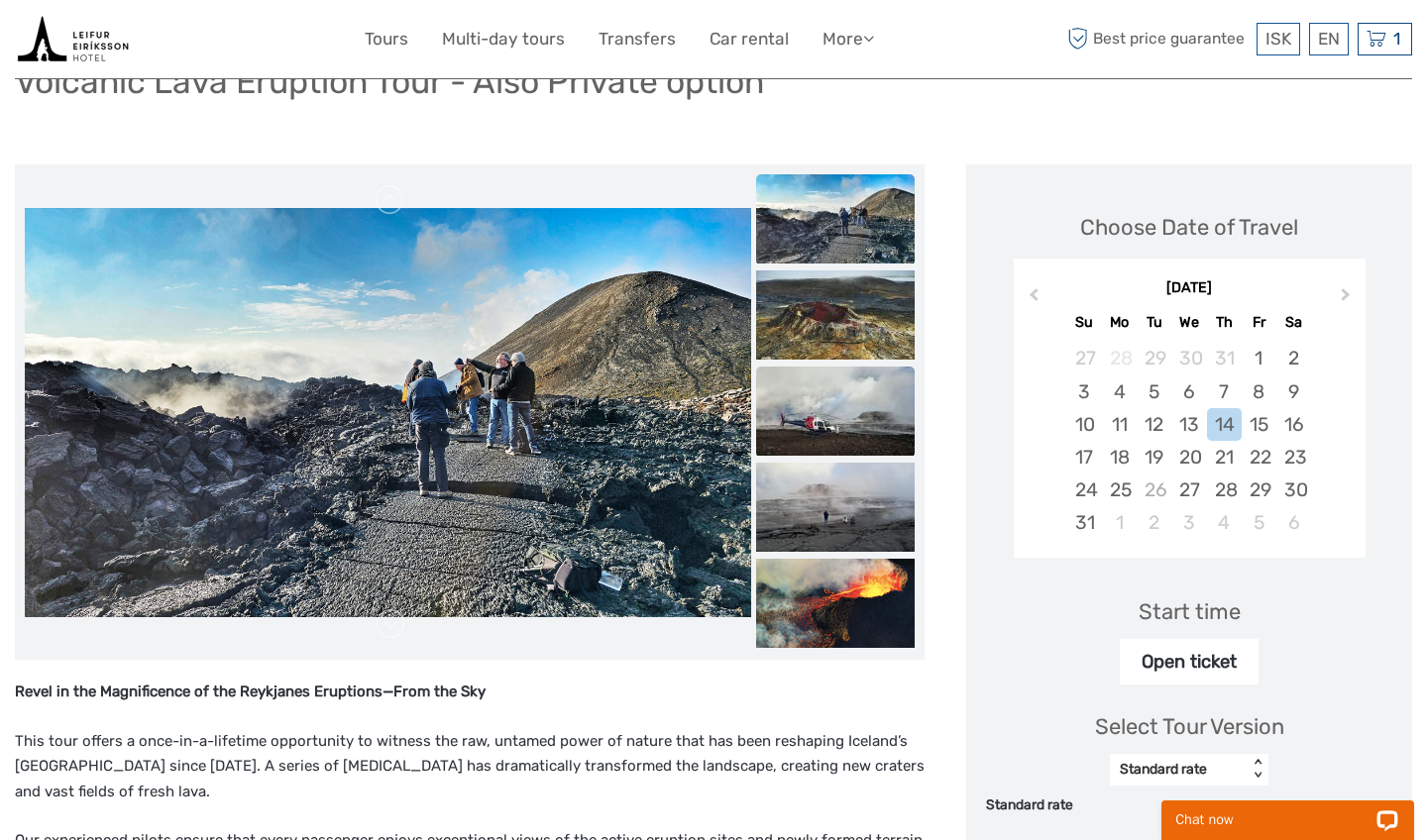 click at bounding box center (835, 411) 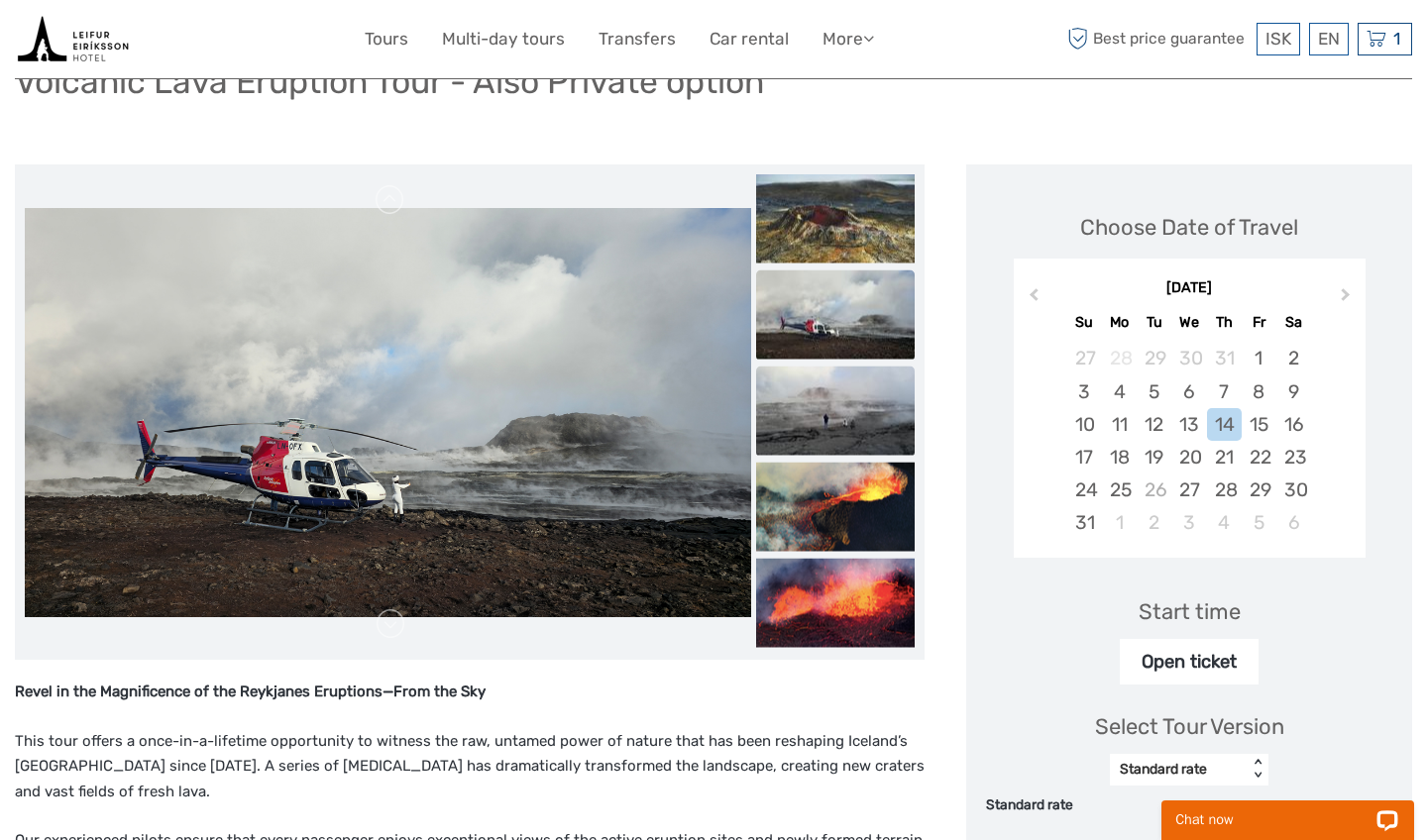 click at bounding box center [835, 411] 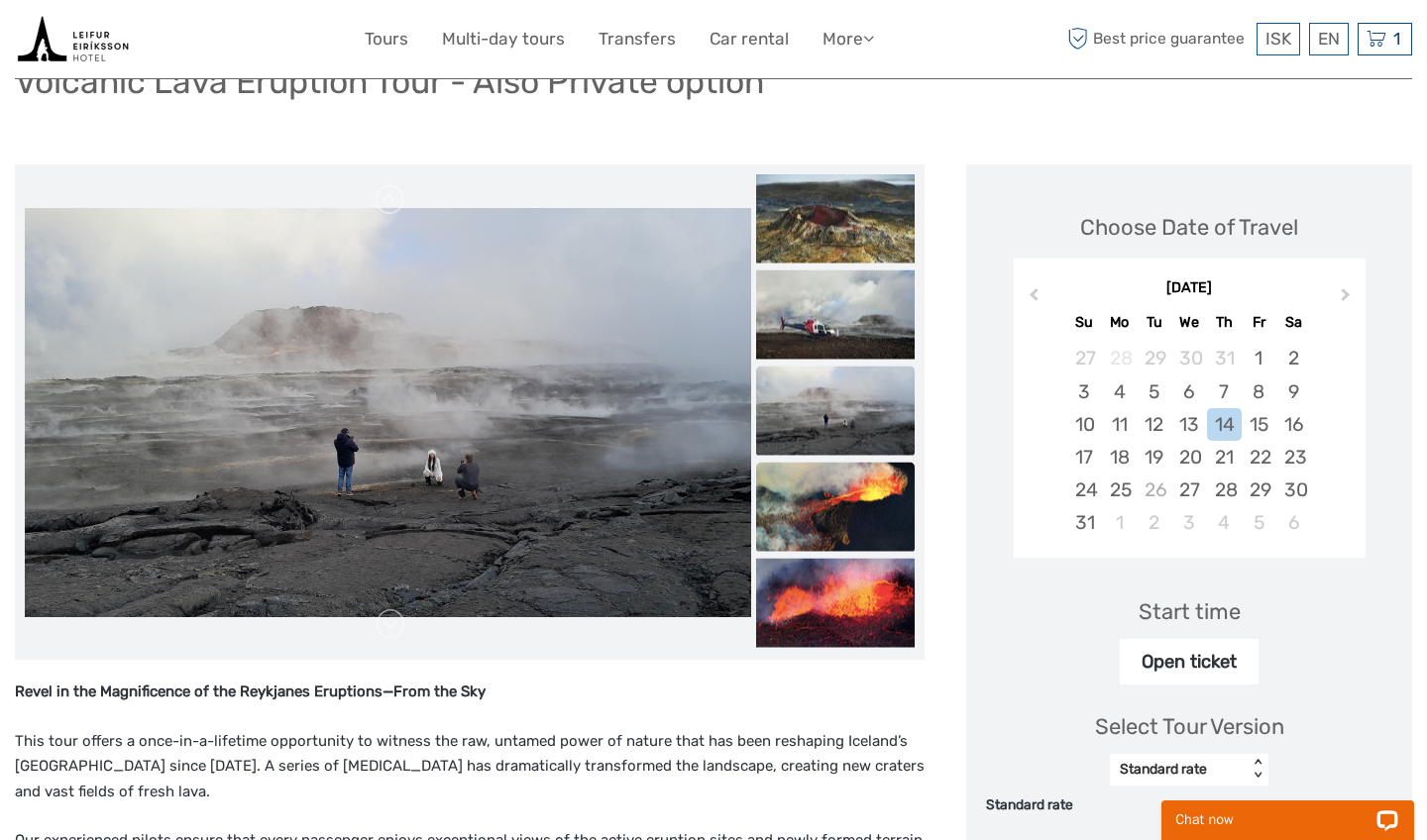 click at bounding box center [835, 507] 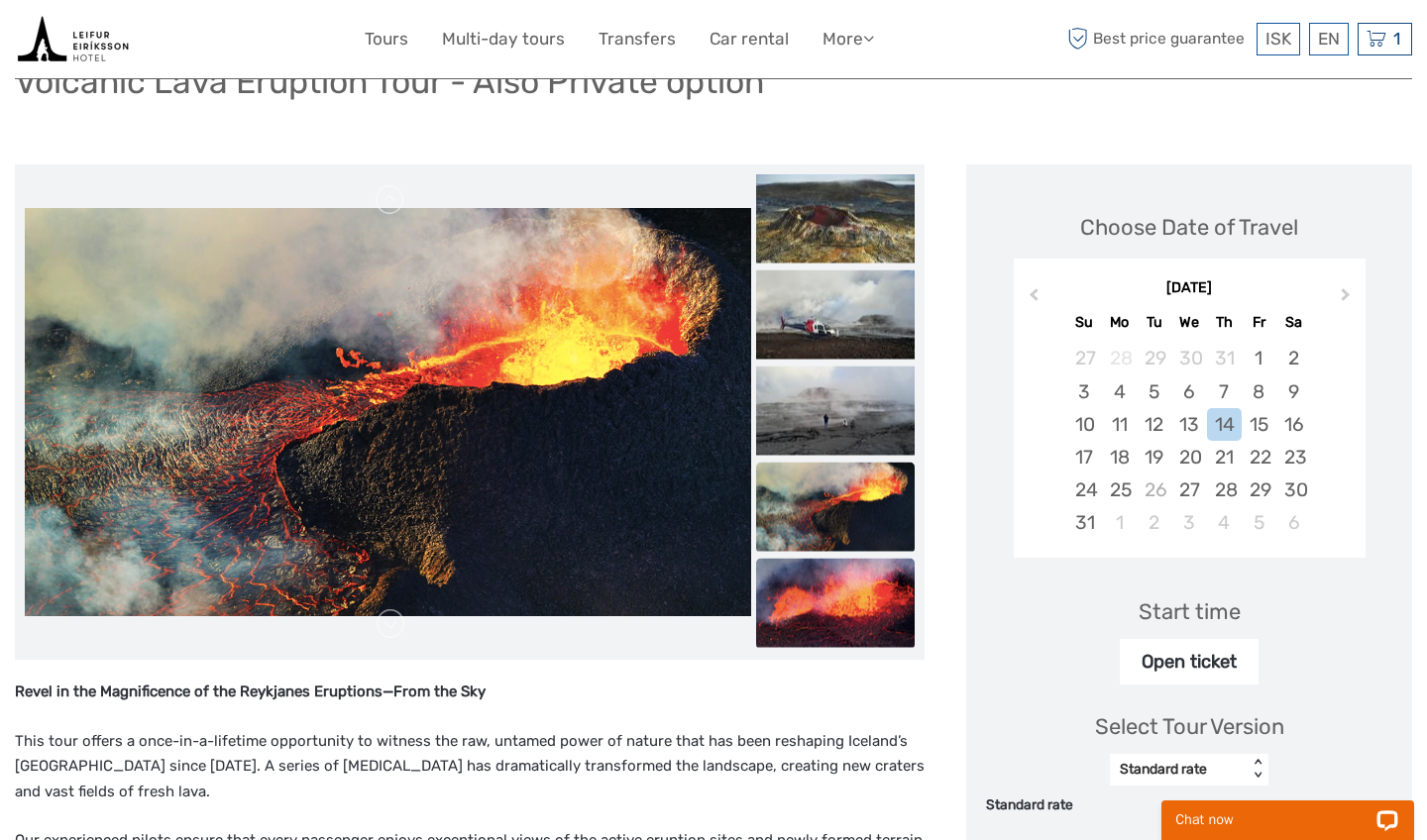 click at bounding box center [835, 603] 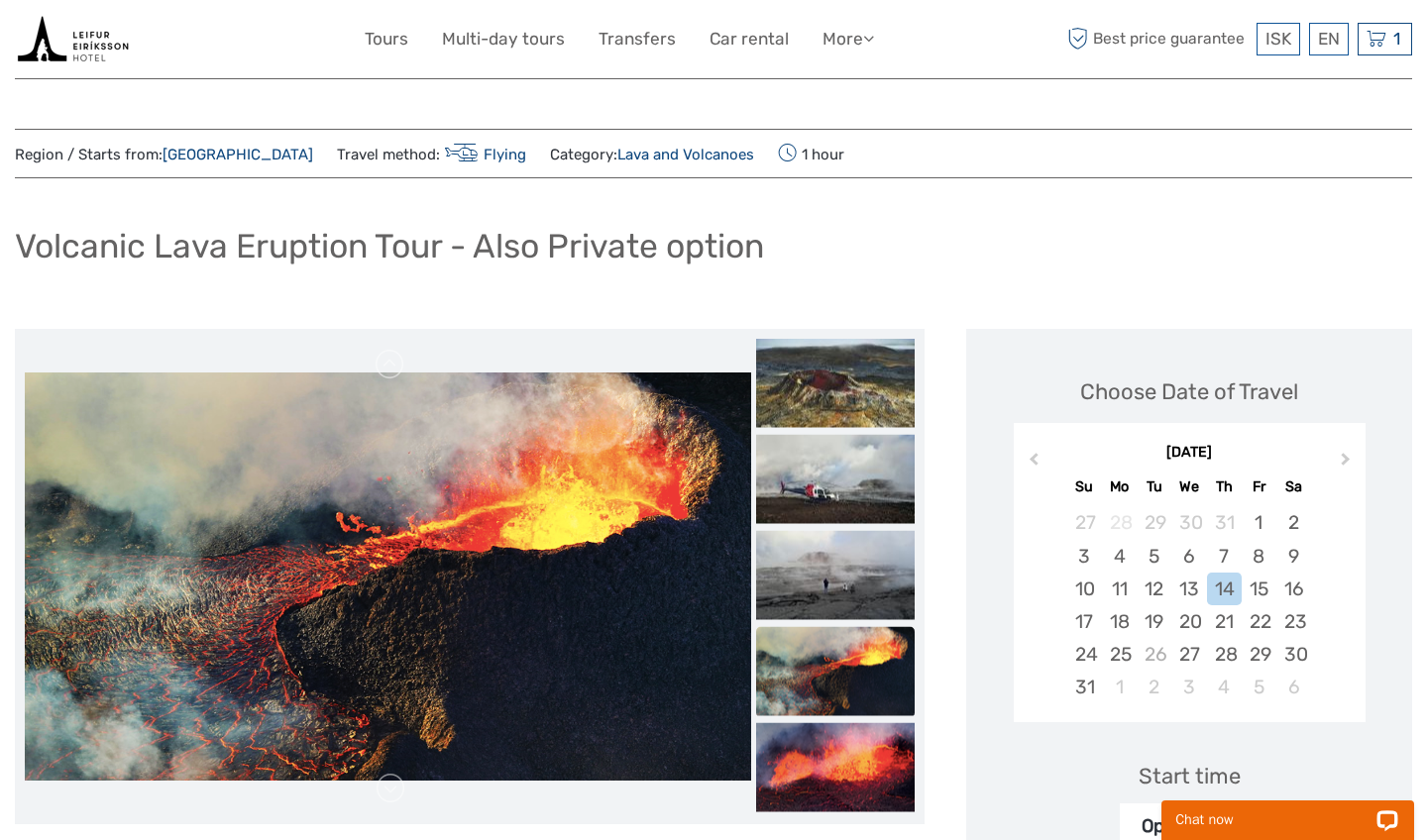 scroll, scrollTop: 0, scrollLeft: 0, axis: both 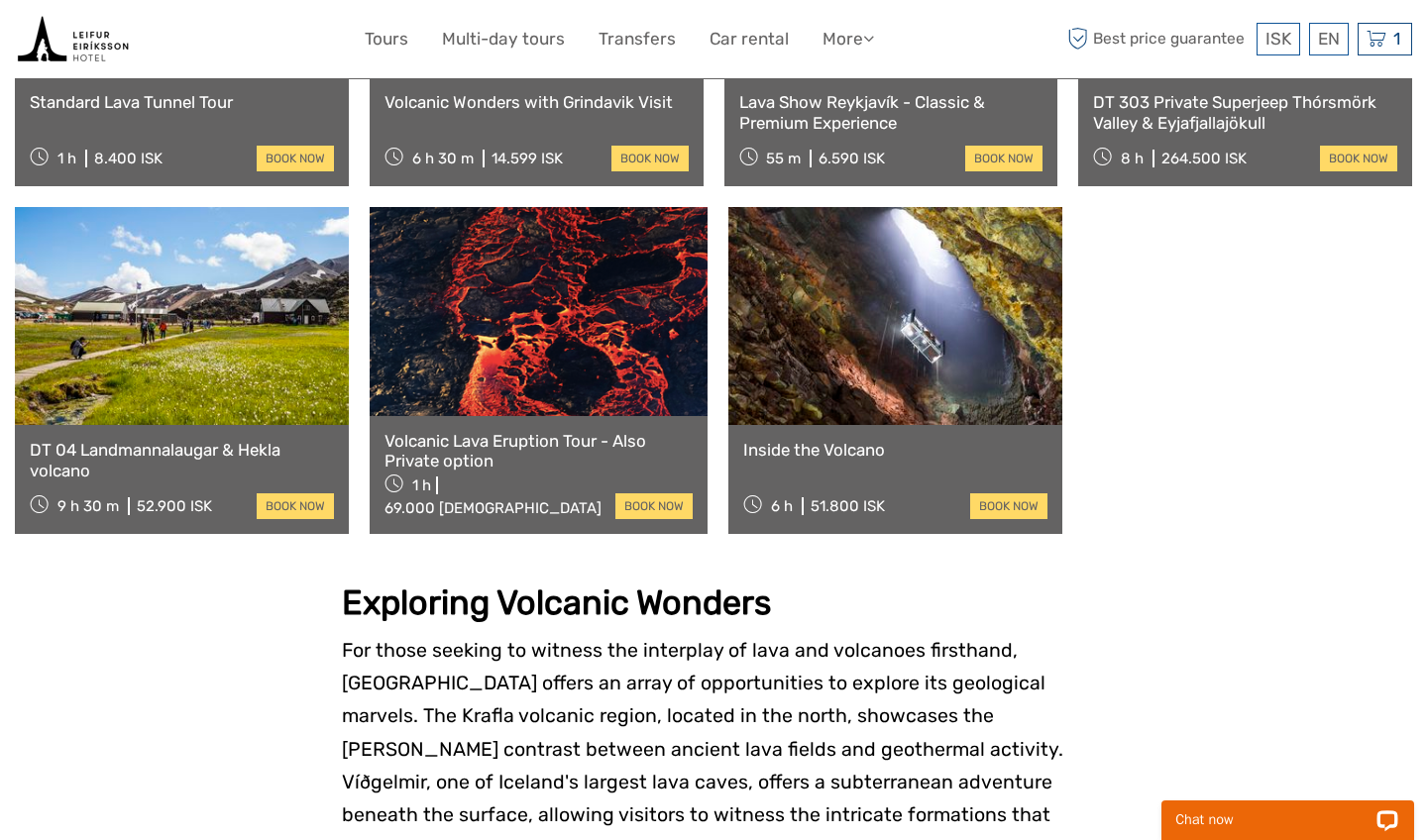 click on "DT 04 Landmannalaugar & Hekla volcano" at bounding box center [181, 460] 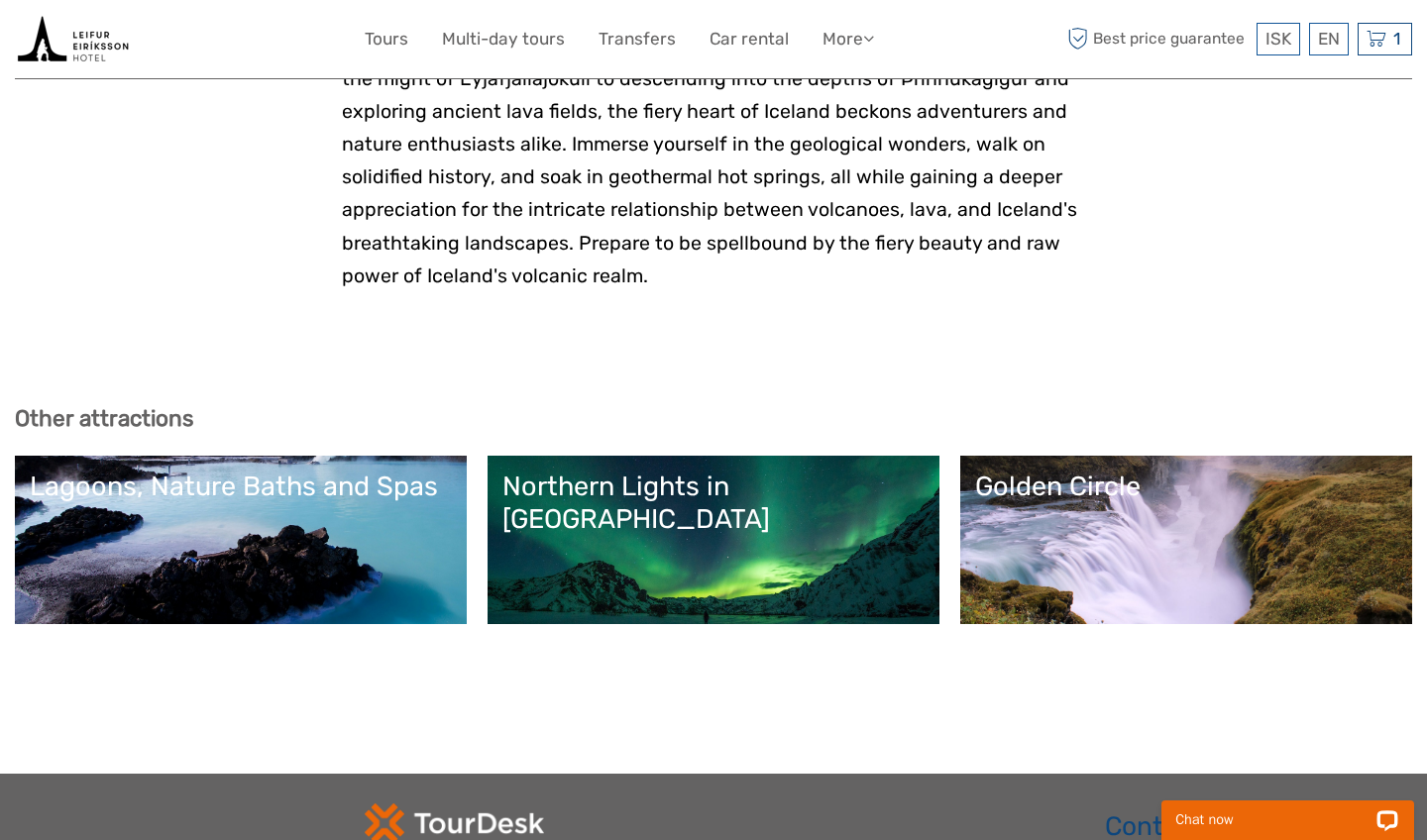 scroll, scrollTop: 4424, scrollLeft: 0, axis: vertical 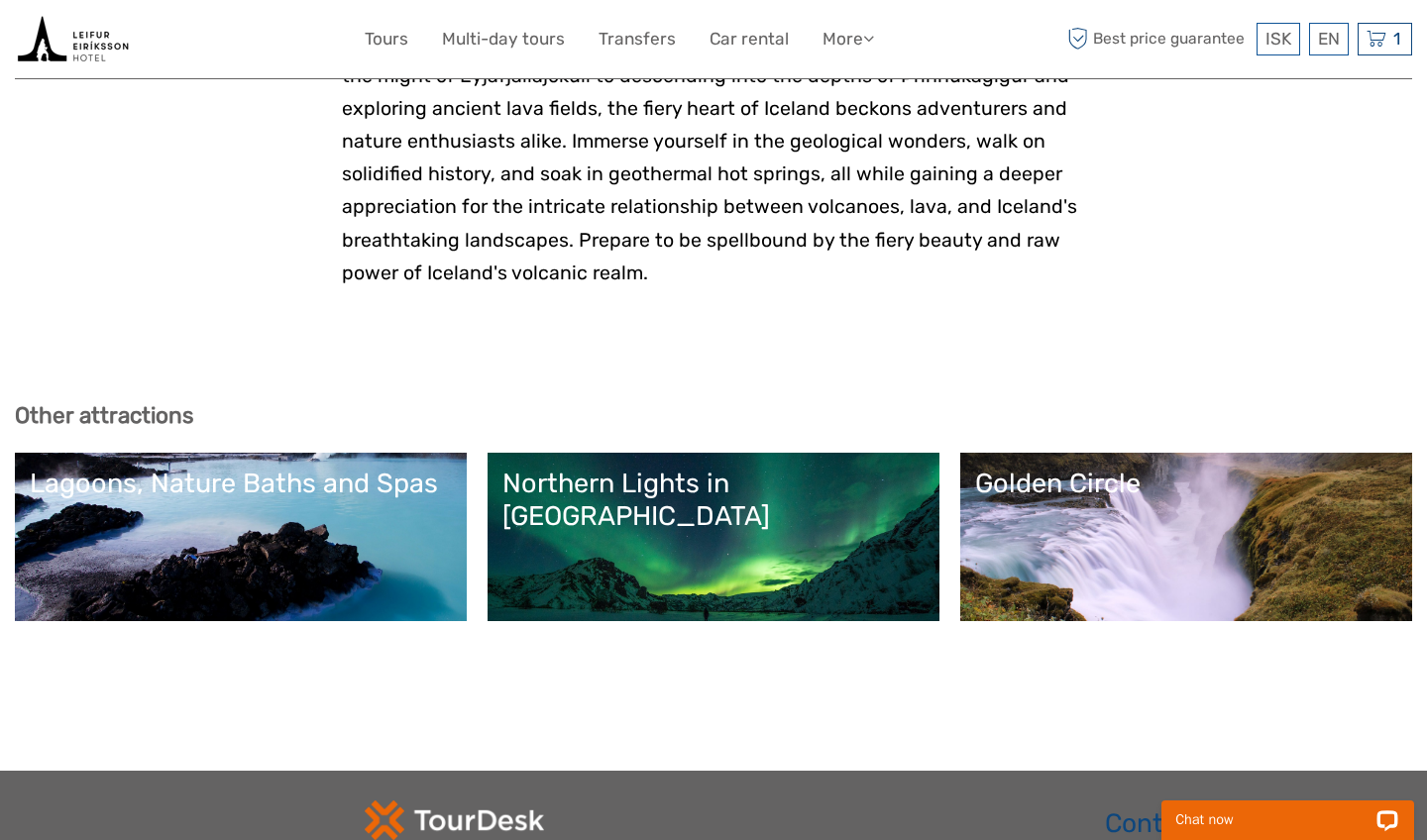 click on "Lagoons, Nature Baths and Spas" at bounding box center (241, 537) 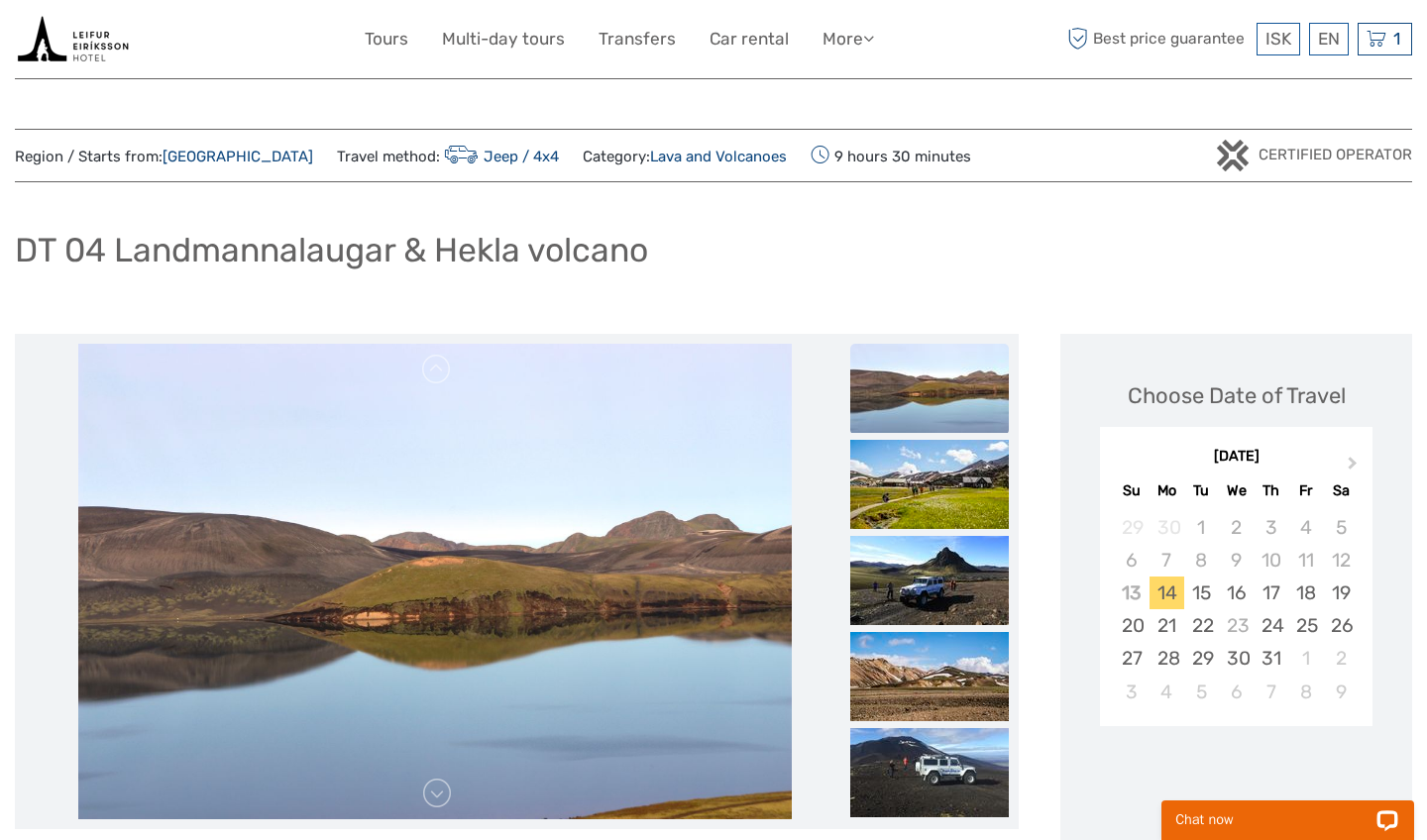scroll, scrollTop: 0, scrollLeft: 0, axis: both 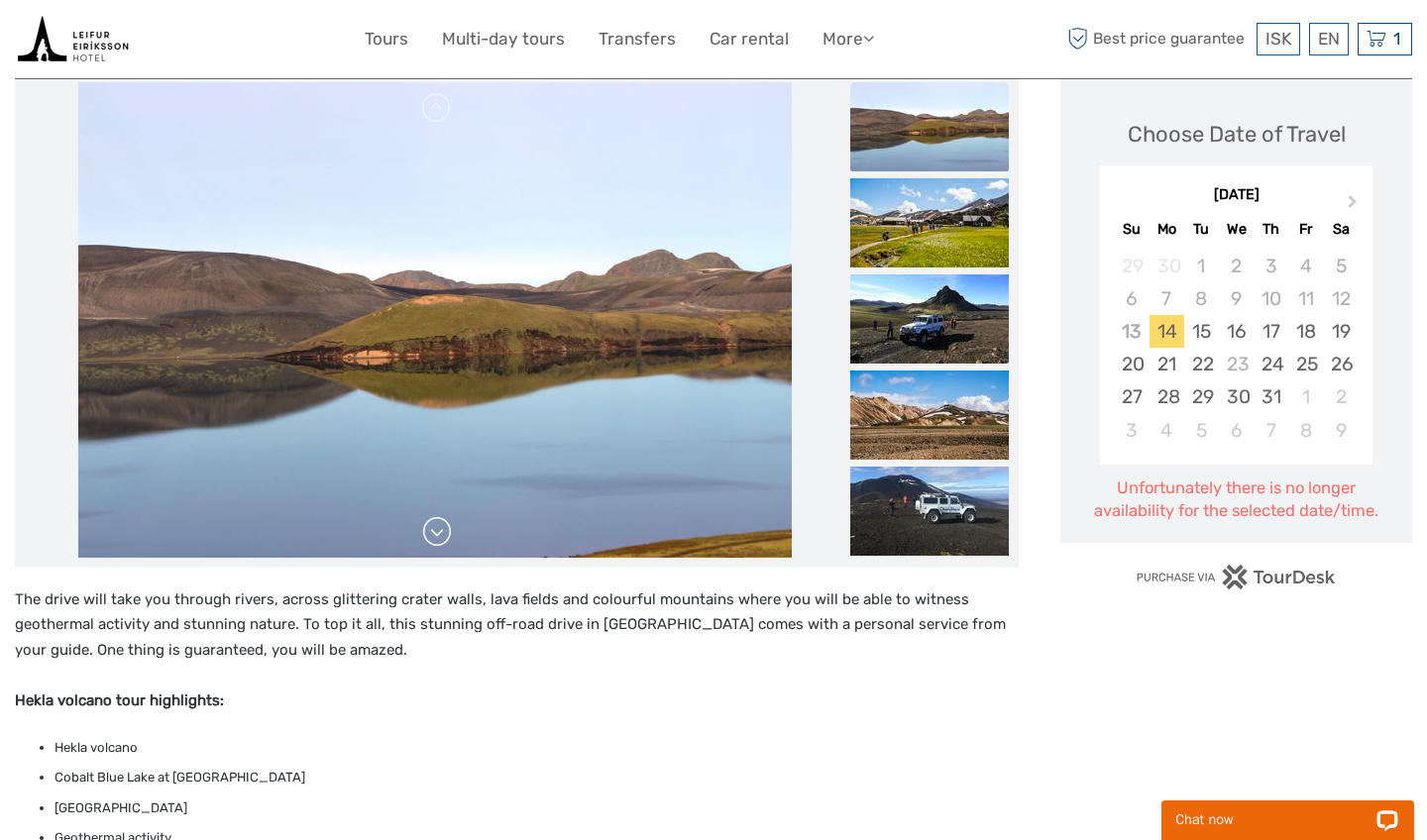 click at bounding box center [437, 532] 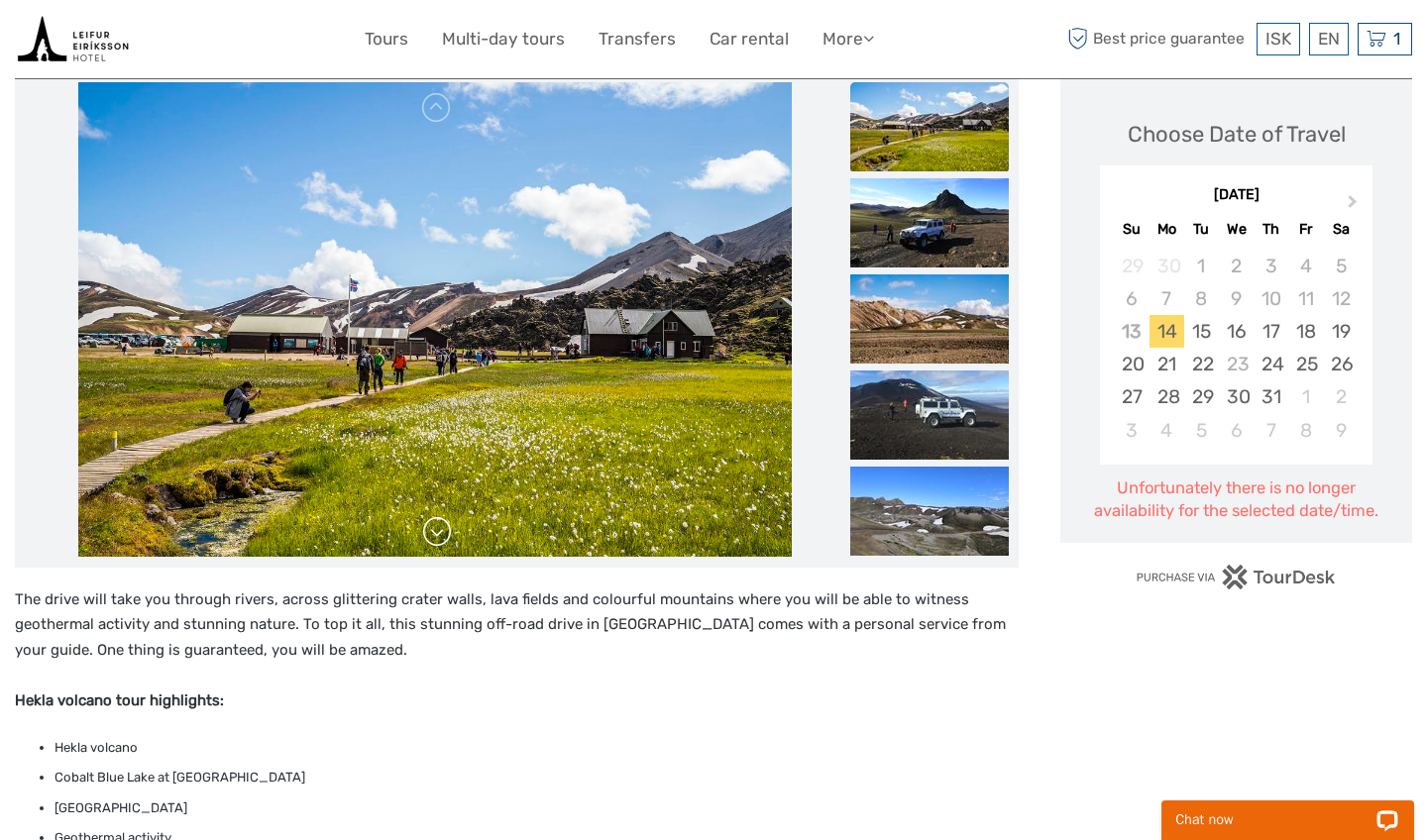 click at bounding box center [437, 532] 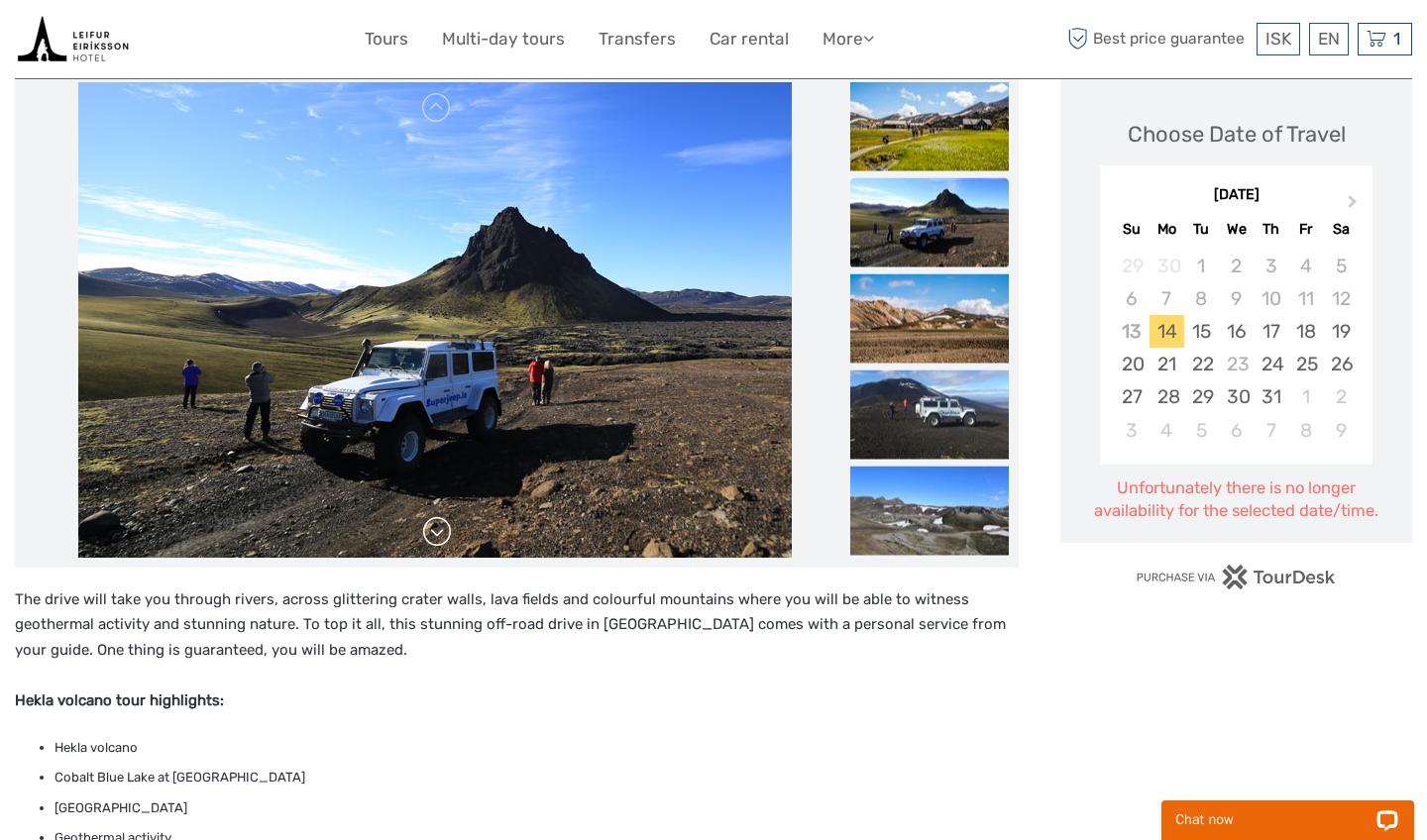 click at bounding box center (437, 532) 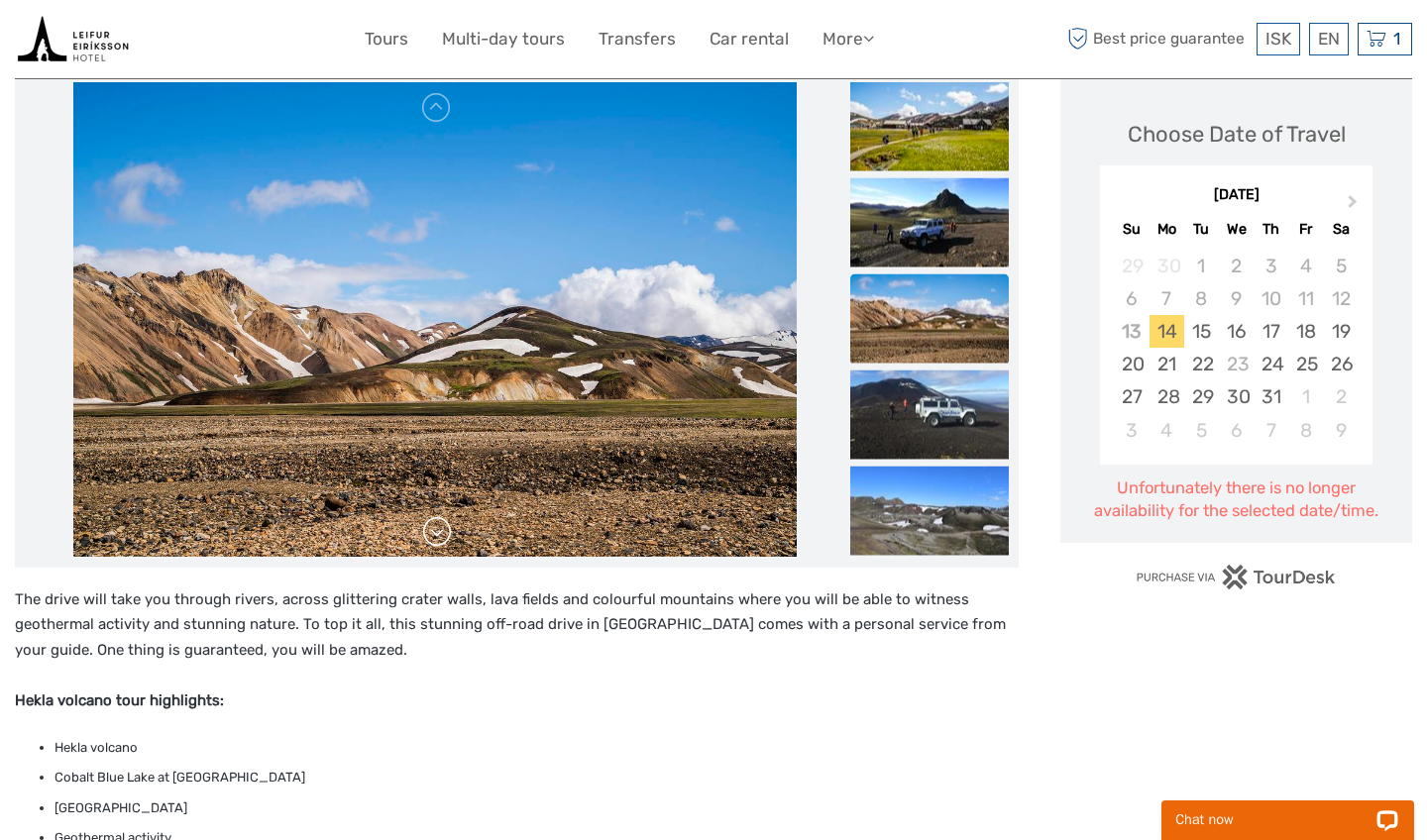 click at bounding box center [437, 532] 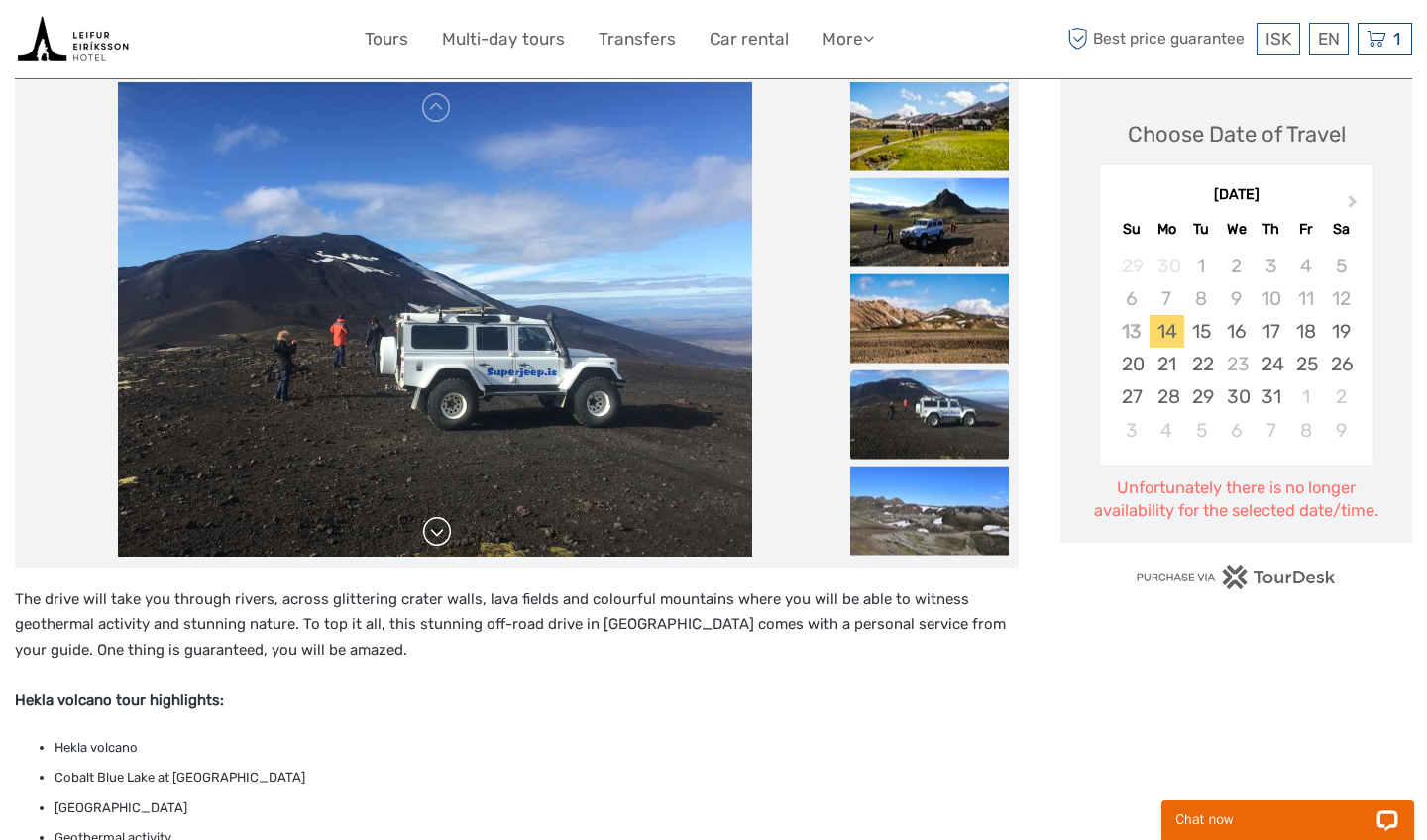 click at bounding box center [437, 532] 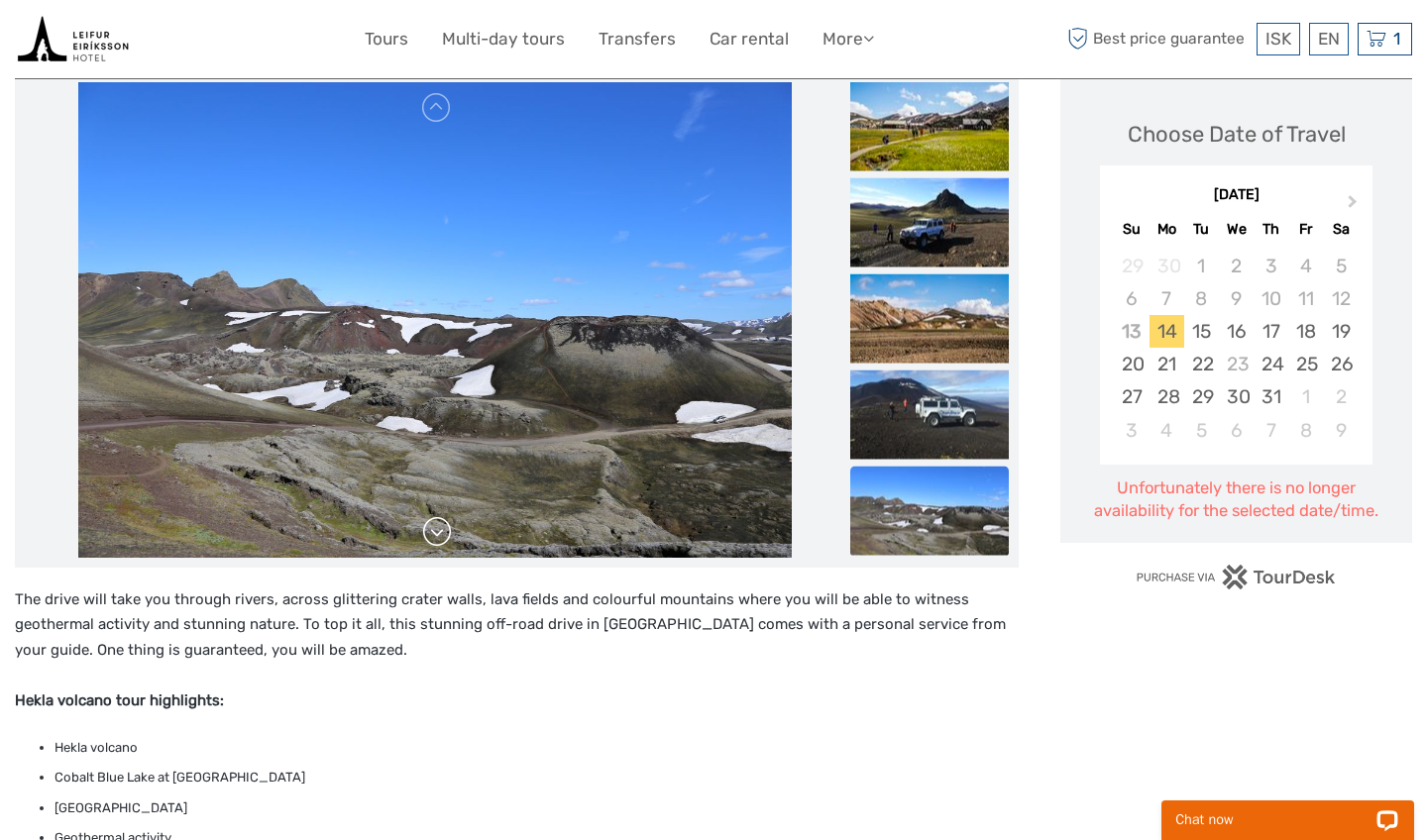 click at bounding box center (437, 532) 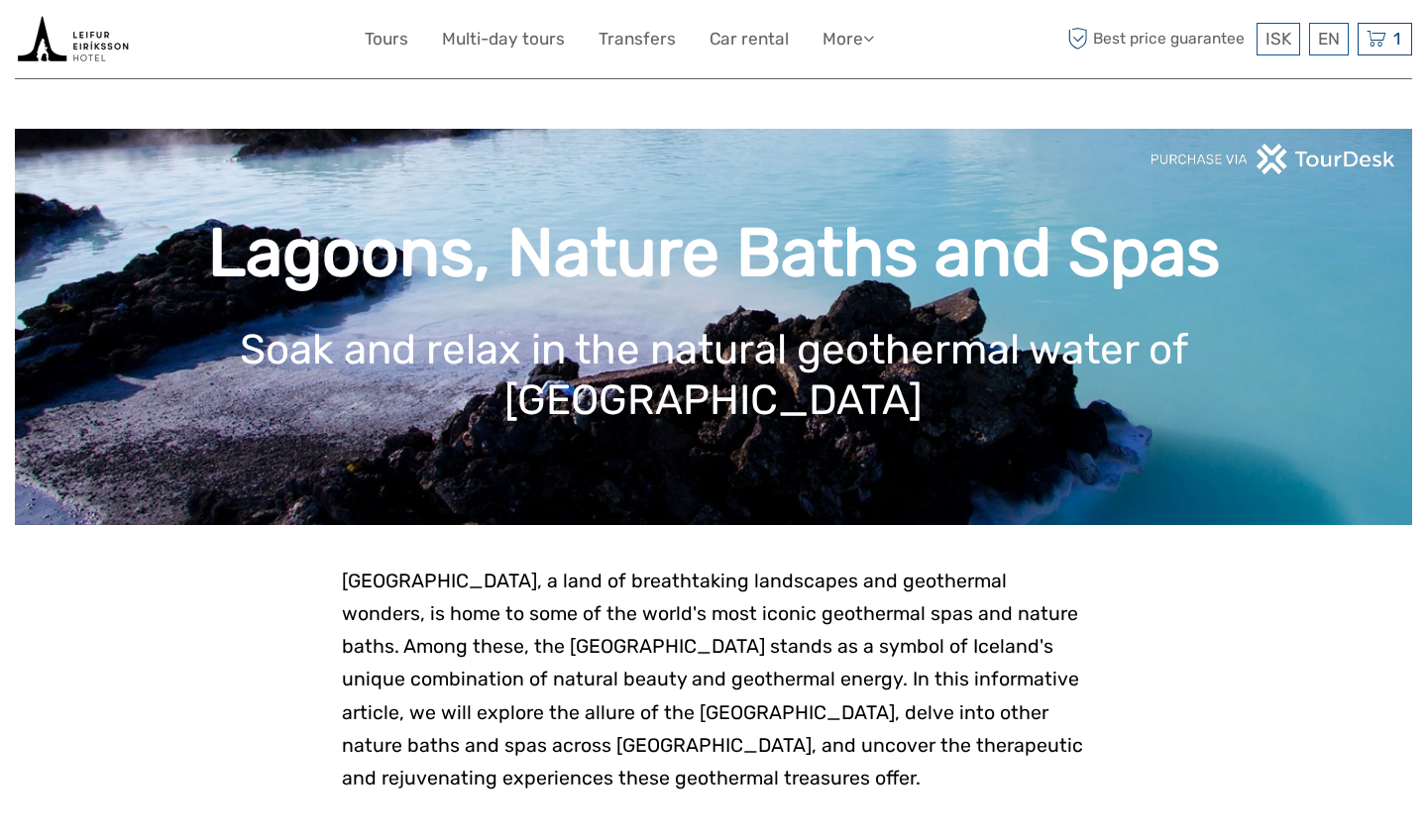 scroll, scrollTop: 43, scrollLeft: 0, axis: vertical 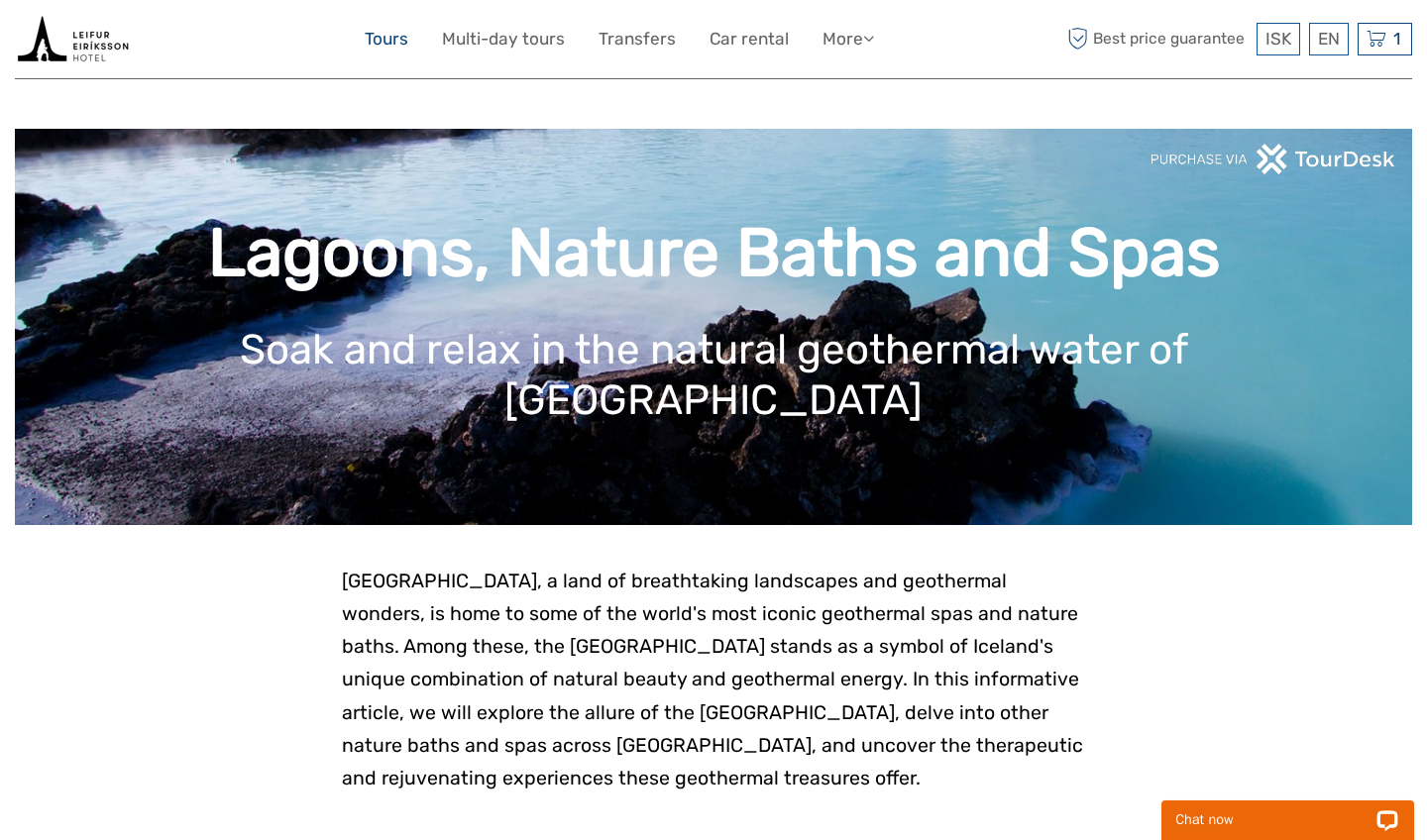click on "Tours" at bounding box center (386, 39) 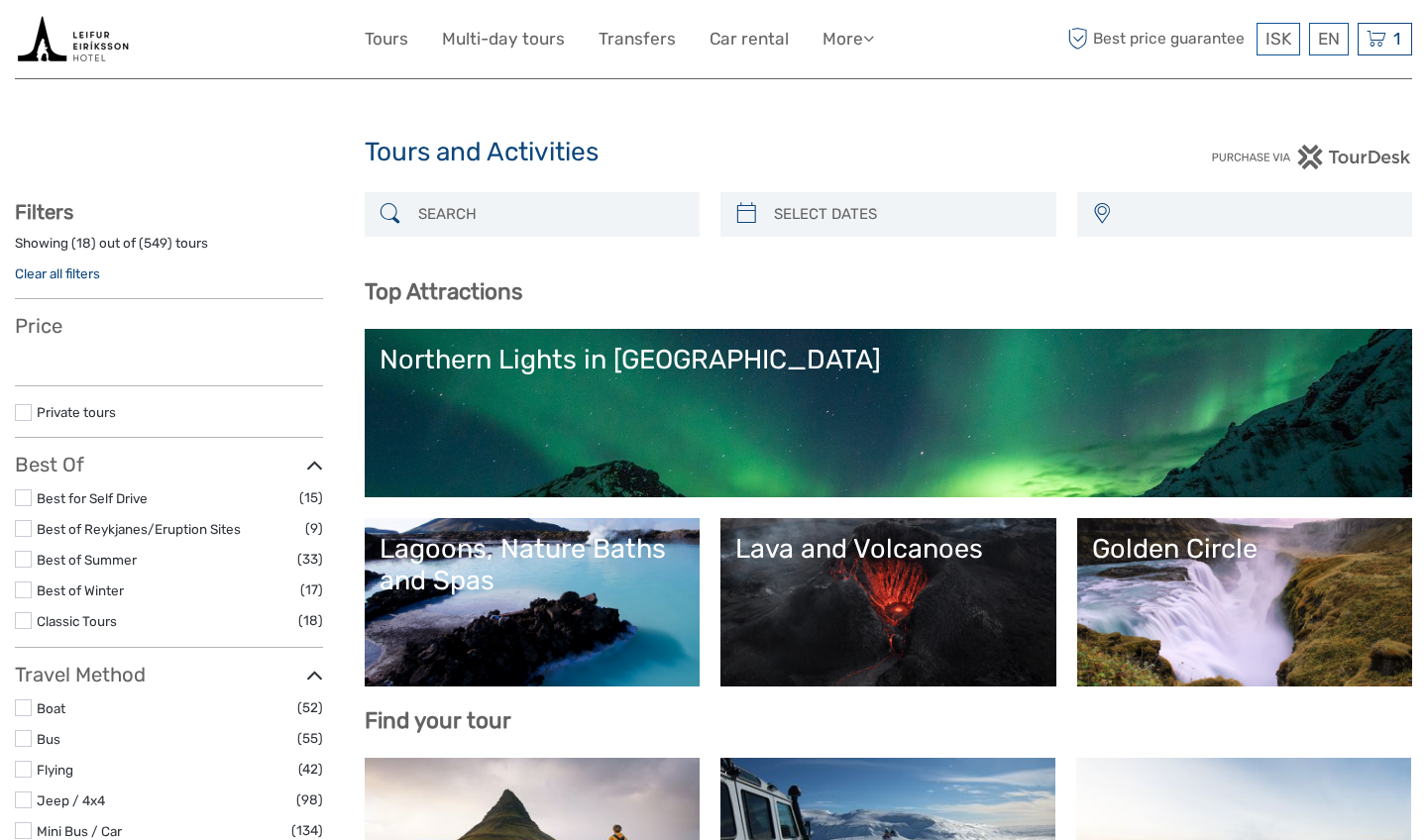 select 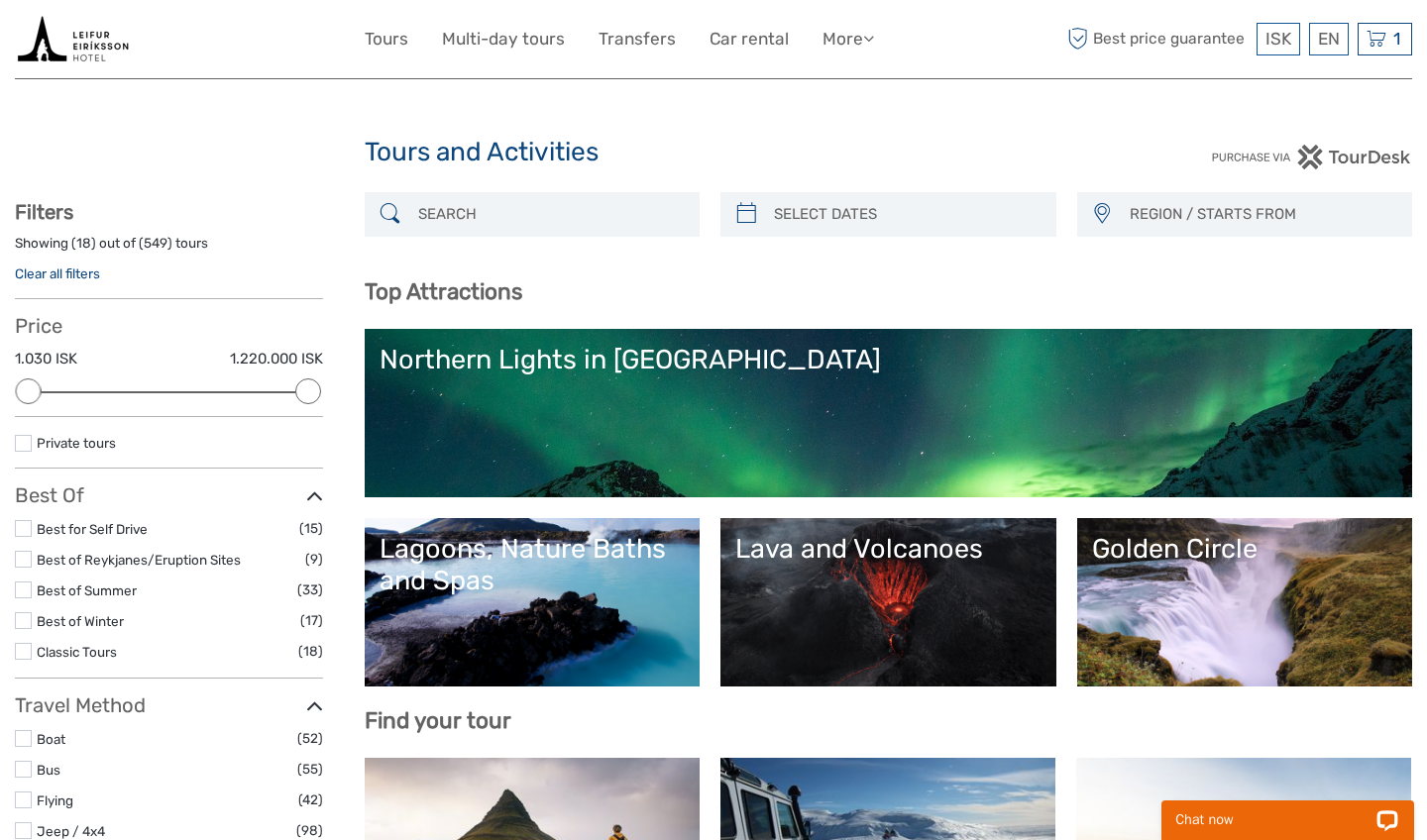 scroll, scrollTop: 158, scrollLeft: 0, axis: vertical 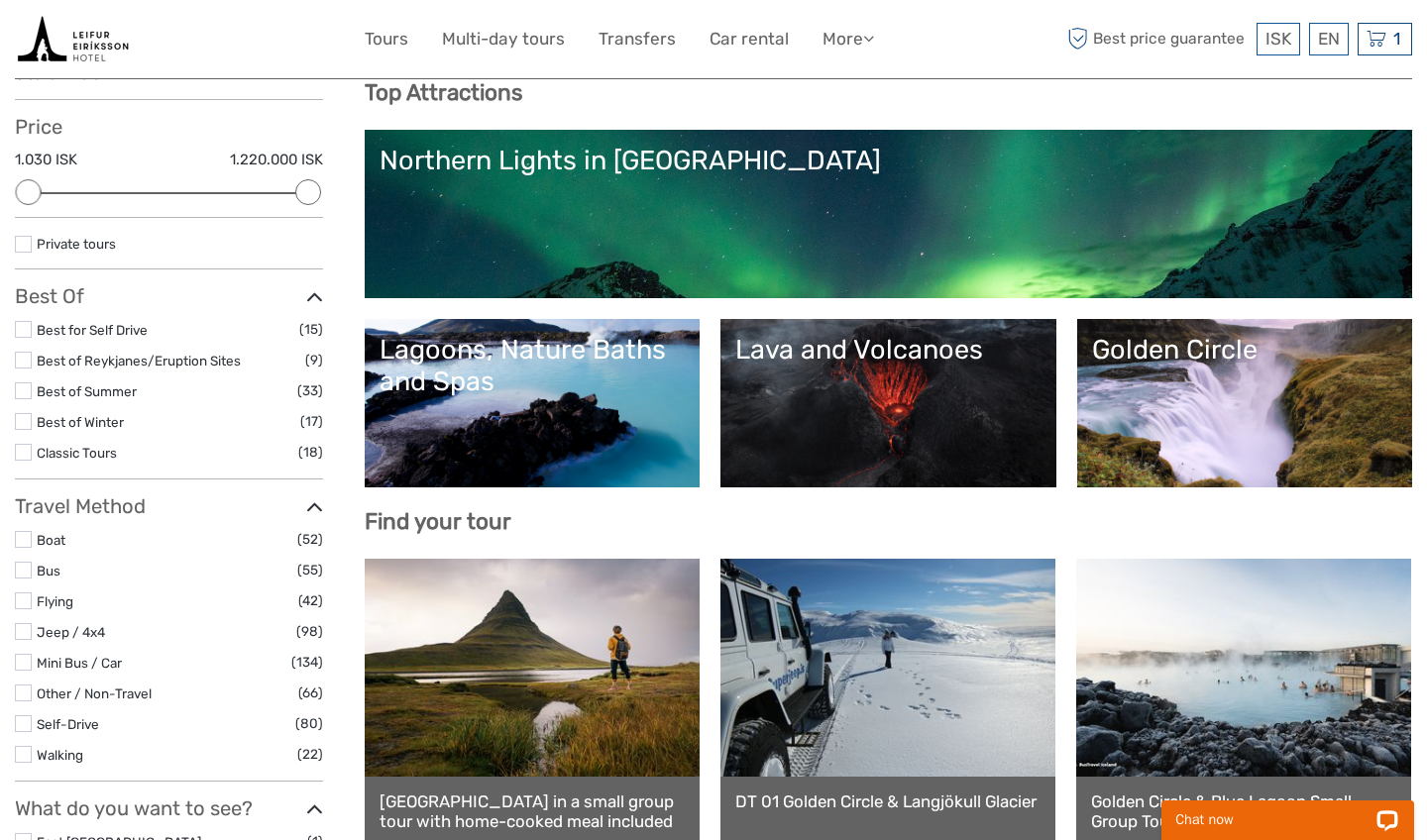 click at bounding box center [23, 390] 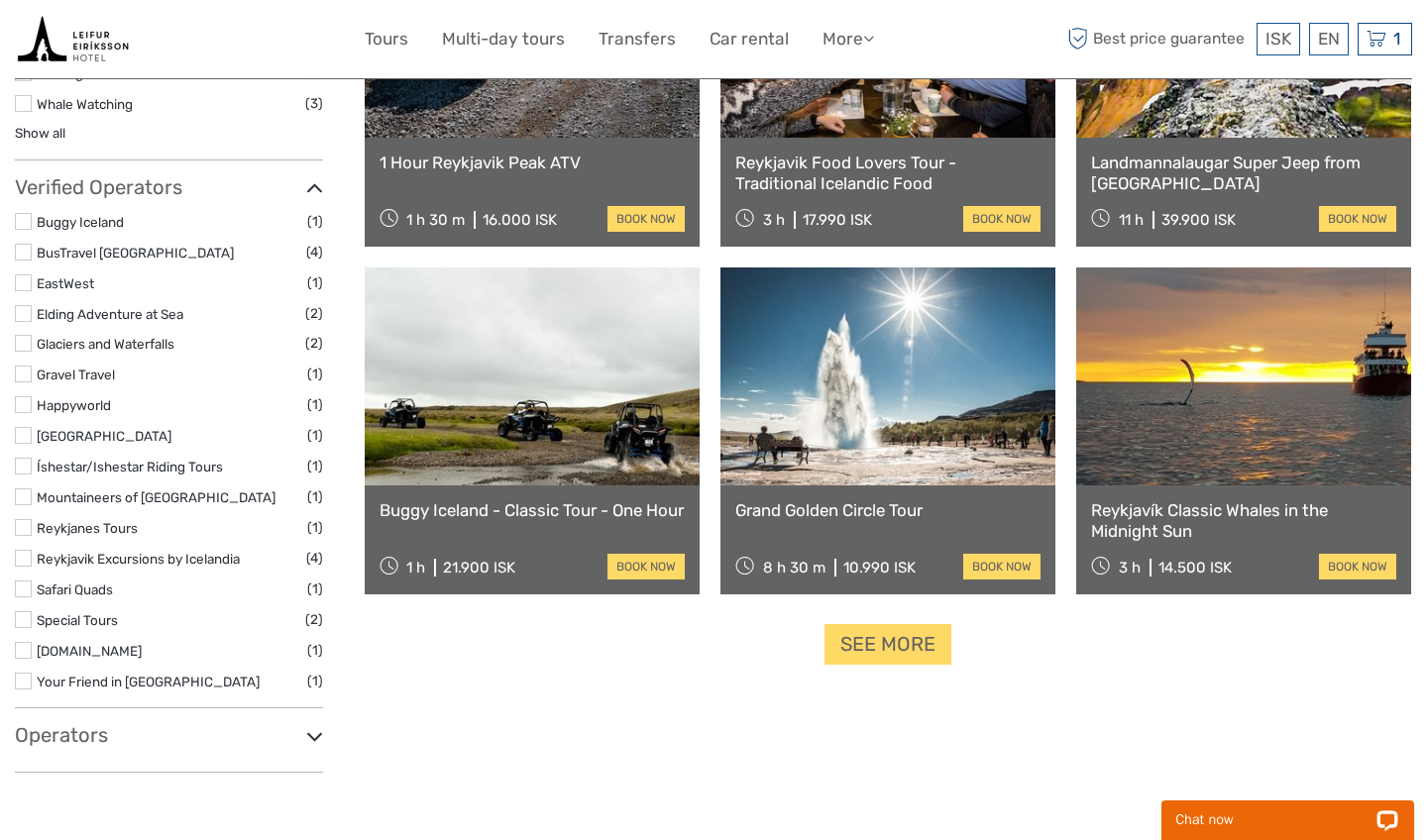 scroll, scrollTop: 1789, scrollLeft: 0, axis: vertical 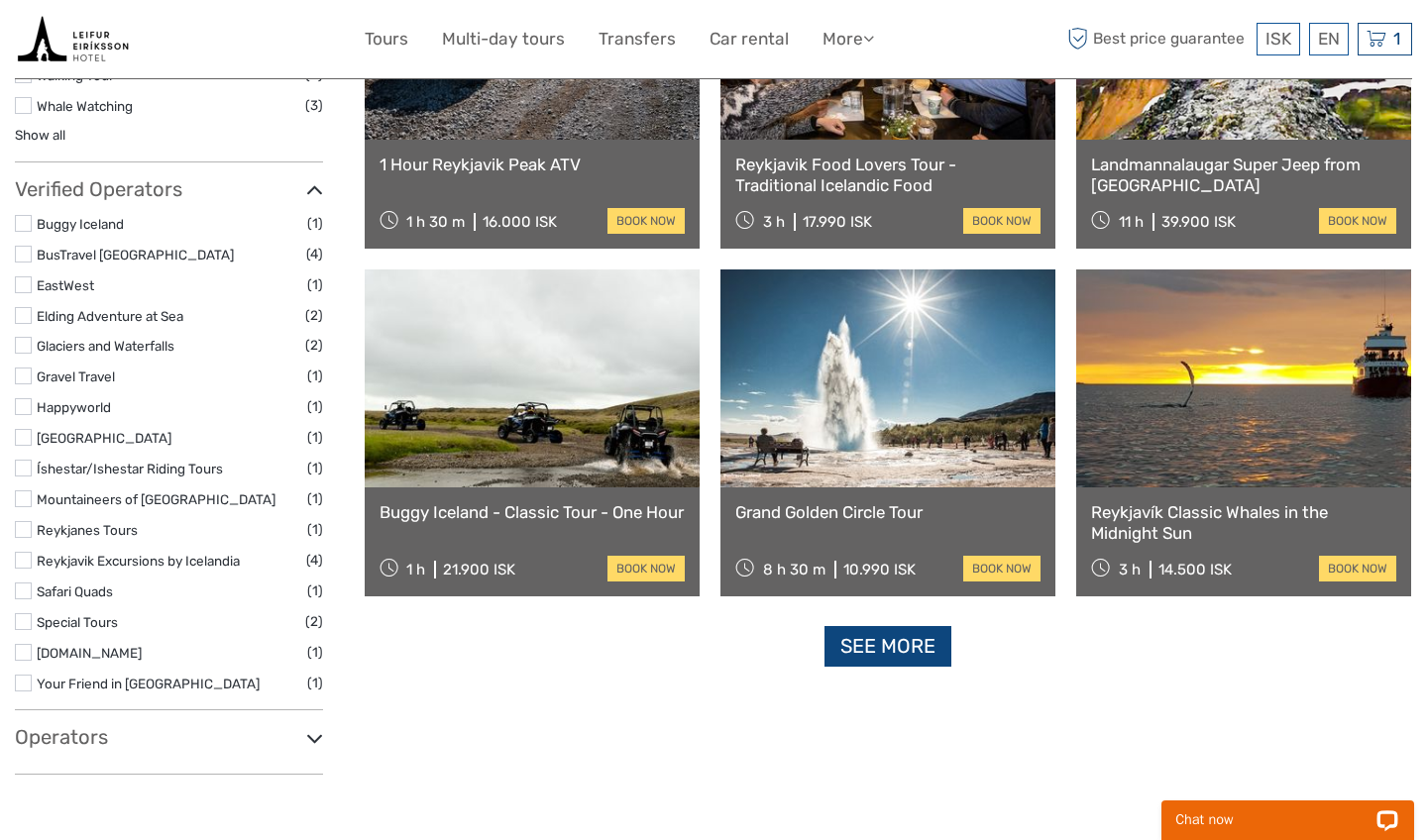 click on "See more" at bounding box center (888, 646) 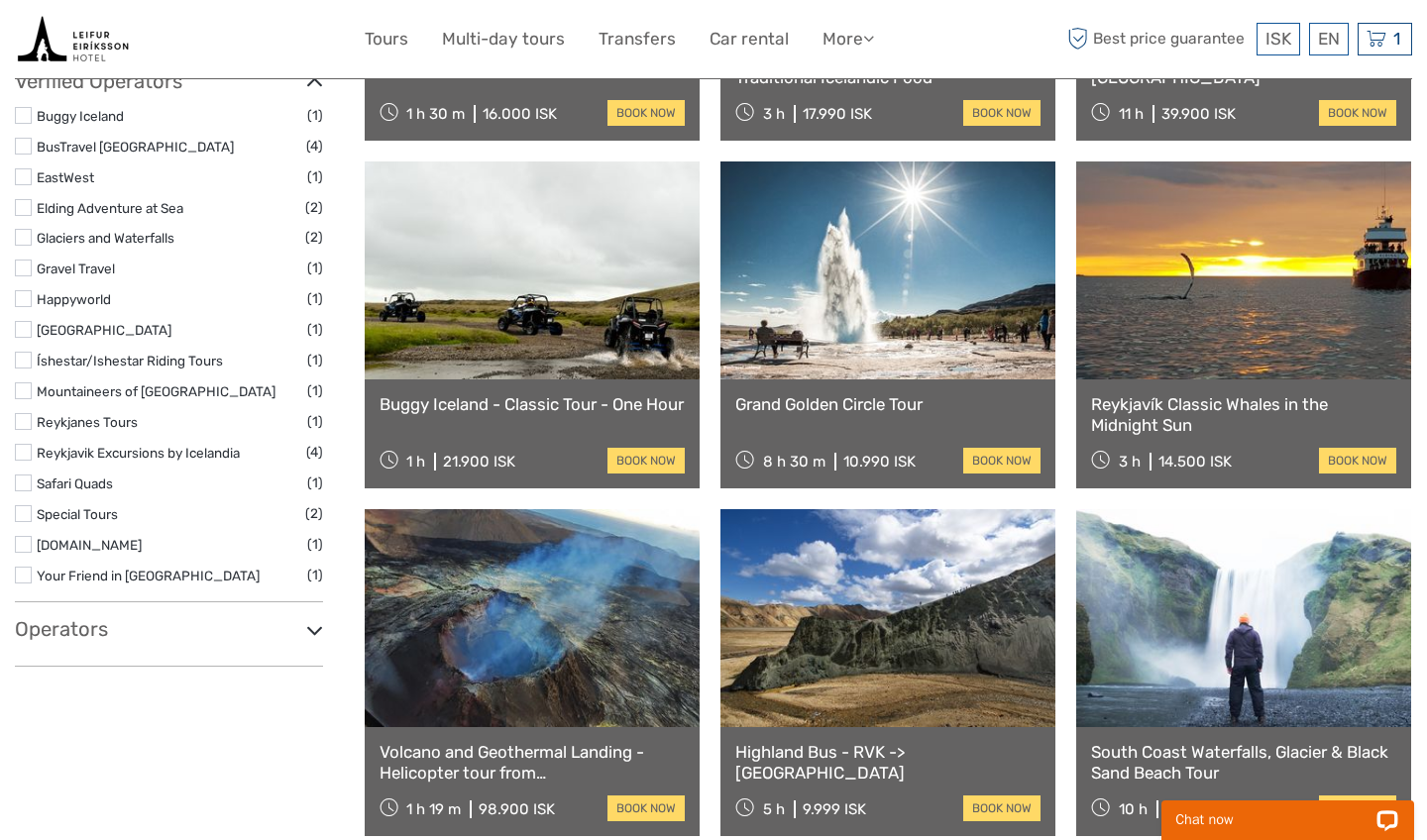 scroll, scrollTop: 1898, scrollLeft: 0, axis: vertical 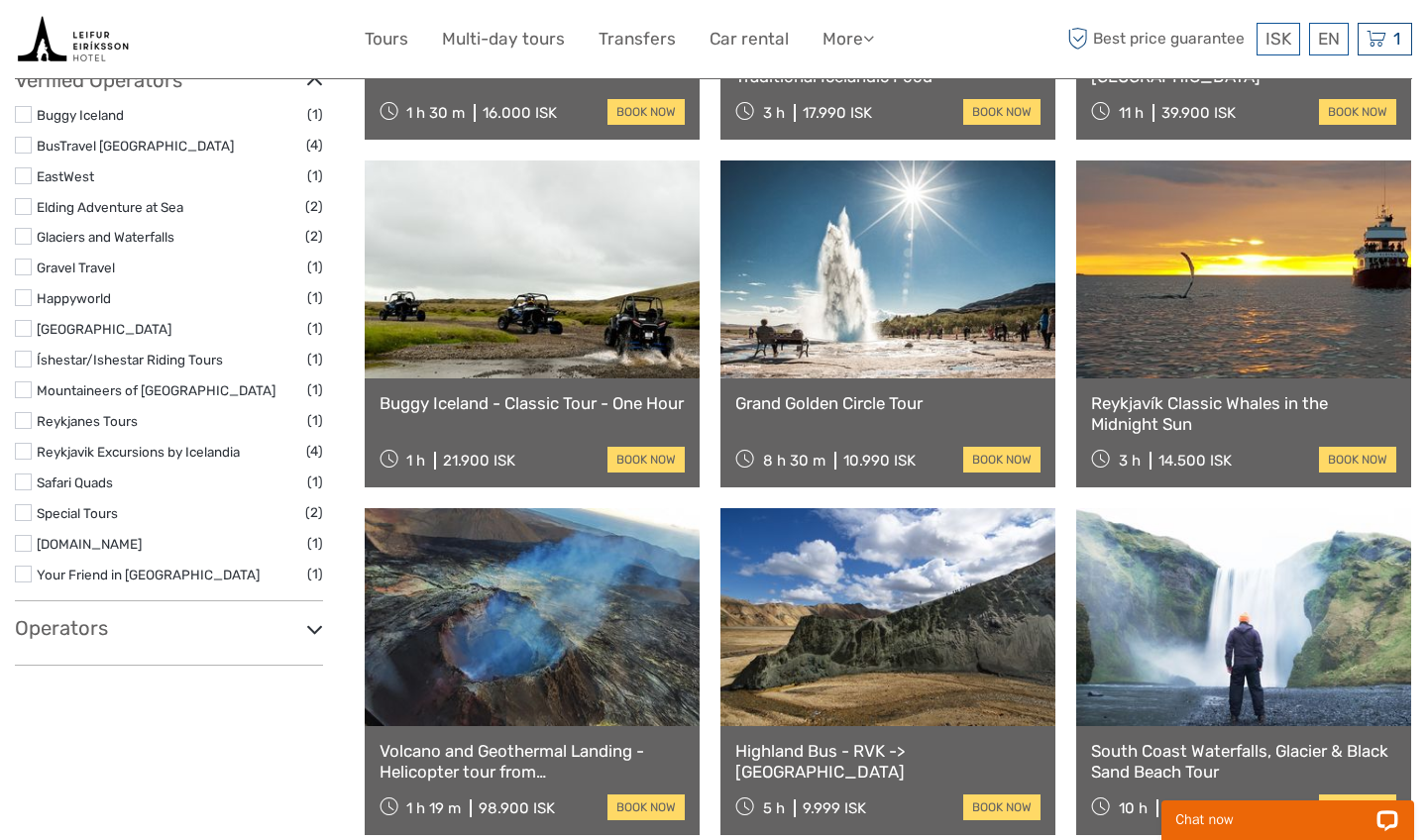 click at bounding box center (888, 269) 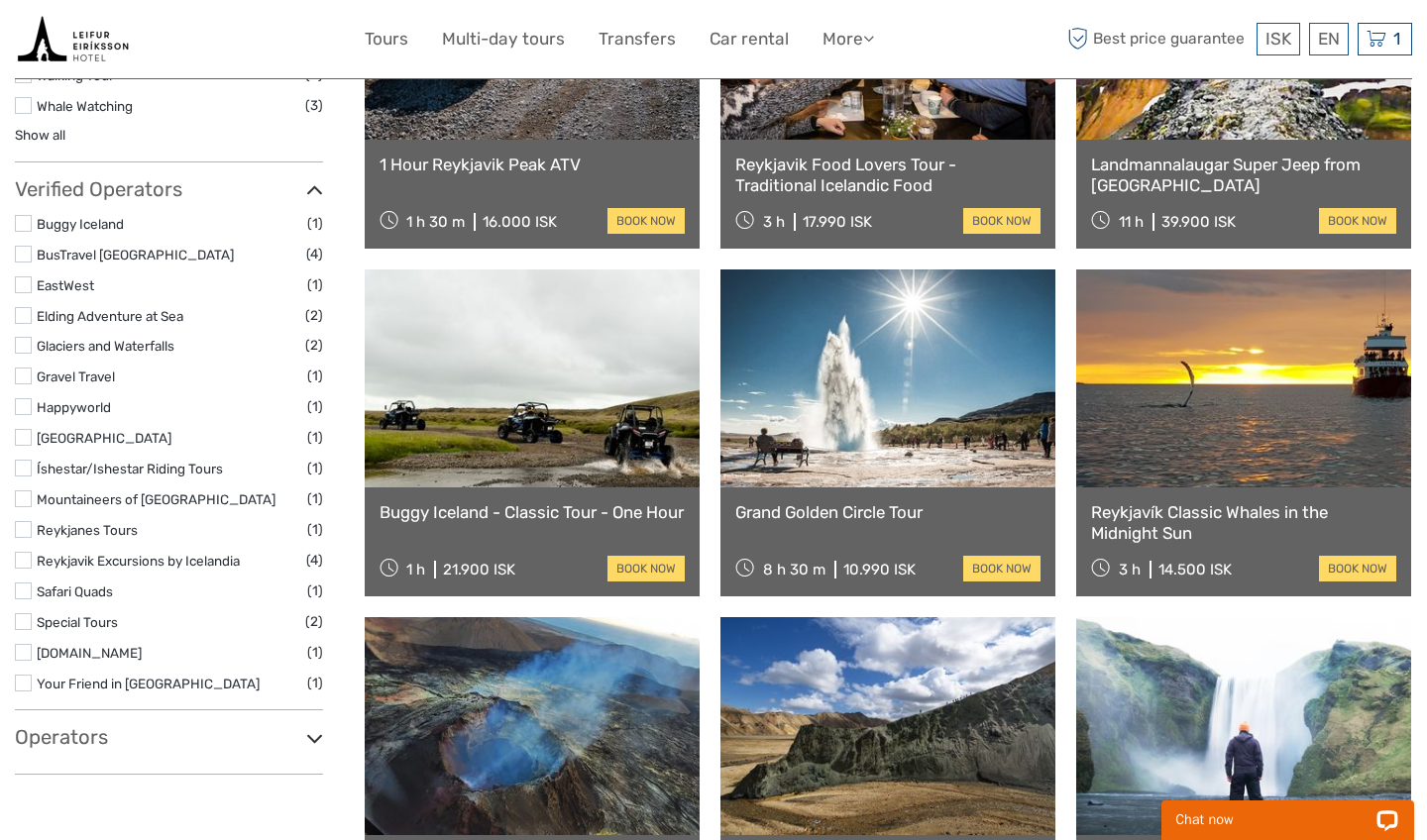 scroll, scrollTop: 120, scrollLeft: 0, axis: vertical 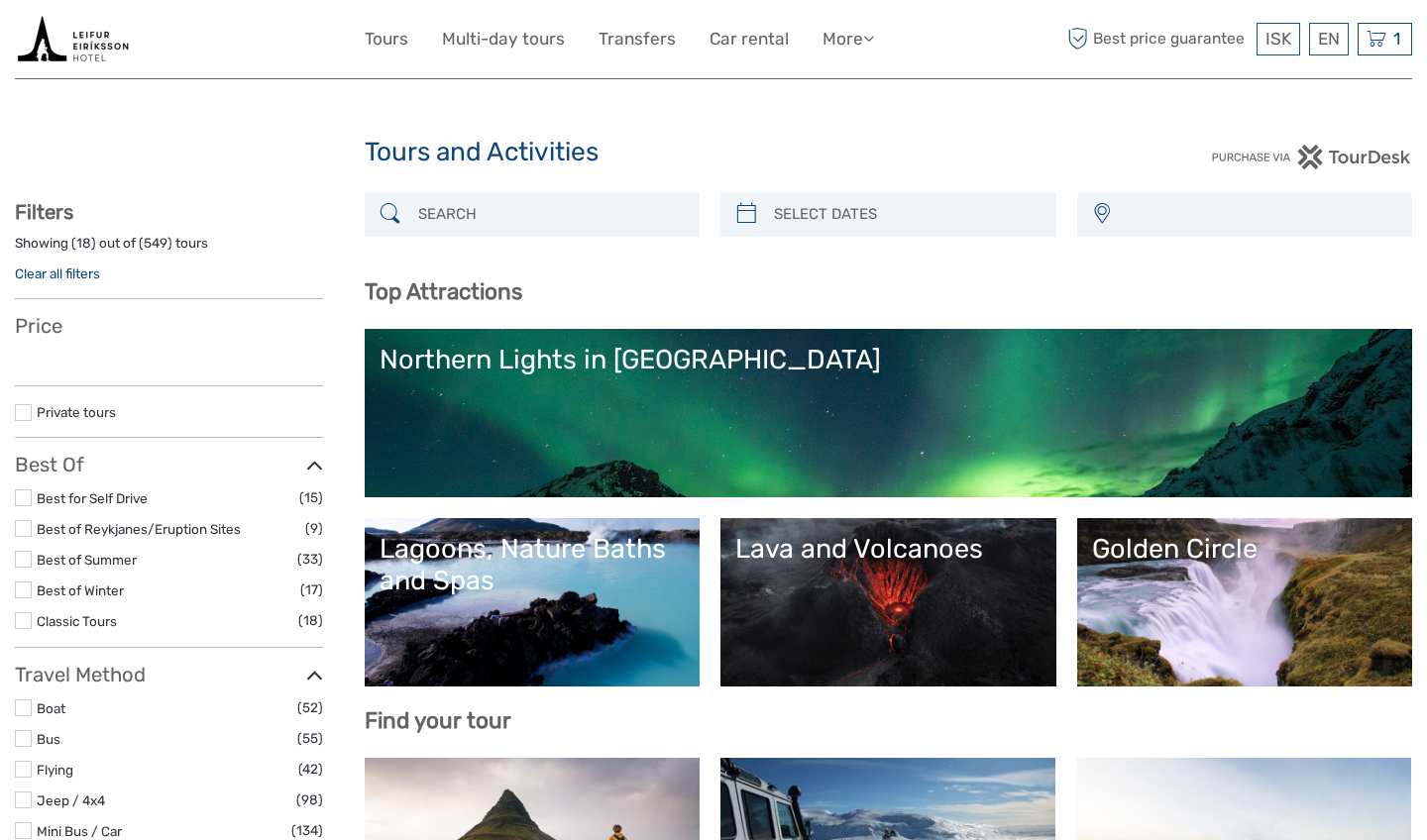 select 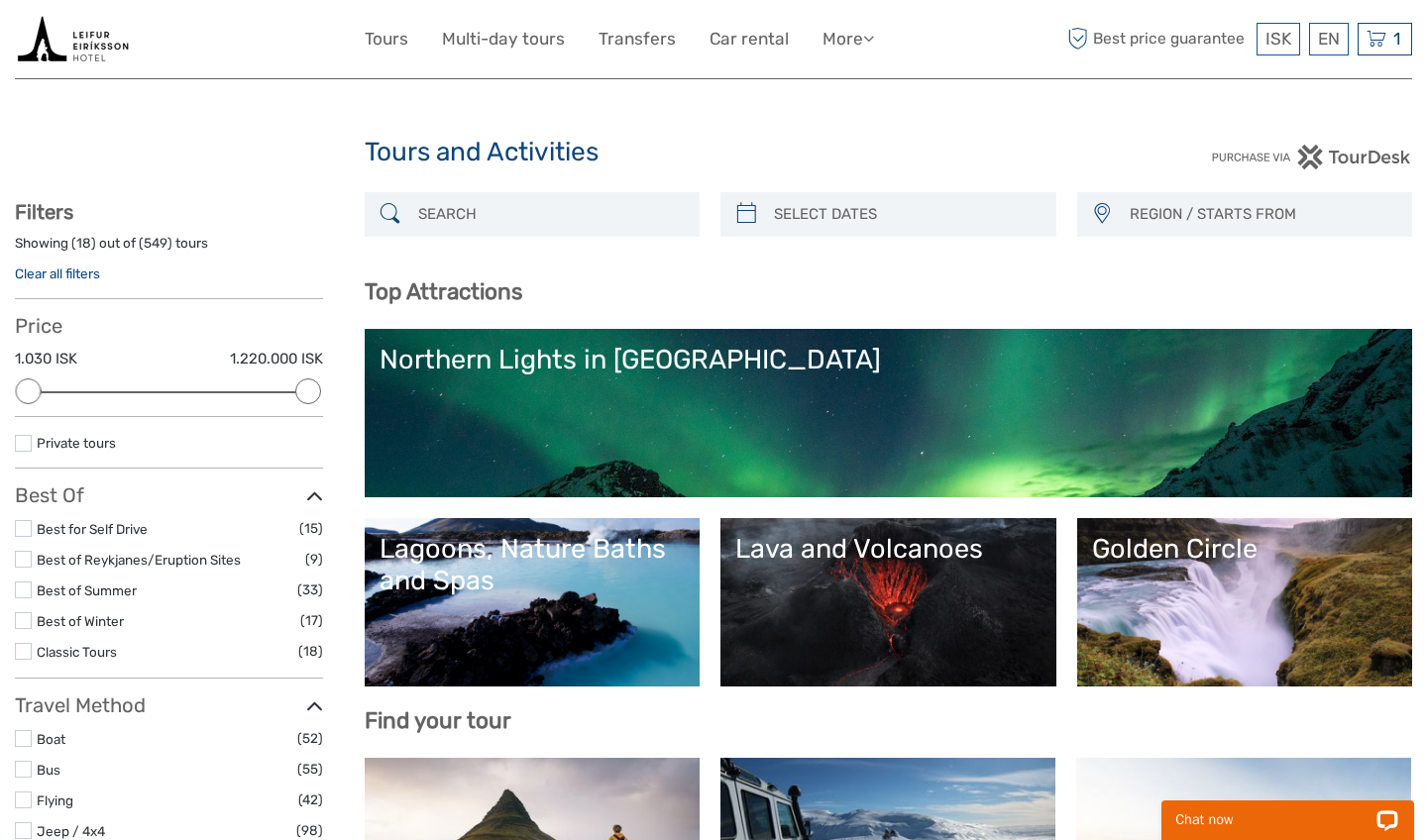 scroll, scrollTop: 0, scrollLeft: 0, axis: both 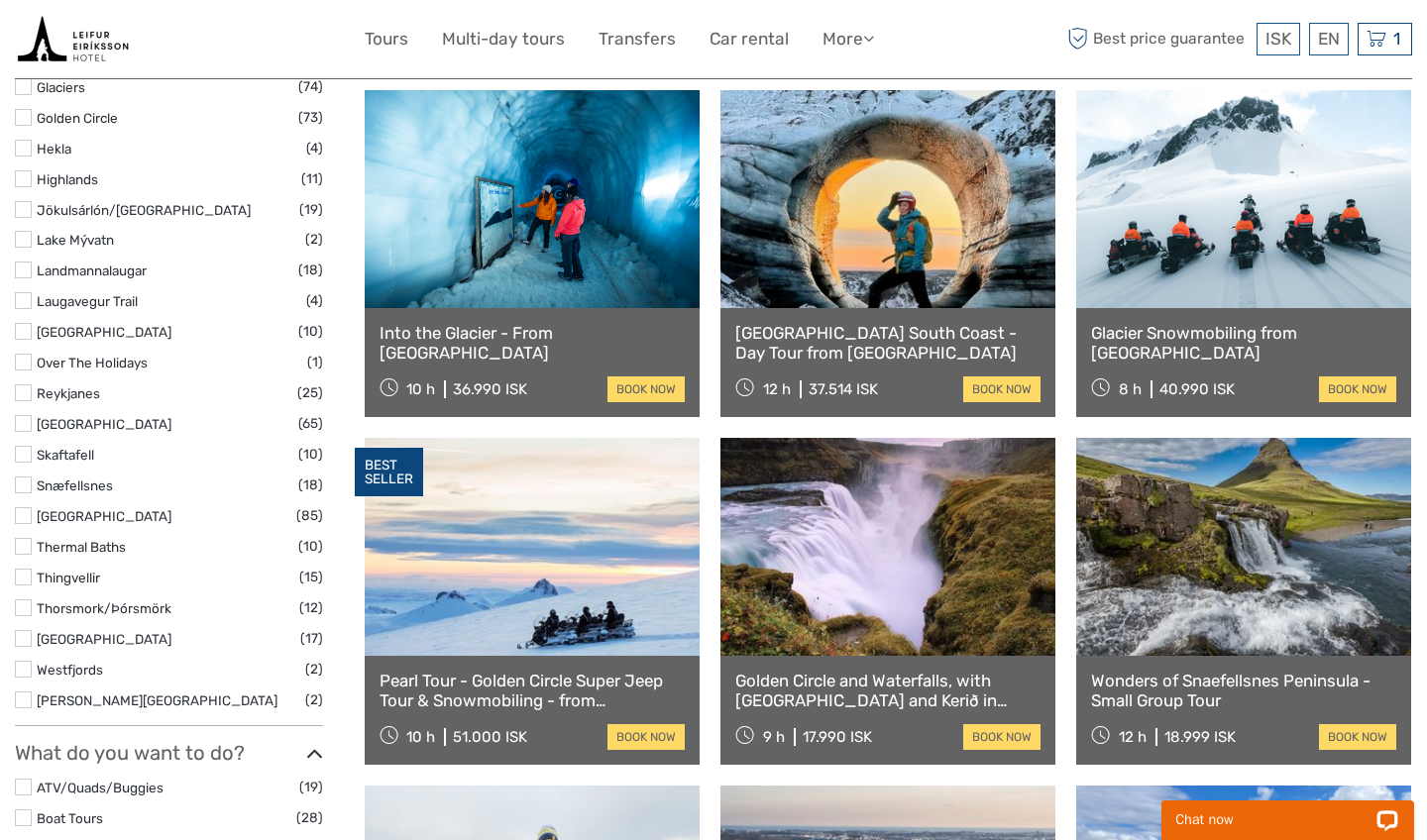 click at bounding box center [23, 638] 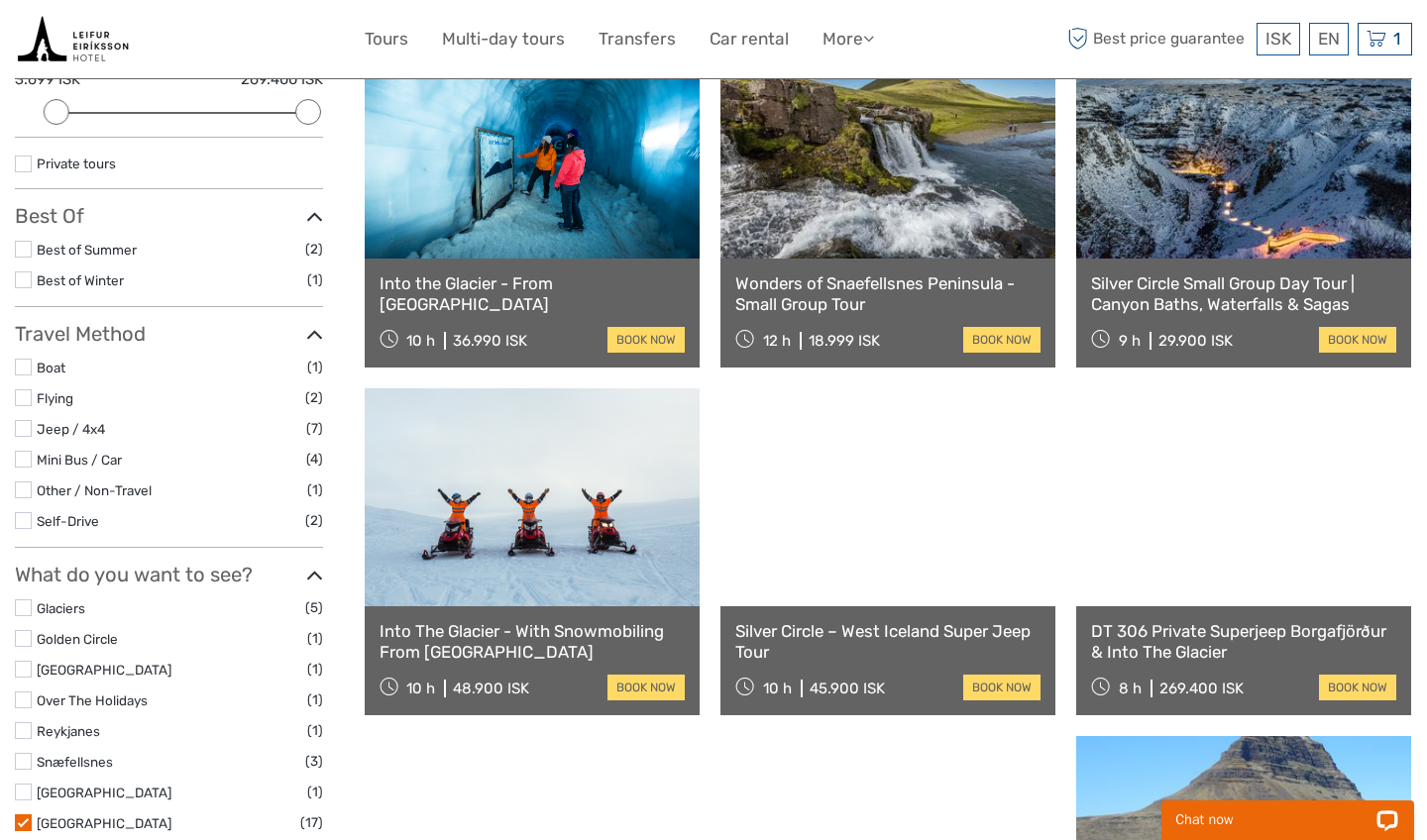 scroll, scrollTop: 278, scrollLeft: 0, axis: vertical 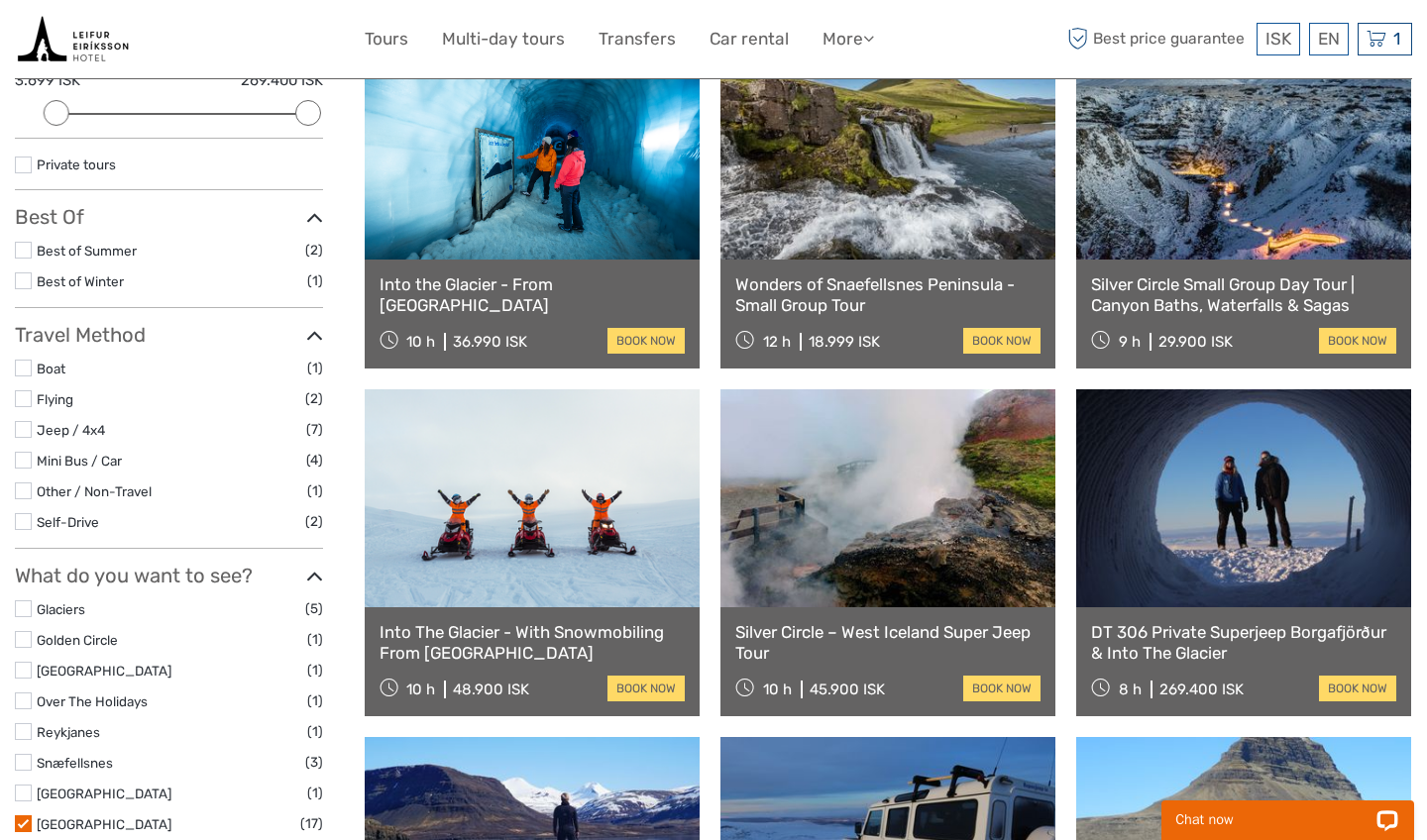 click on "Silver Circle Small Group Day Tour | Canyon Baths, Waterfalls & Sagas" at bounding box center [1244, 294] 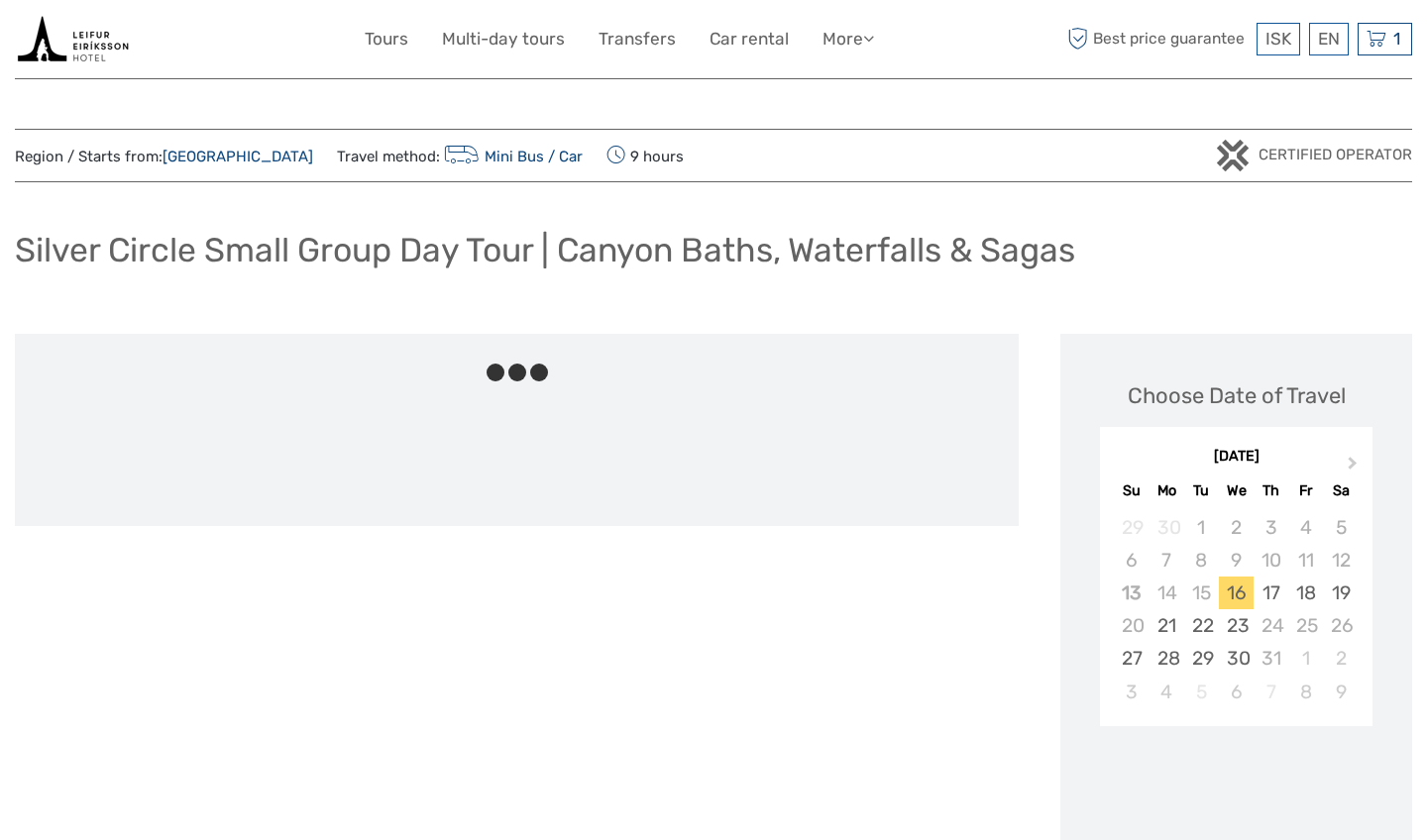 scroll, scrollTop: 0, scrollLeft: 0, axis: both 